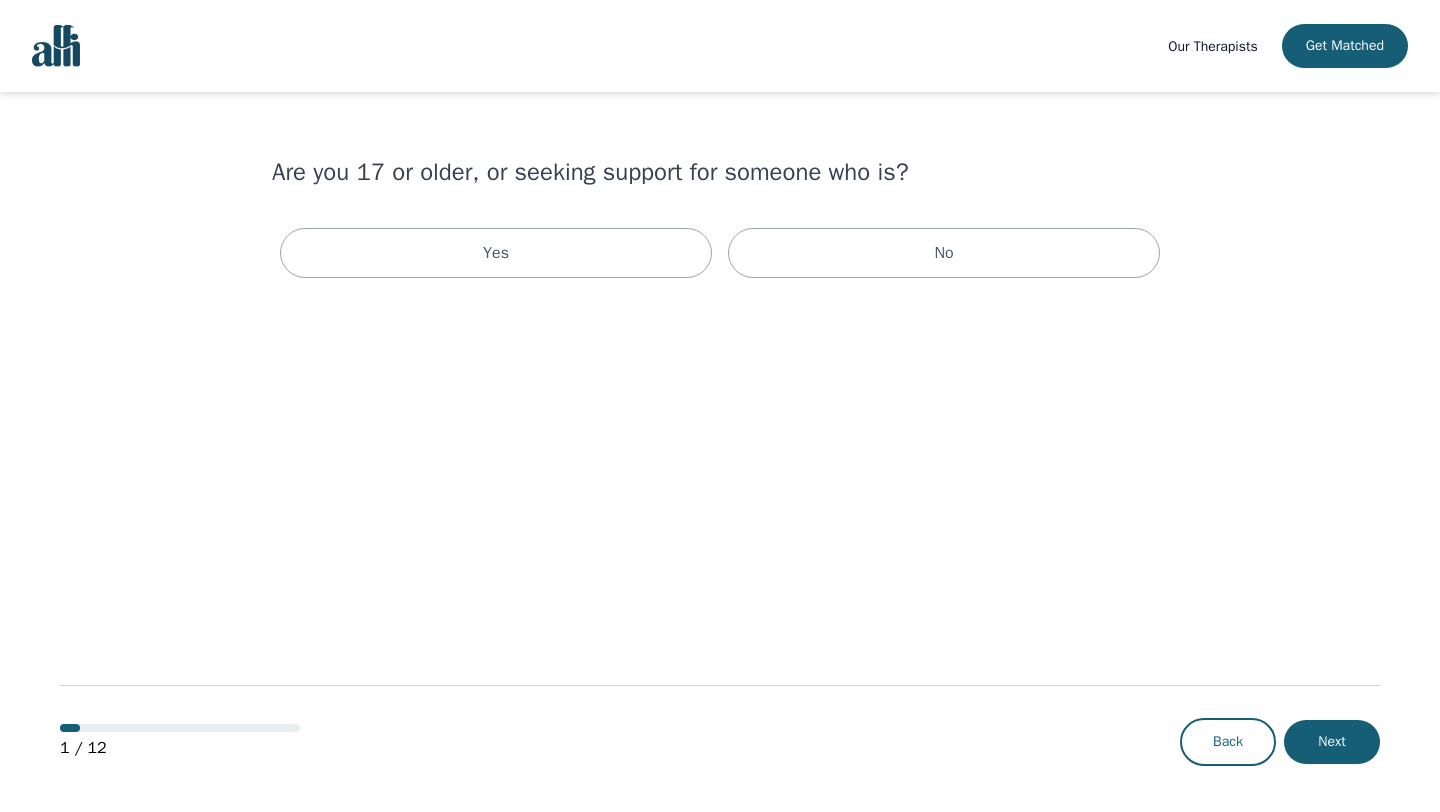 scroll, scrollTop: 0, scrollLeft: 0, axis: both 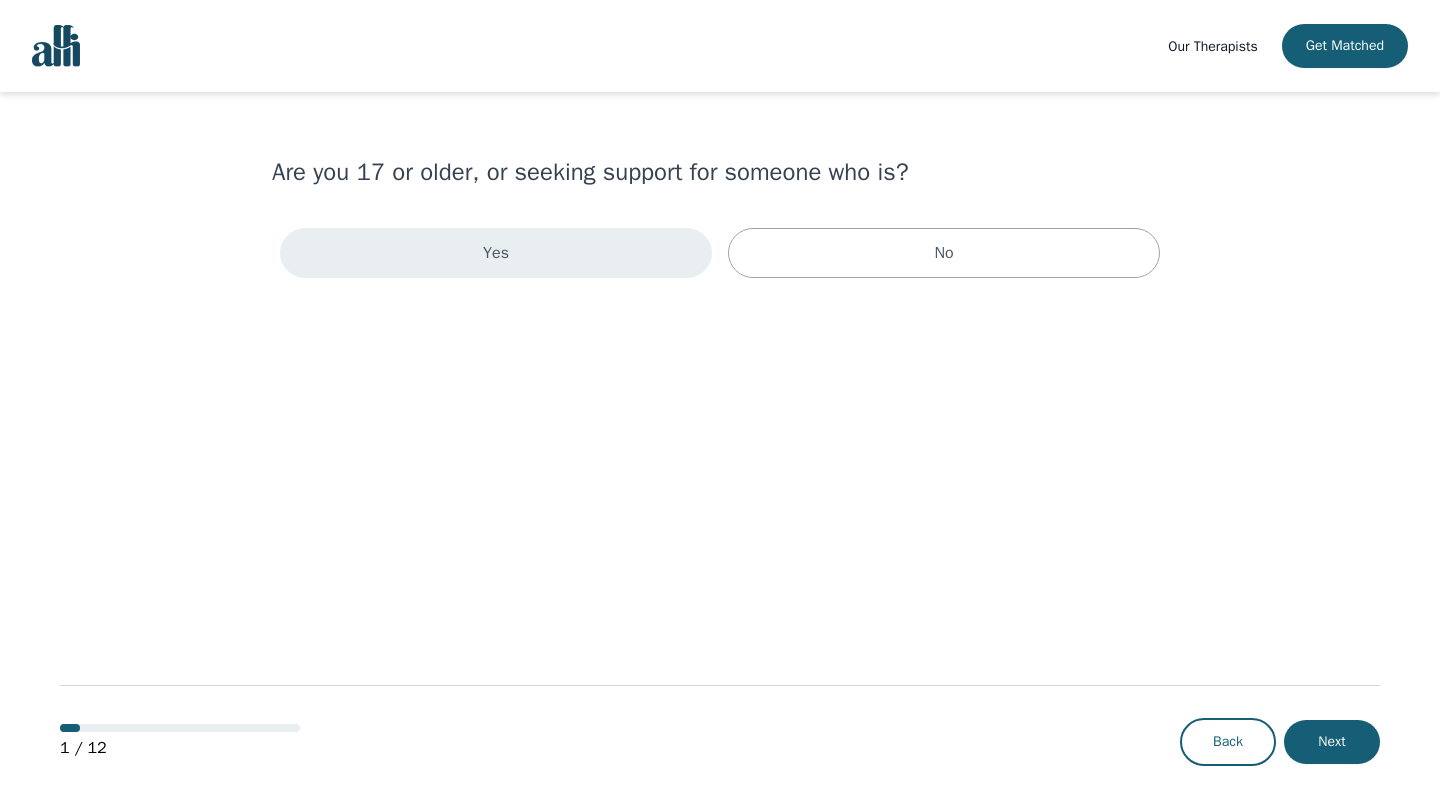 click on "Yes" at bounding box center [496, 253] 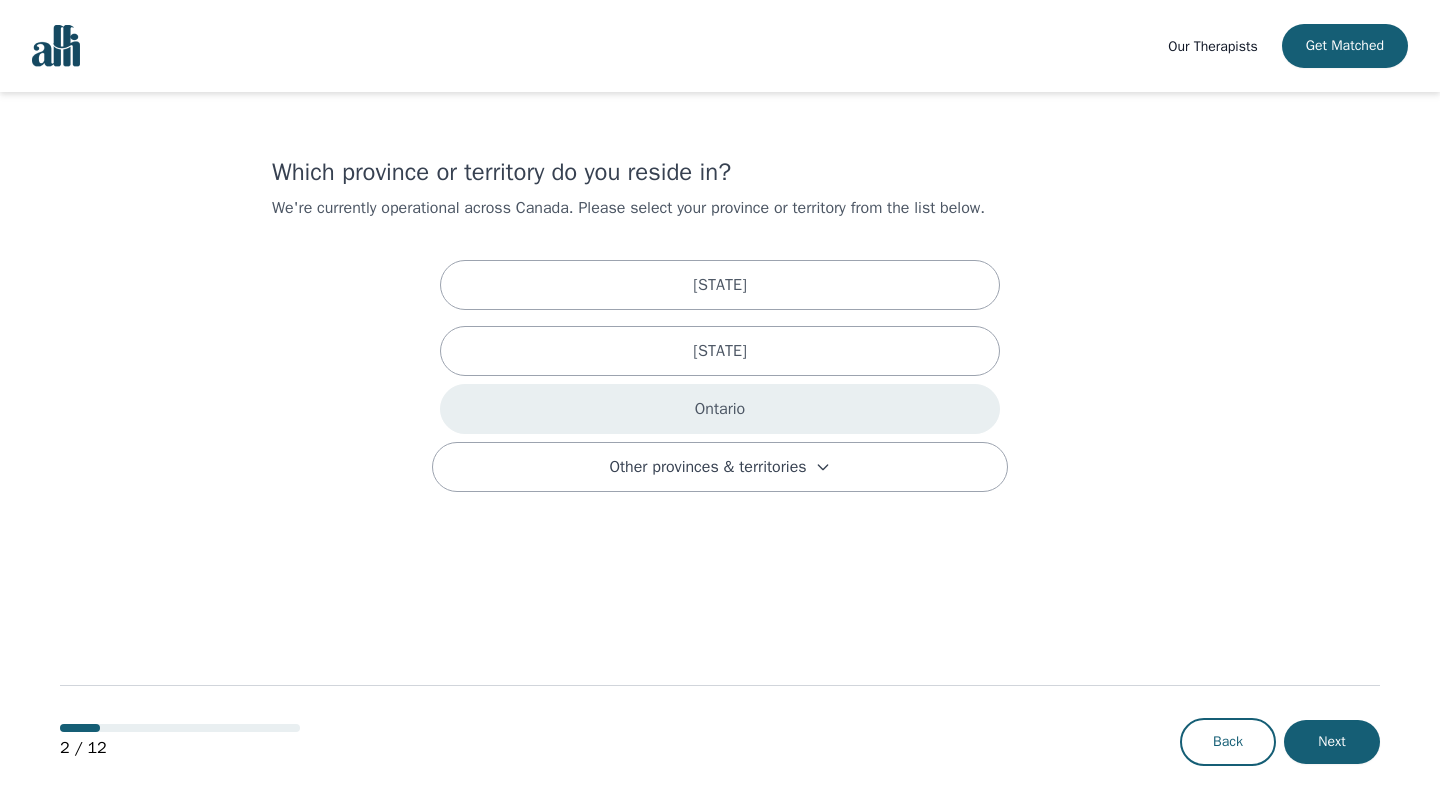click on "Ontario" at bounding box center (720, 409) 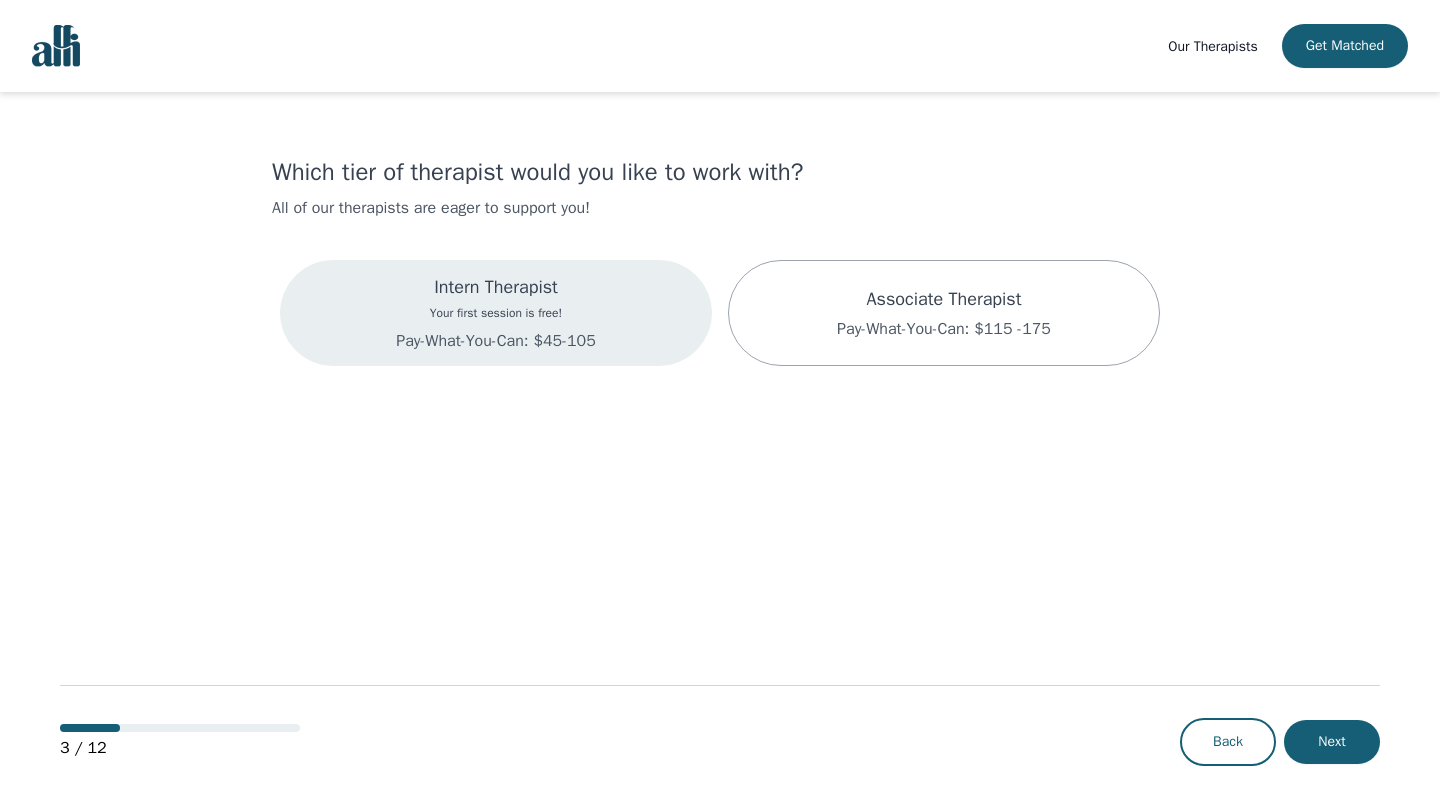 click on "Intern Therapist Your first session is free! Pay-What-You-Can: $[PRICE]-[PRICE]" at bounding box center [496, 313] 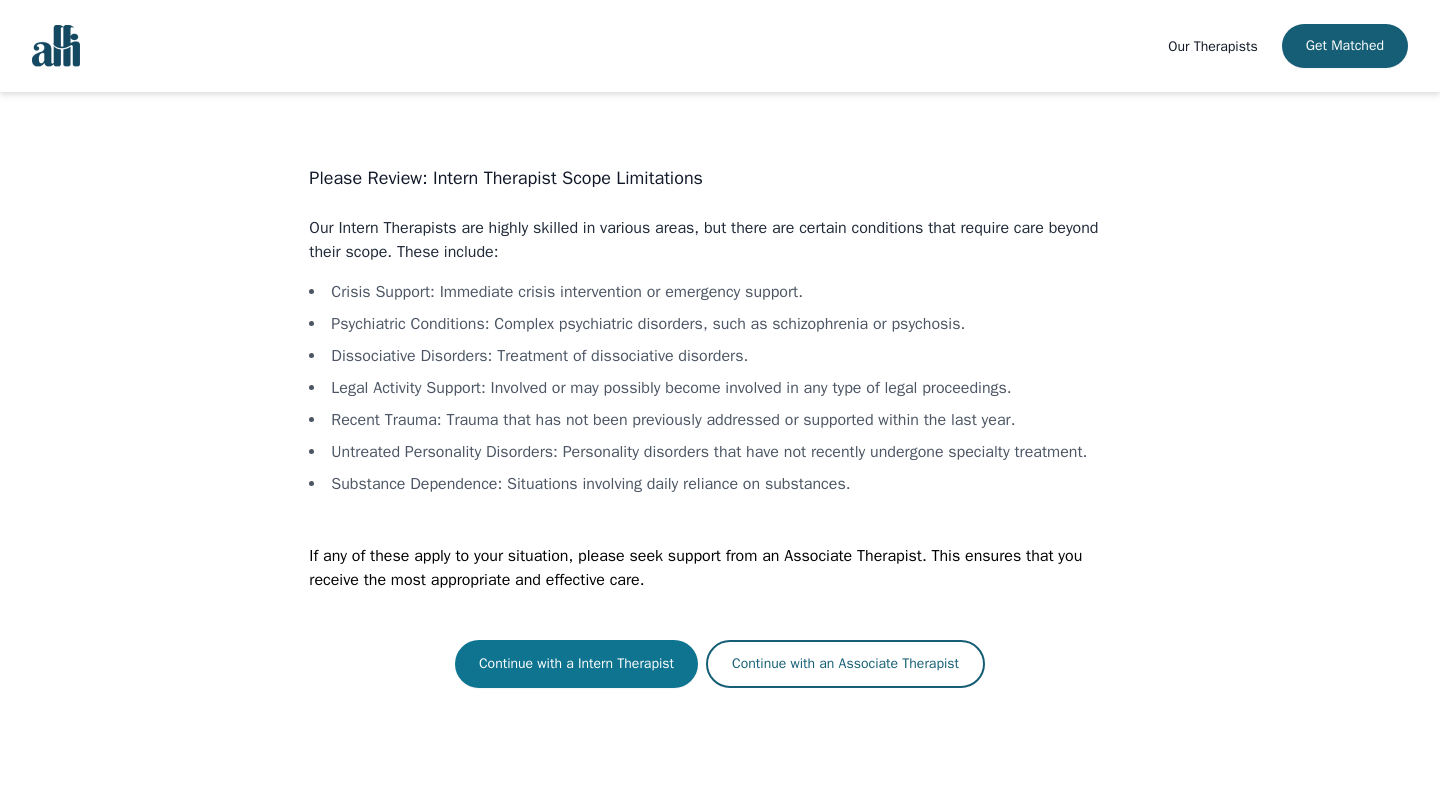 click on "Continue with a Intern Therapist" at bounding box center (576, 664) 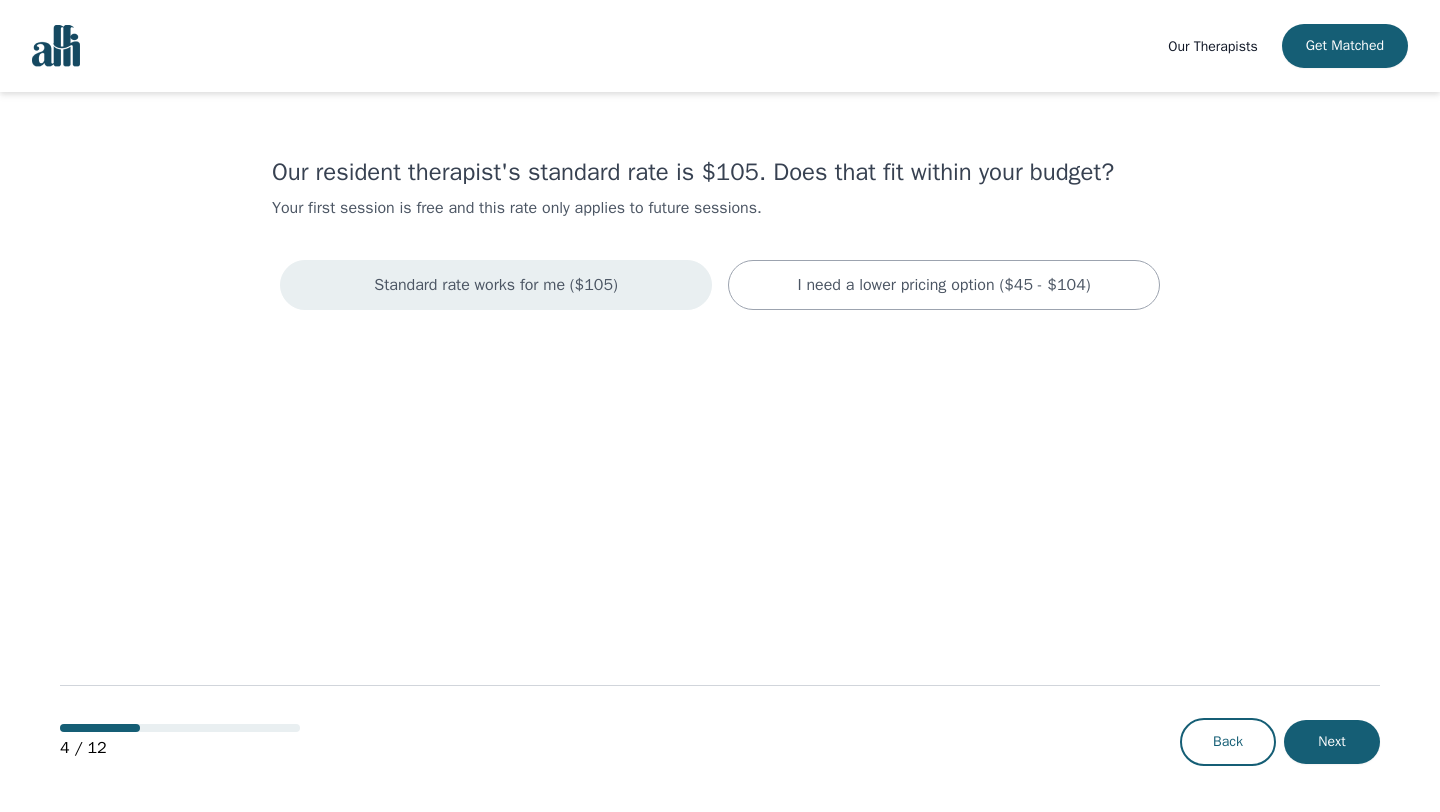 click on "Standard rate works for me ($105)" at bounding box center (496, 285) 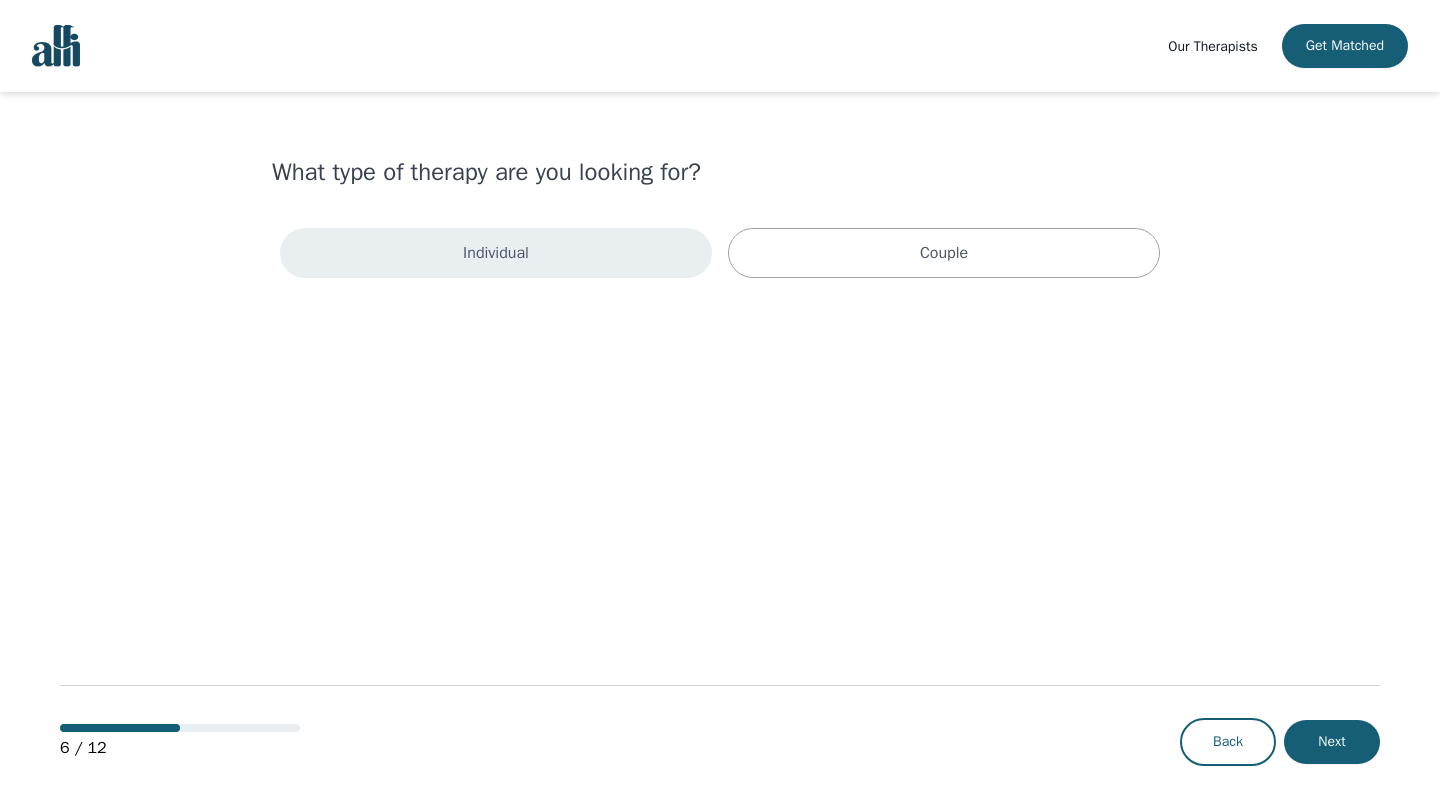 click on "Individual" at bounding box center (496, 253) 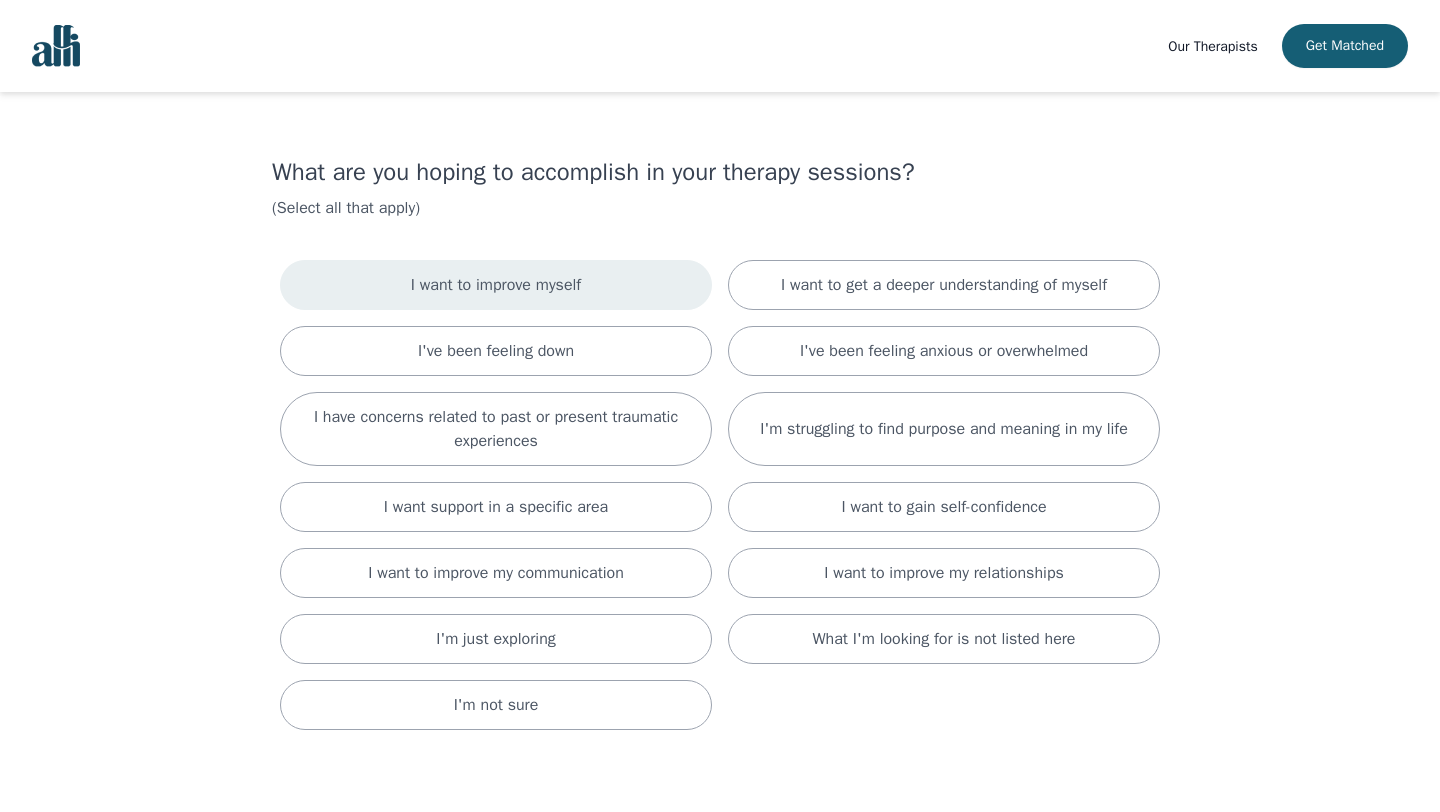 click on "I want to improve myself" at bounding box center [496, 285] 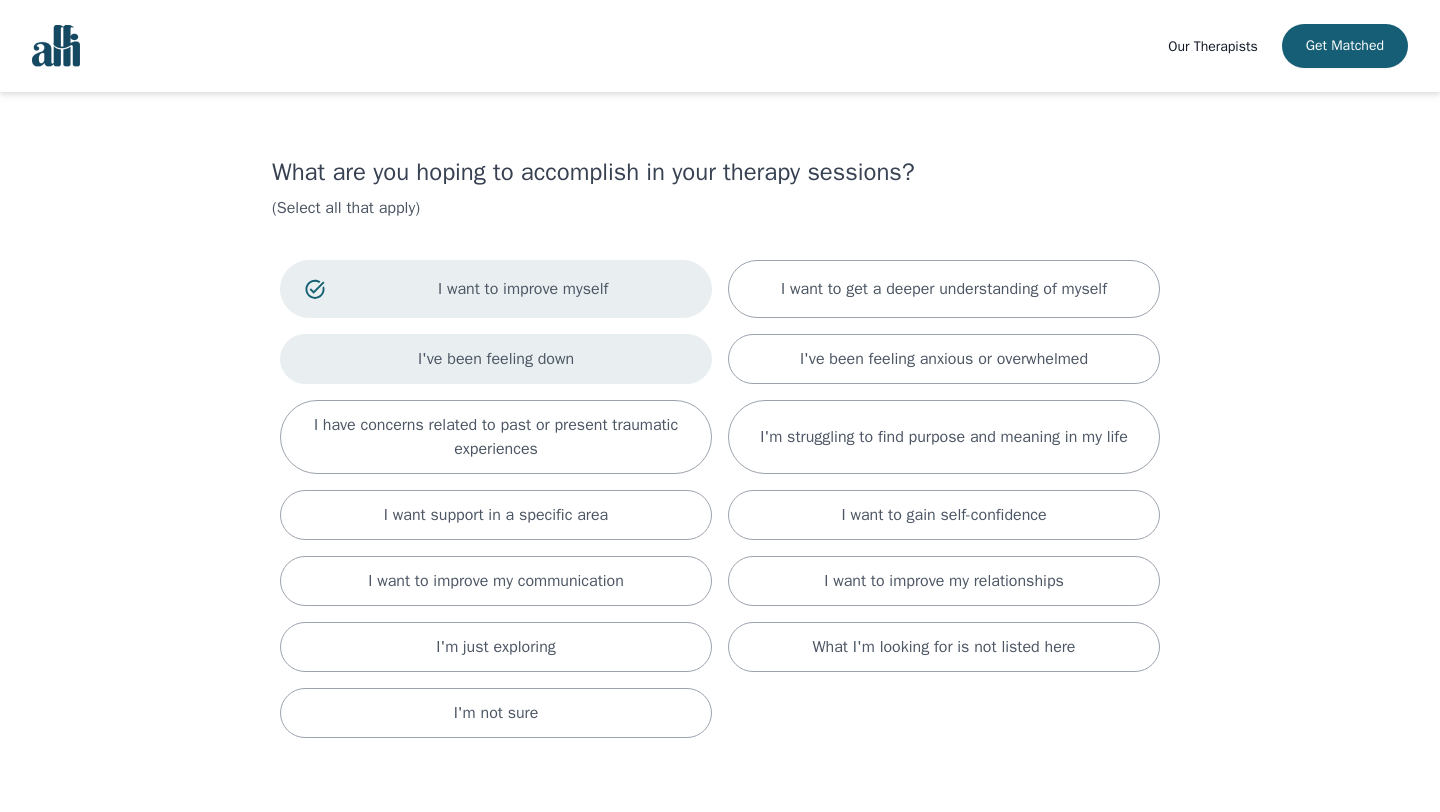 click on "I've been feeling down" at bounding box center [496, 359] 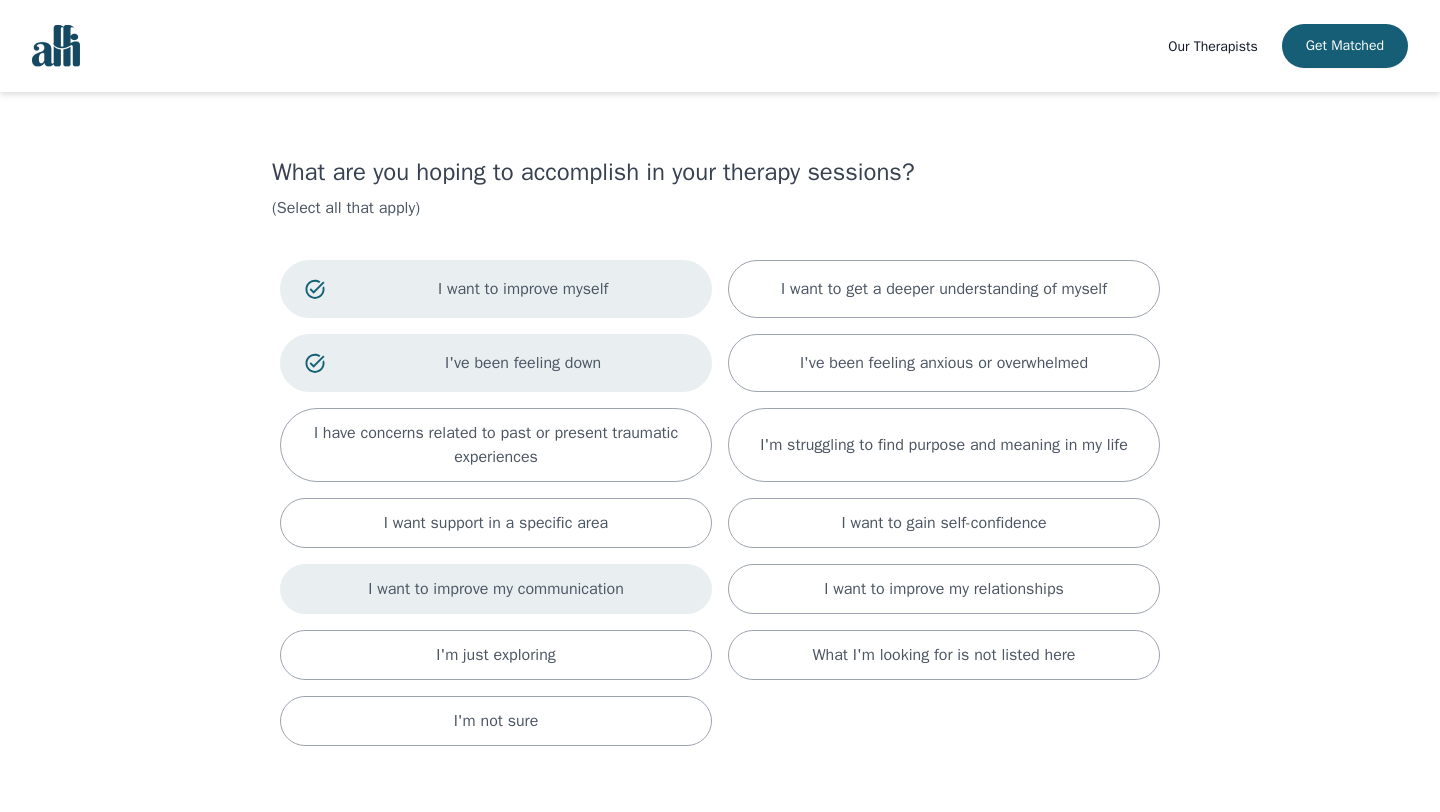 click on "I want to improve my communication" at bounding box center [496, 589] 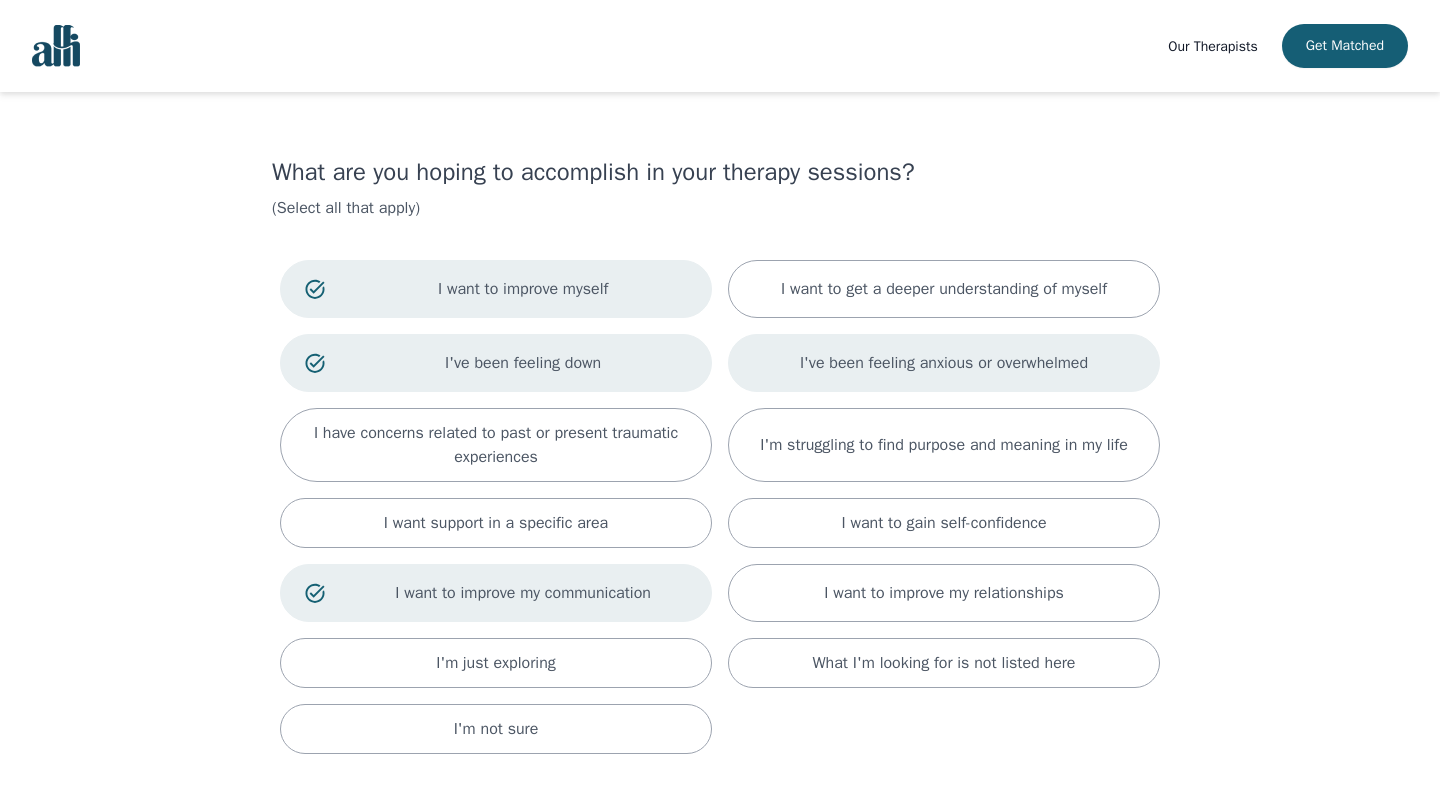 click on "I've been feeling anxious or overwhelmed" at bounding box center (944, 363) 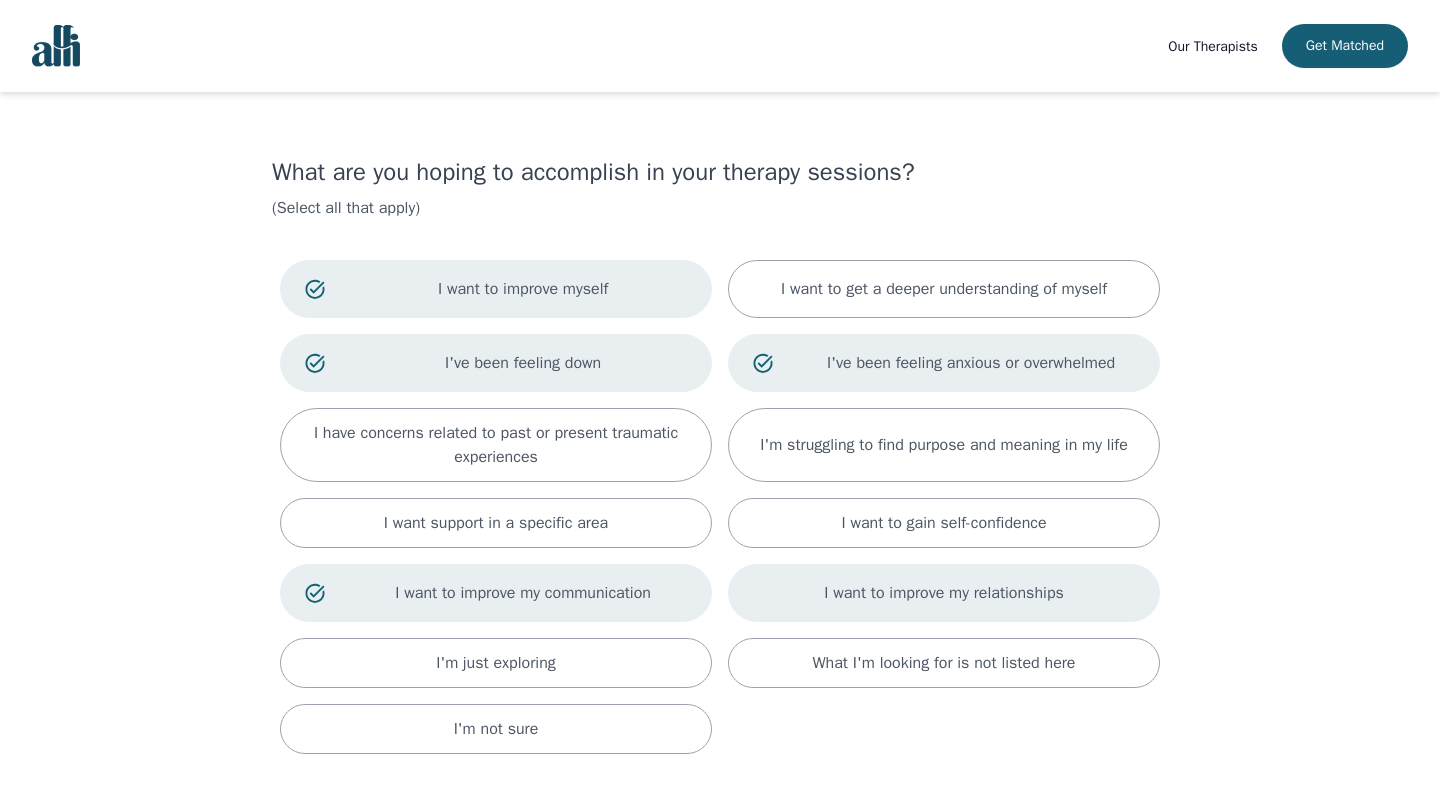 click on "I want to improve my relationships" at bounding box center (944, 593) 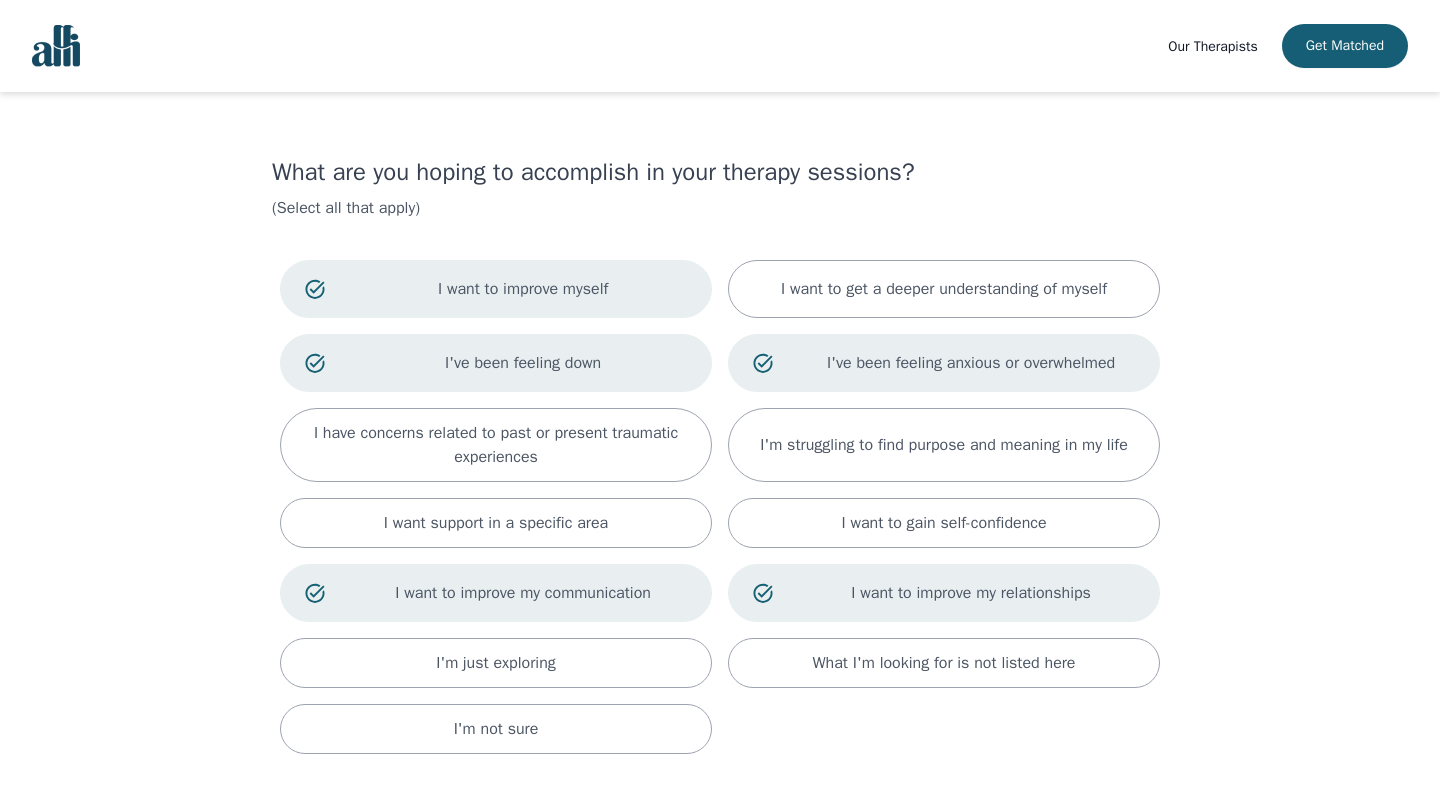 scroll, scrollTop: 159, scrollLeft: 0, axis: vertical 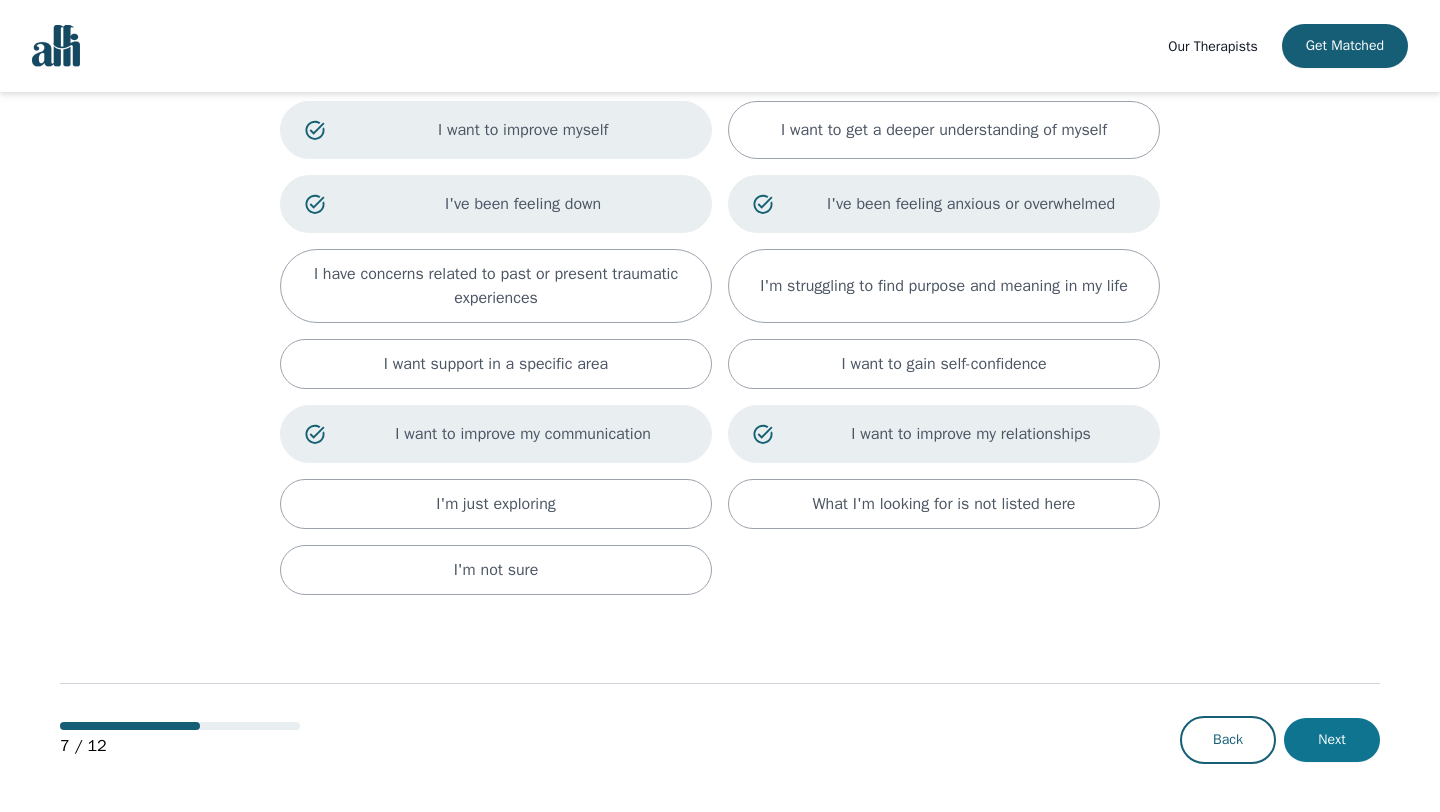 click on "Next" at bounding box center (1332, 740) 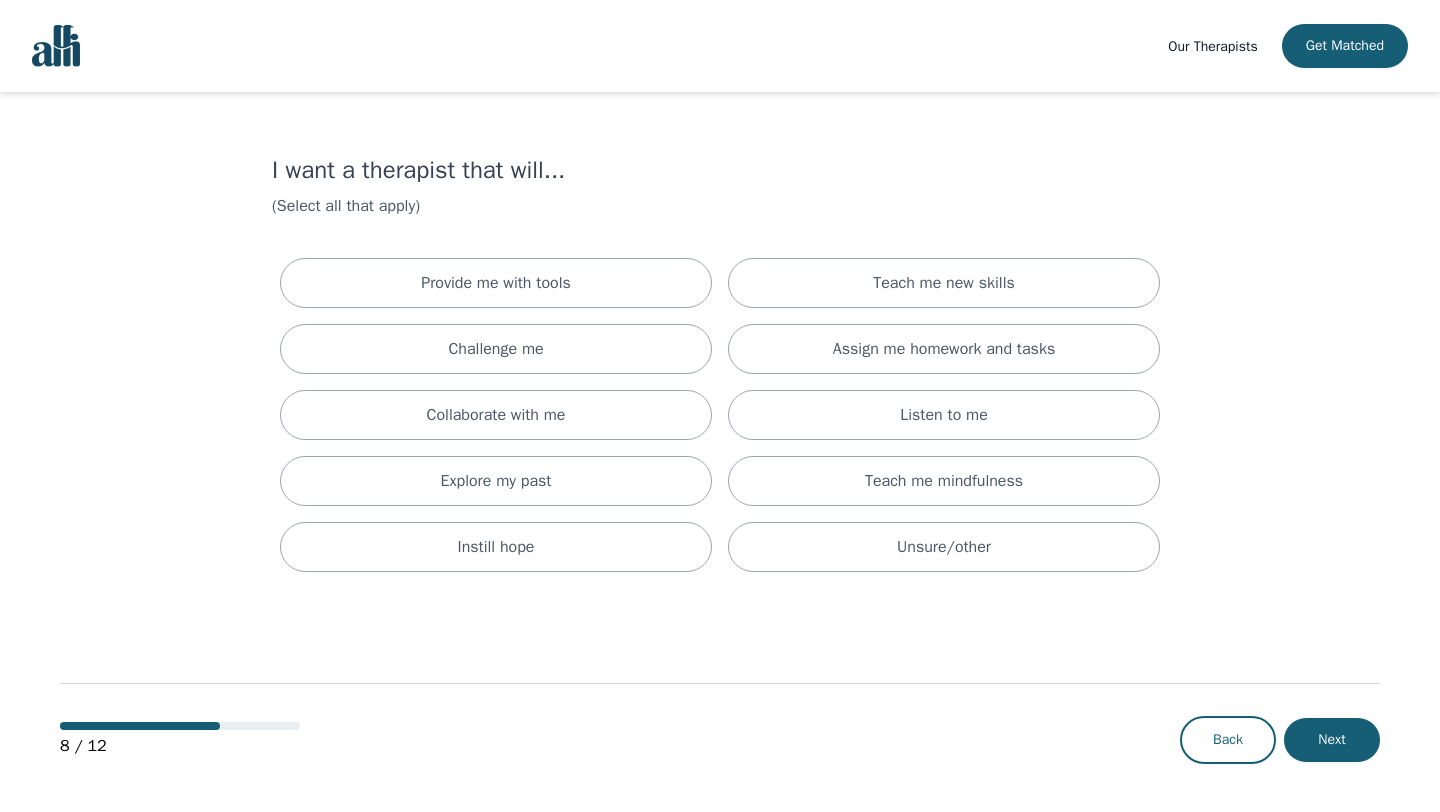 scroll, scrollTop: 0, scrollLeft: 0, axis: both 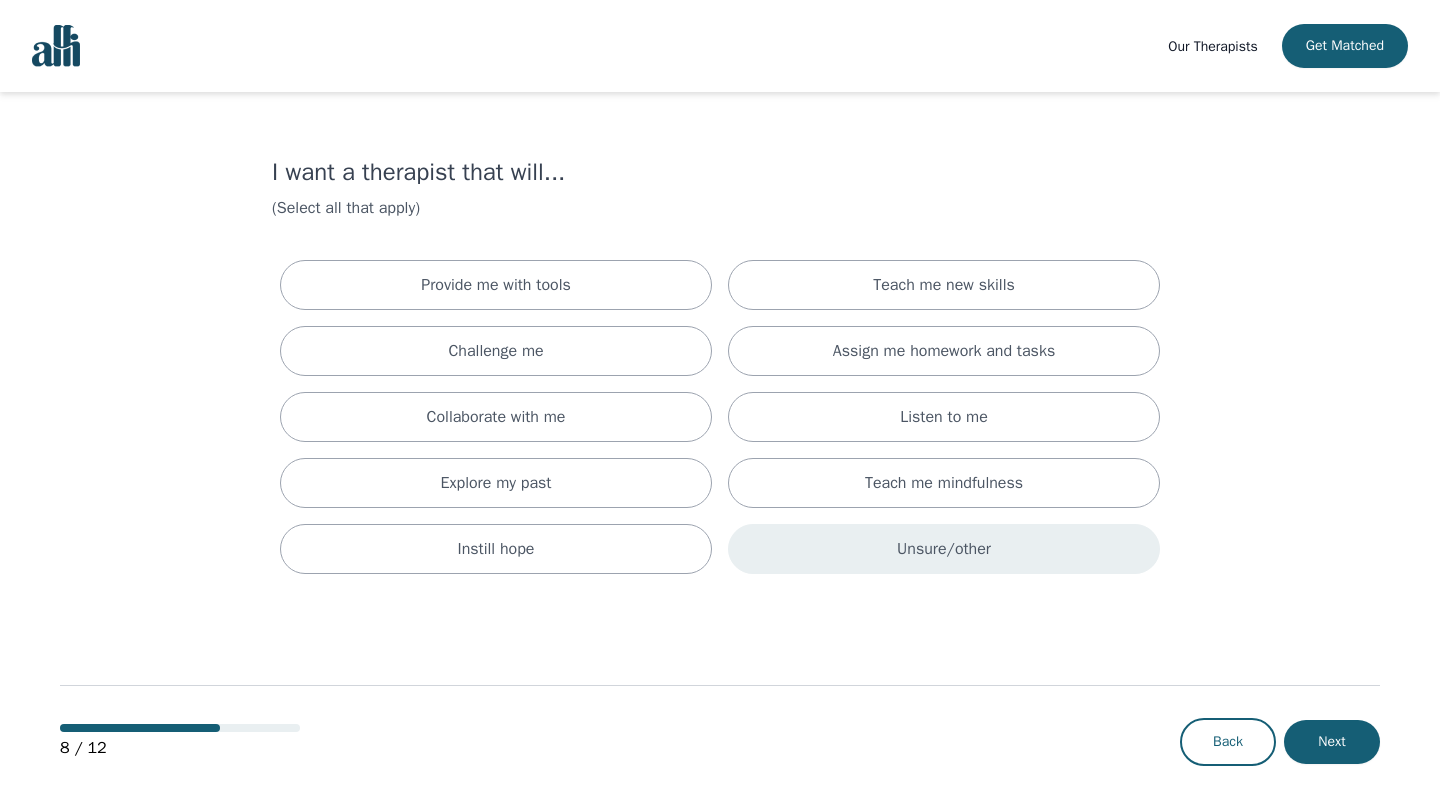 click on "Unsure/other" at bounding box center (944, 549) 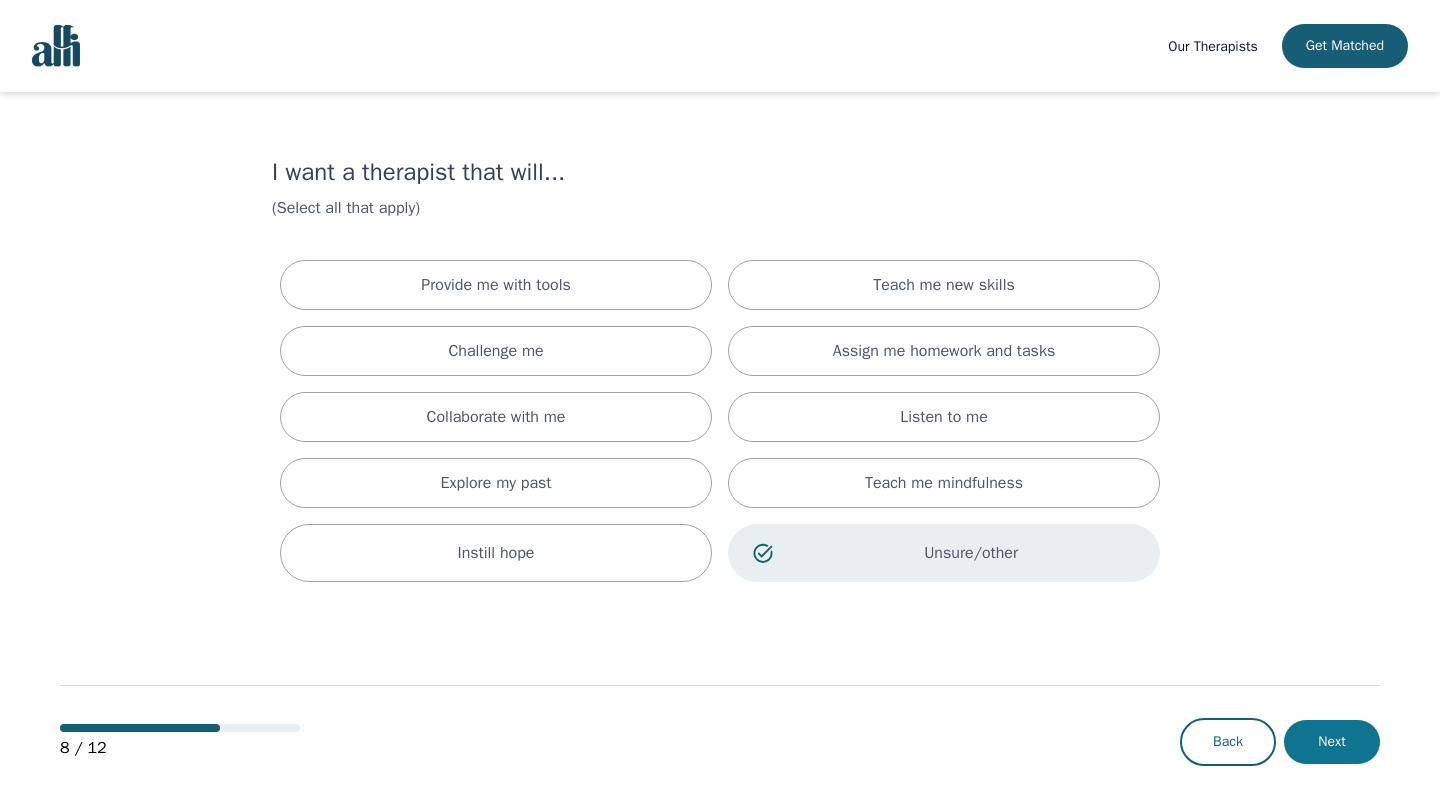 click on "Next" at bounding box center (1332, 742) 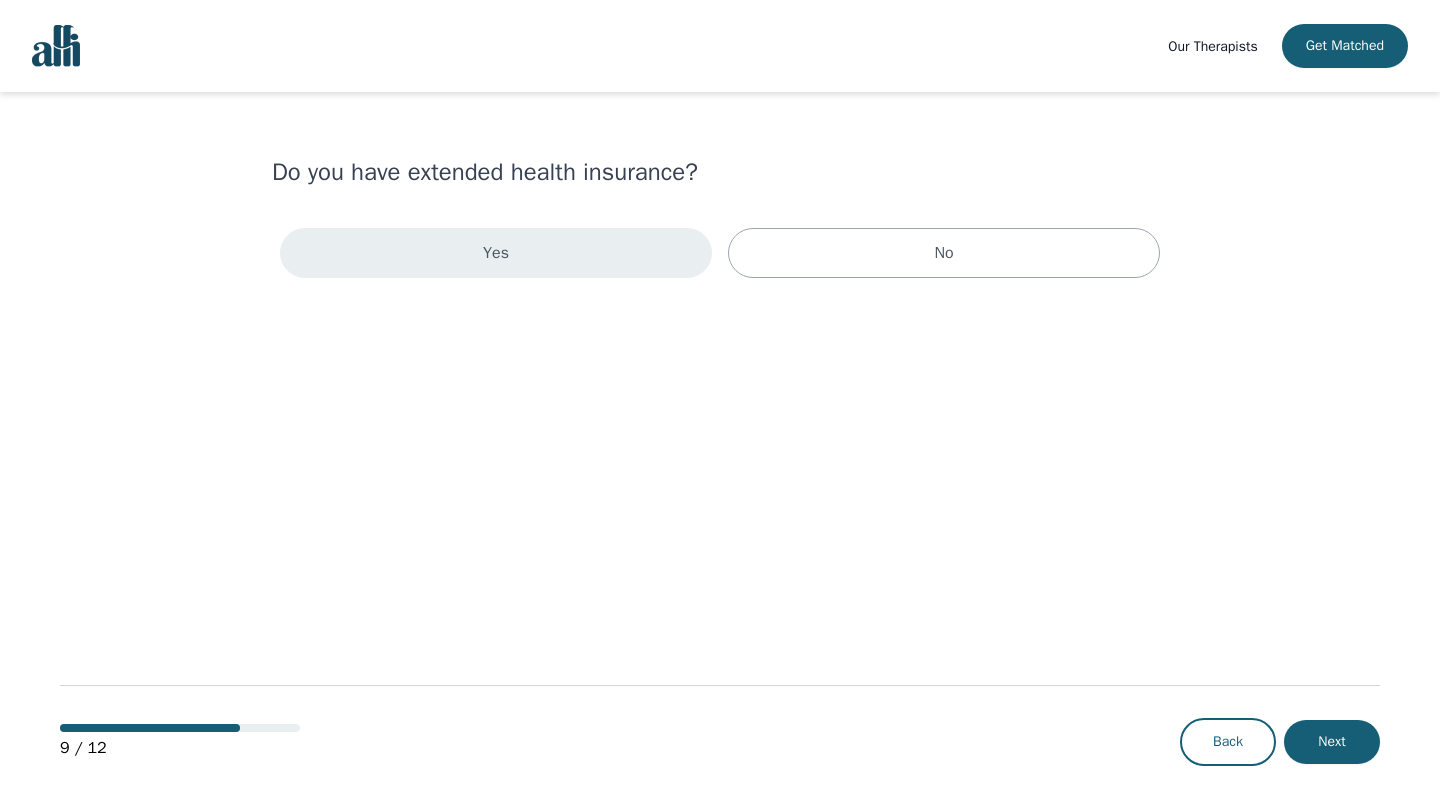 click on "Yes" at bounding box center [496, 253] 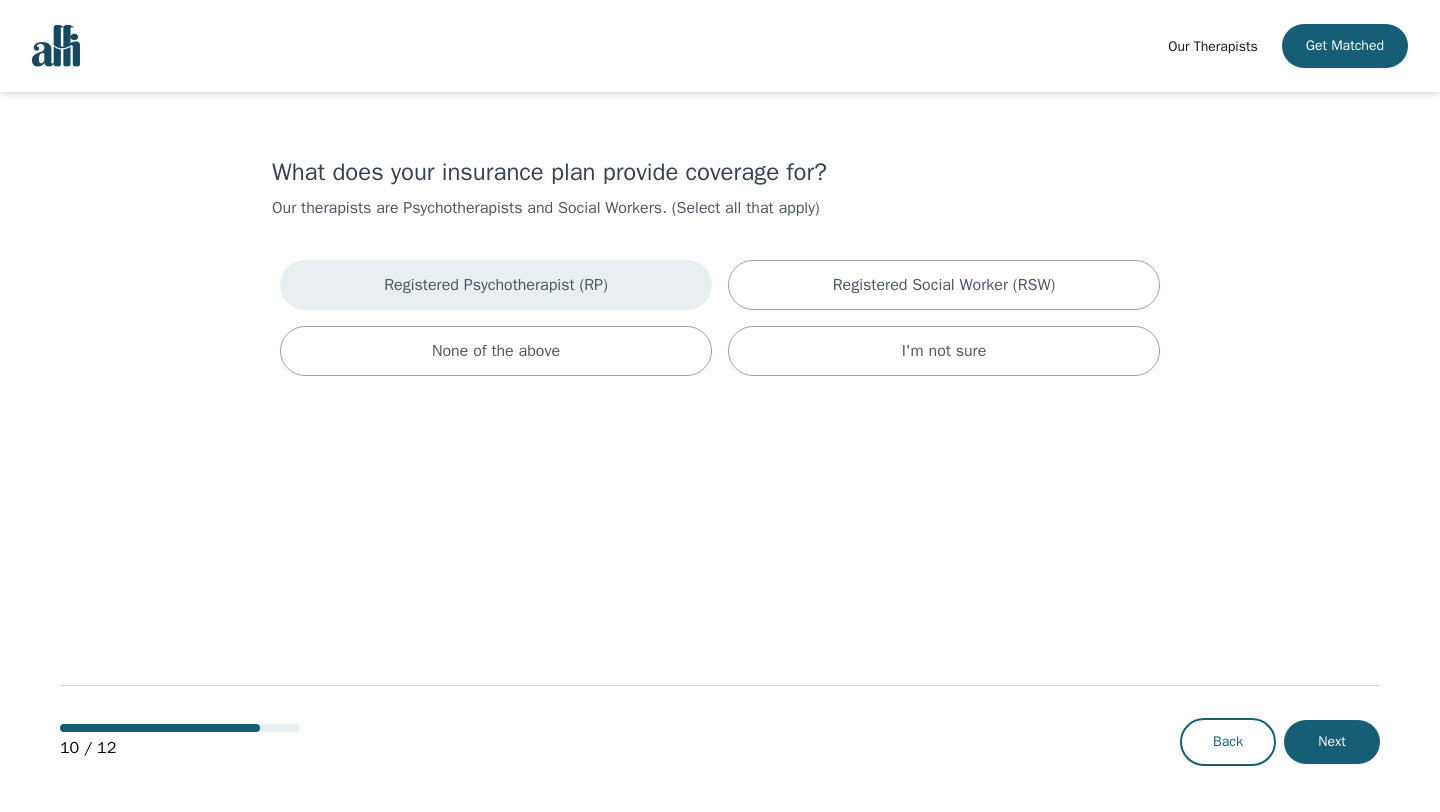 click on "Registered Psychotherapist (RP)" at bounding box center (496, 285) 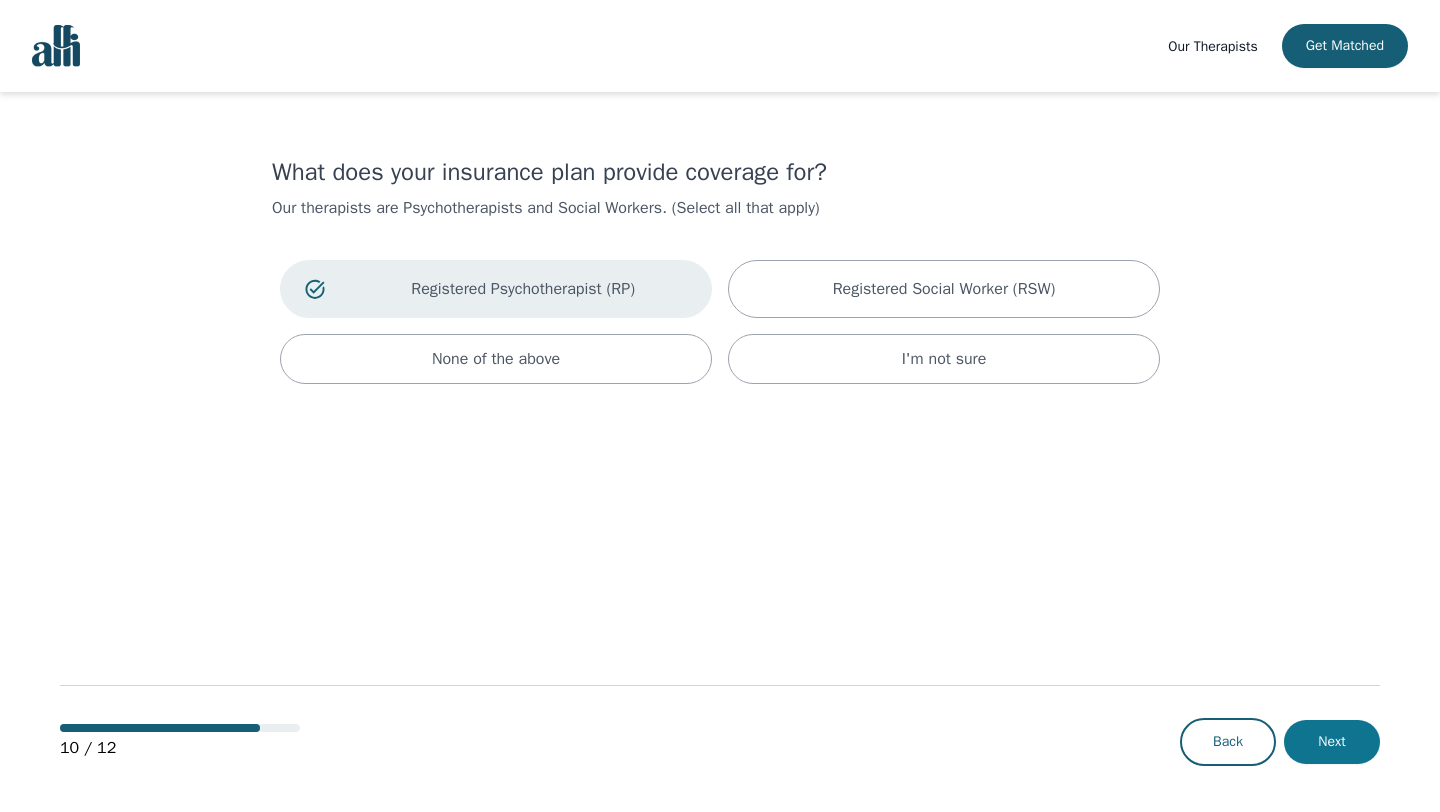 click on "Next" at bounding box center [1332, 742] 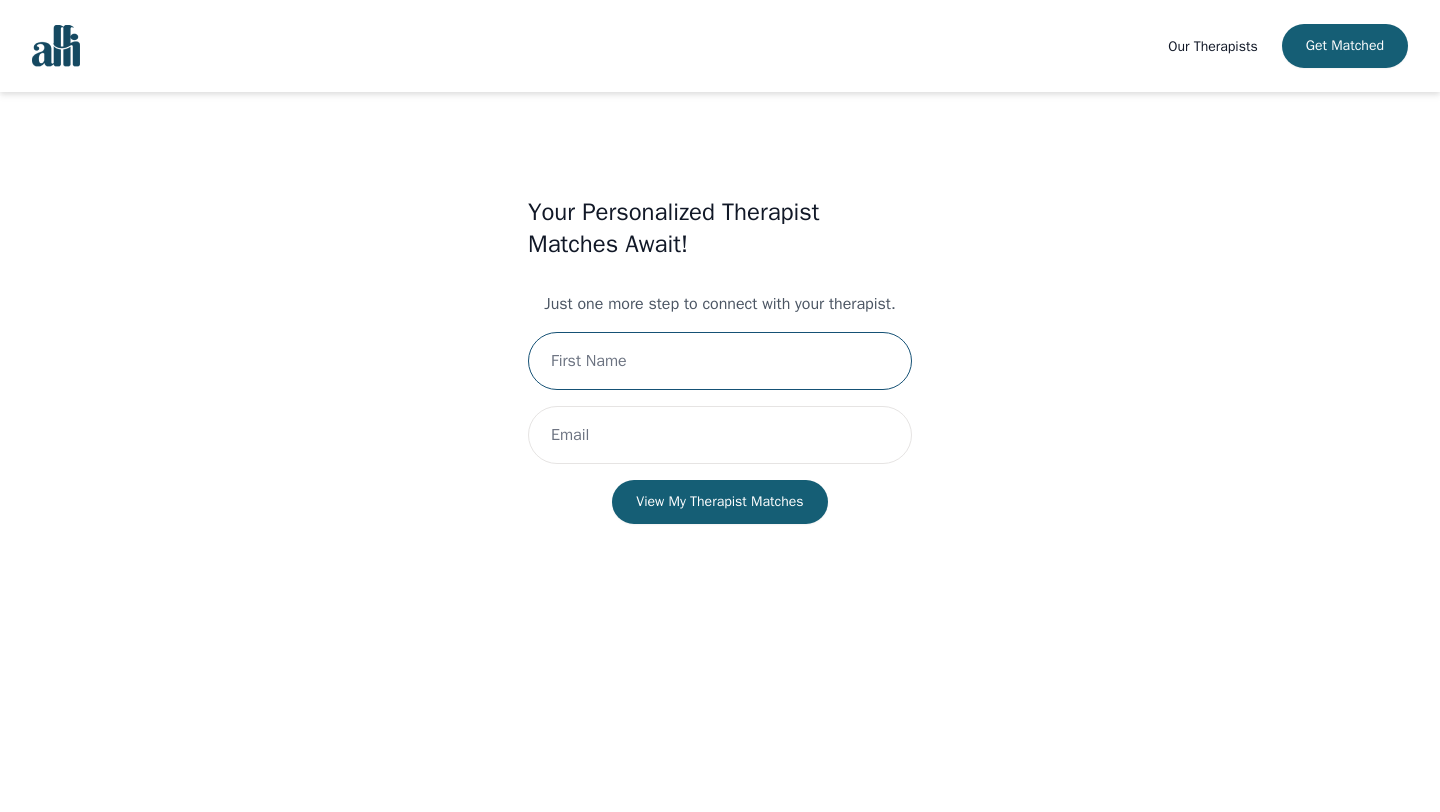 click at bounding box center (720, 361) 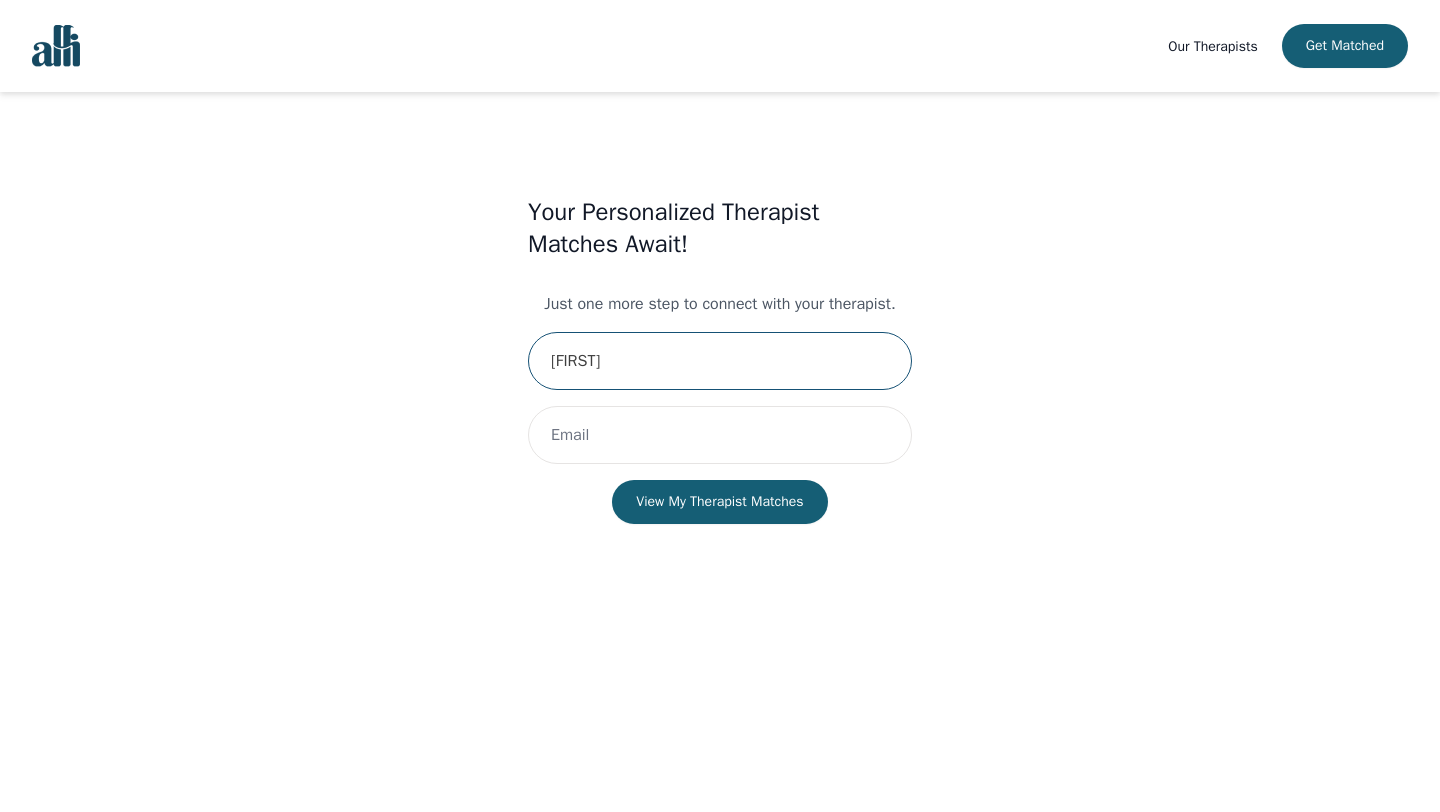 type on "[FIRST]" 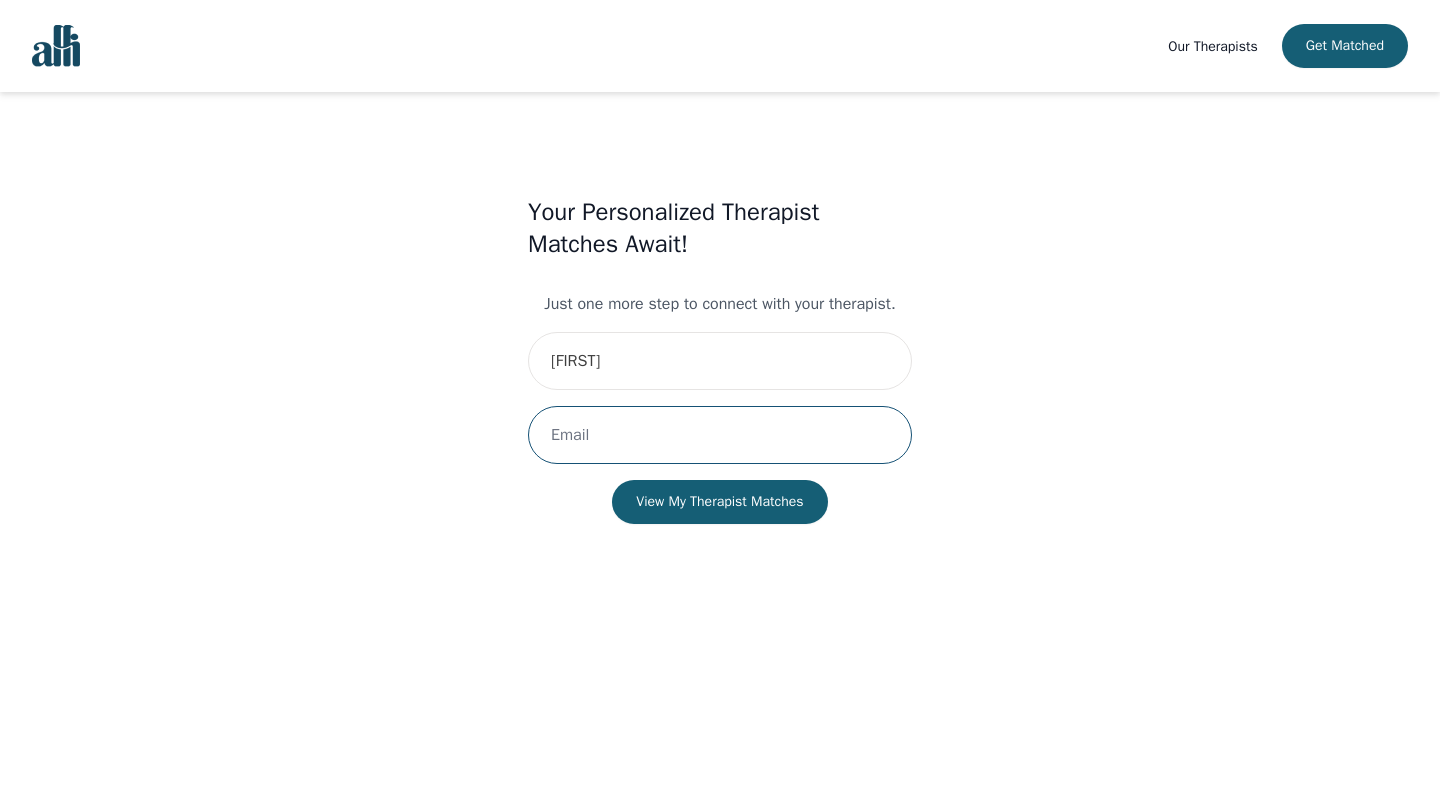 click at bounding box center [720, 435] 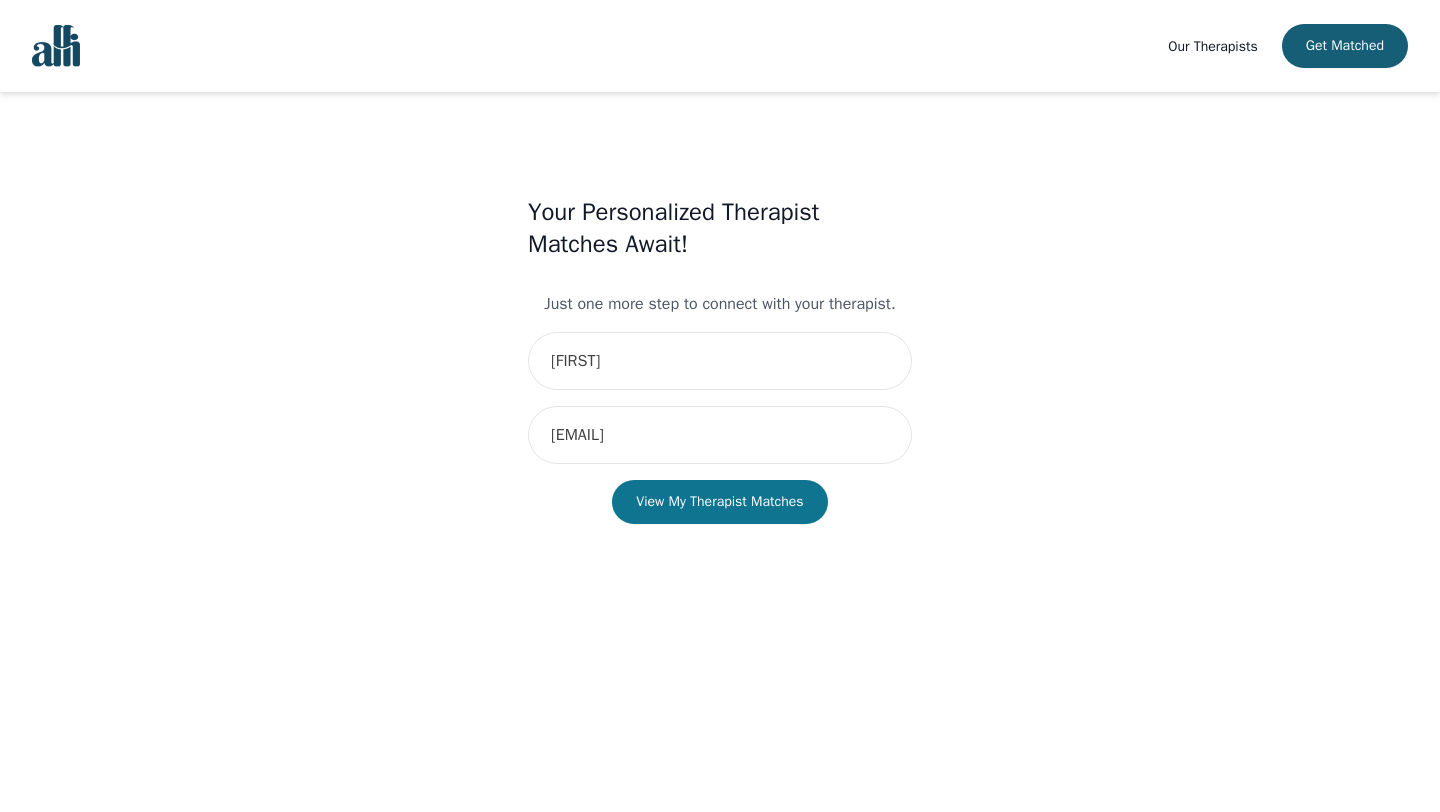 click on "View My Therapist Matches" at bounding box center (719, 502) 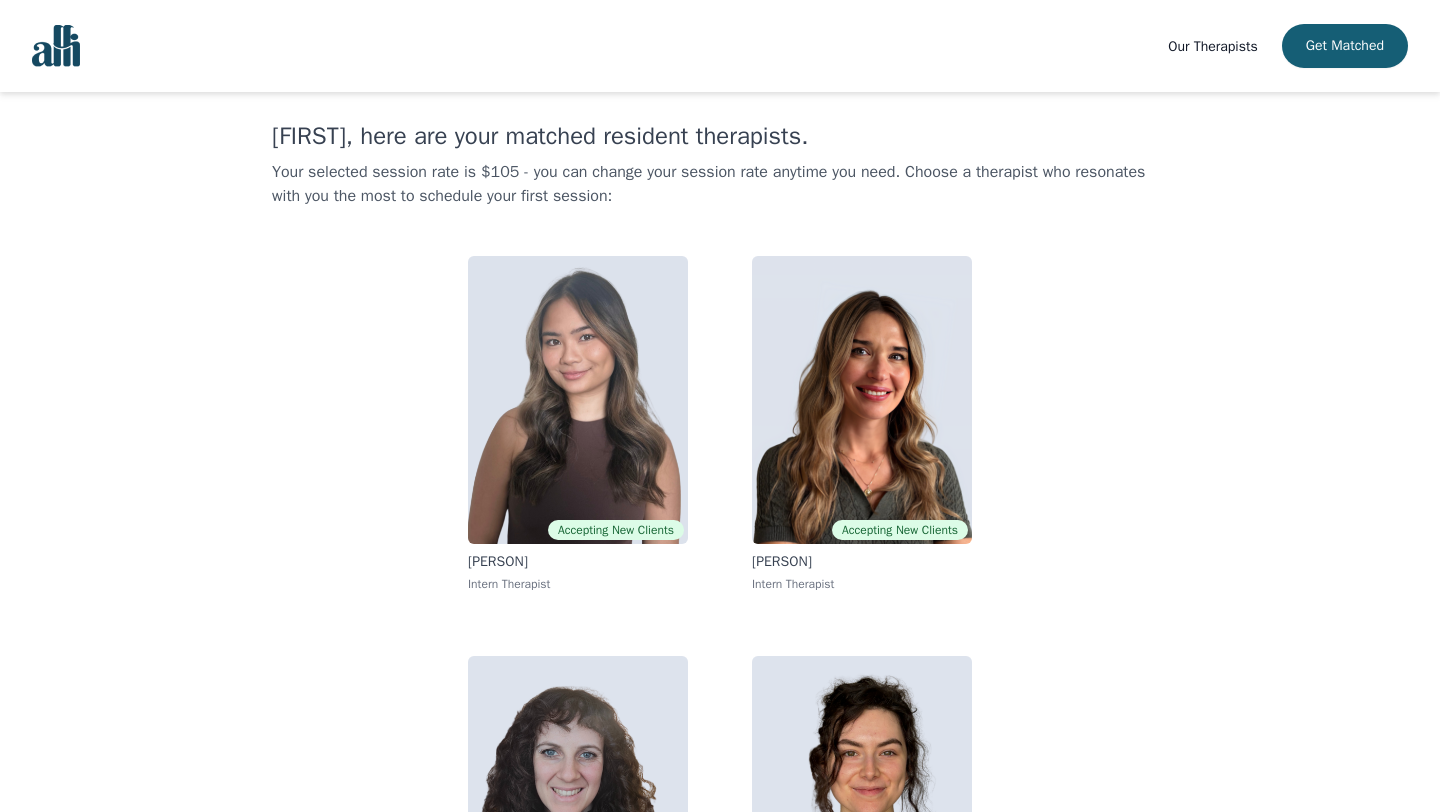 scroll, scrollTop: 30, scrollLeft: 0, axis: vertical 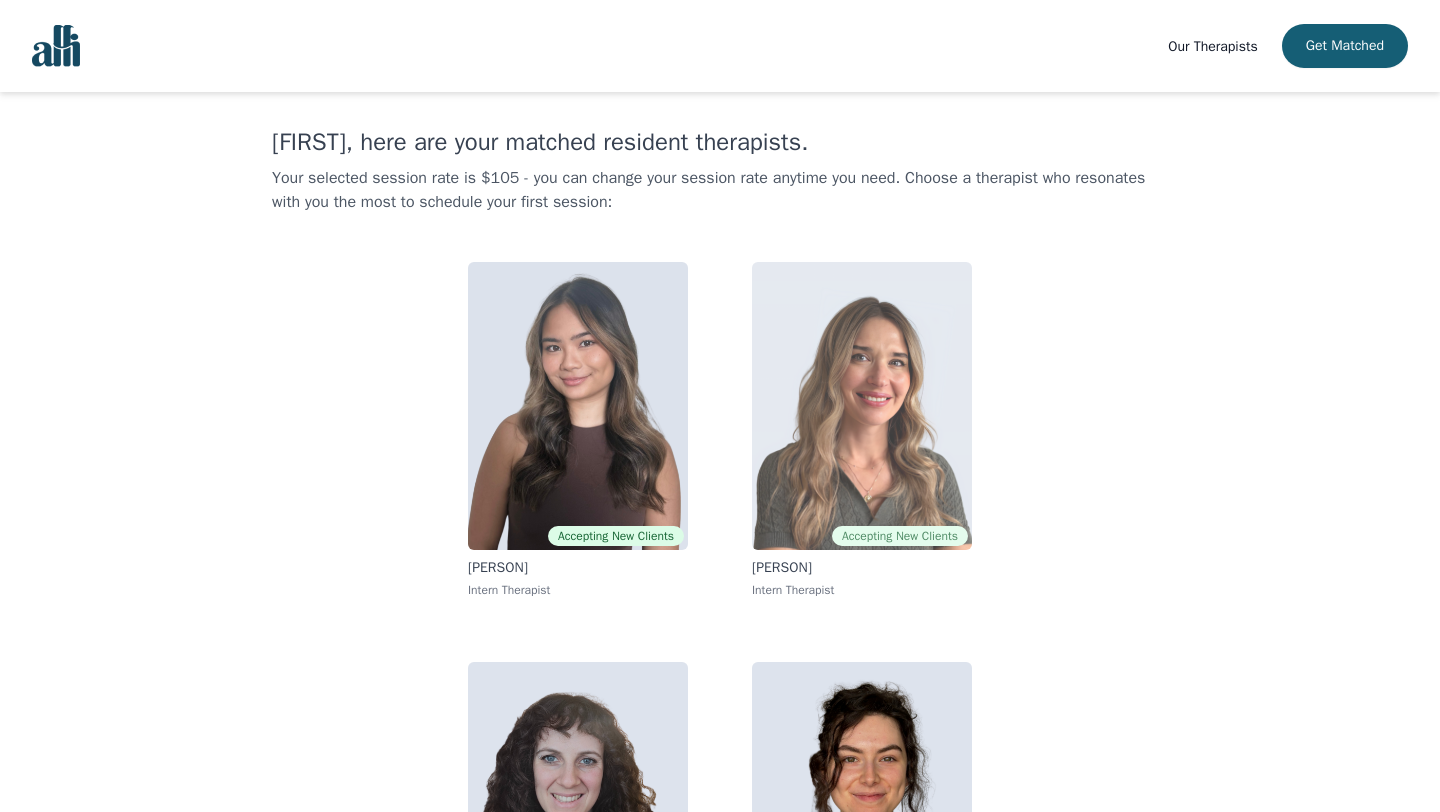 click at bounding box center [862, 406] 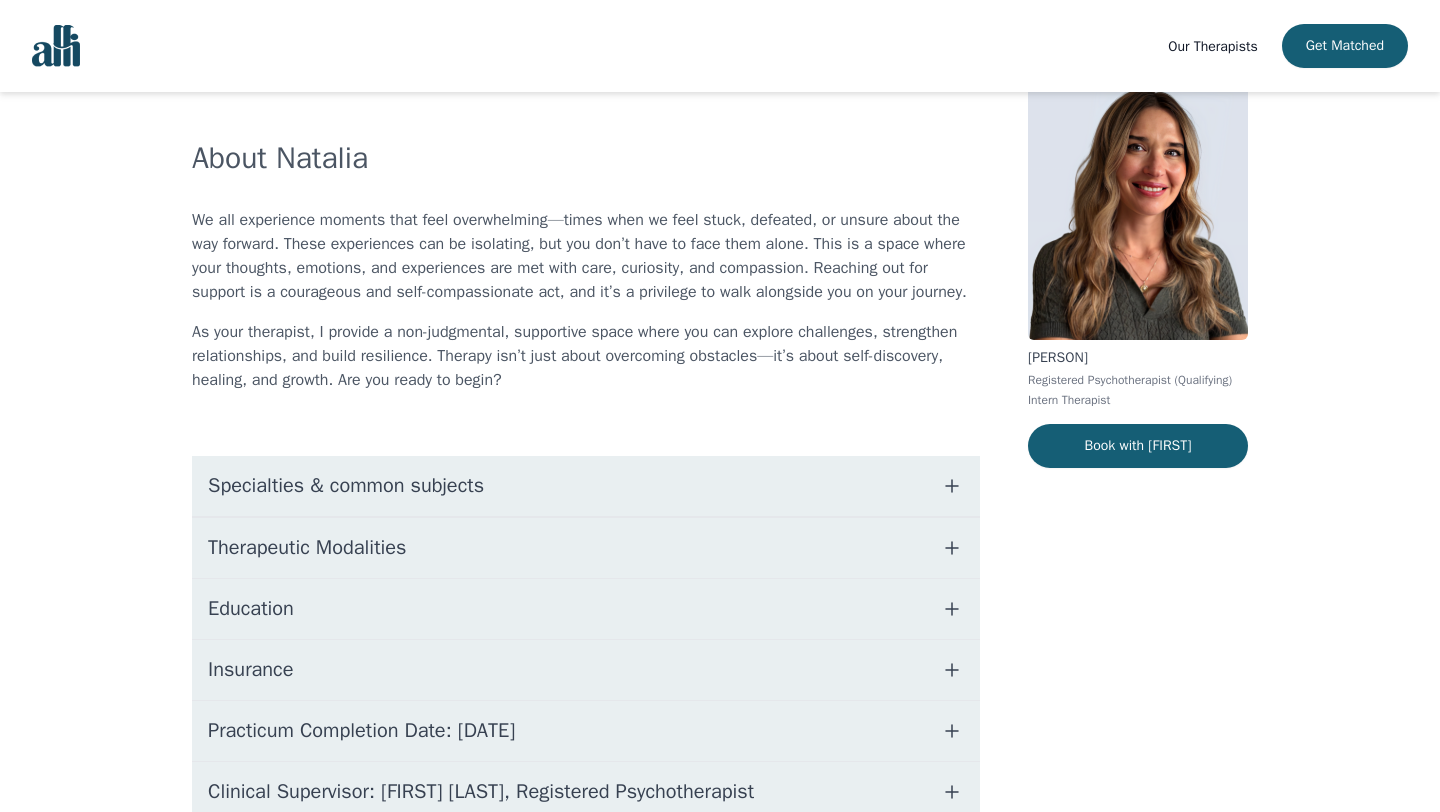 scroll, scrollTop: 170, scrollLeft: 0, axis: vertical 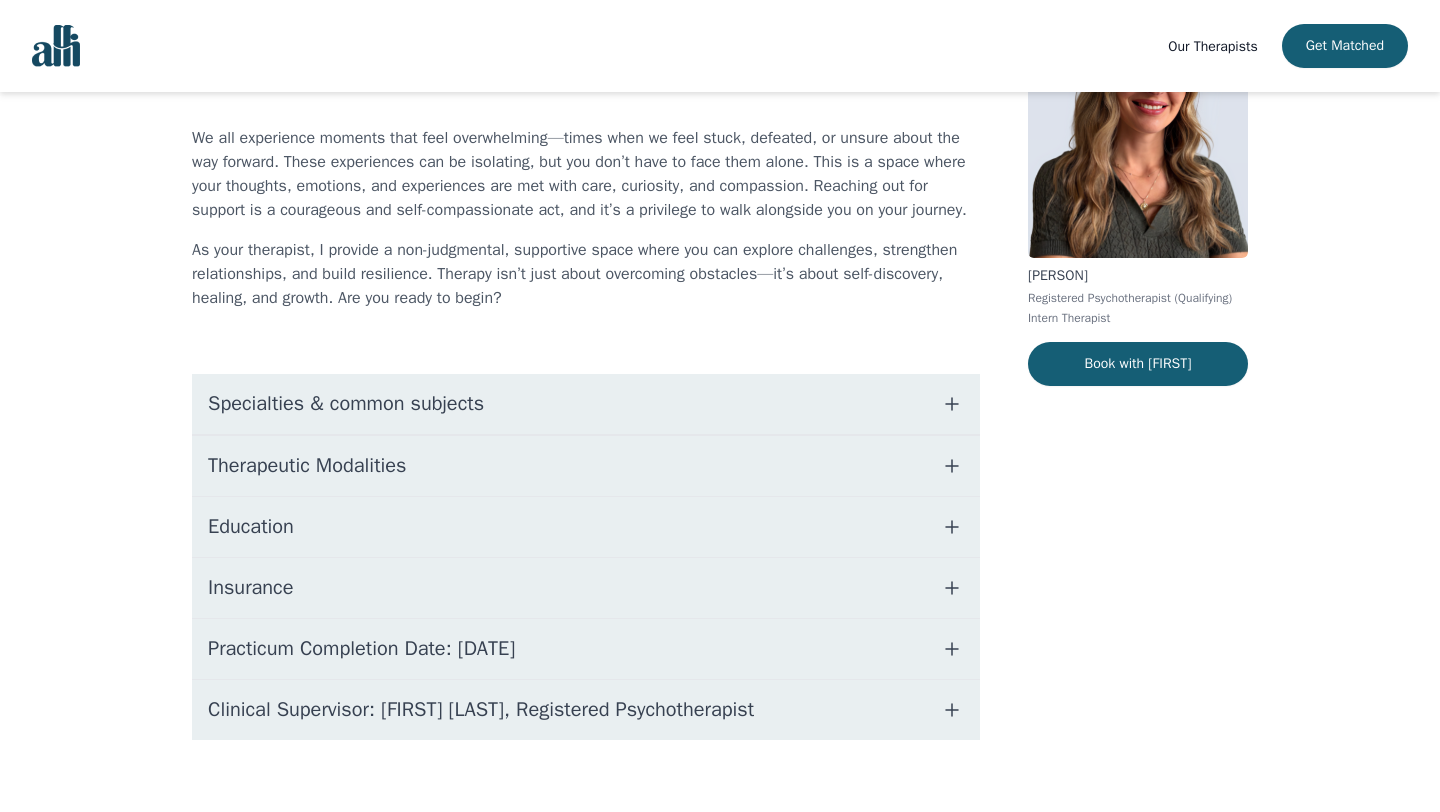 click on "Specialties & common subjects" at bounding box center [586, 404] 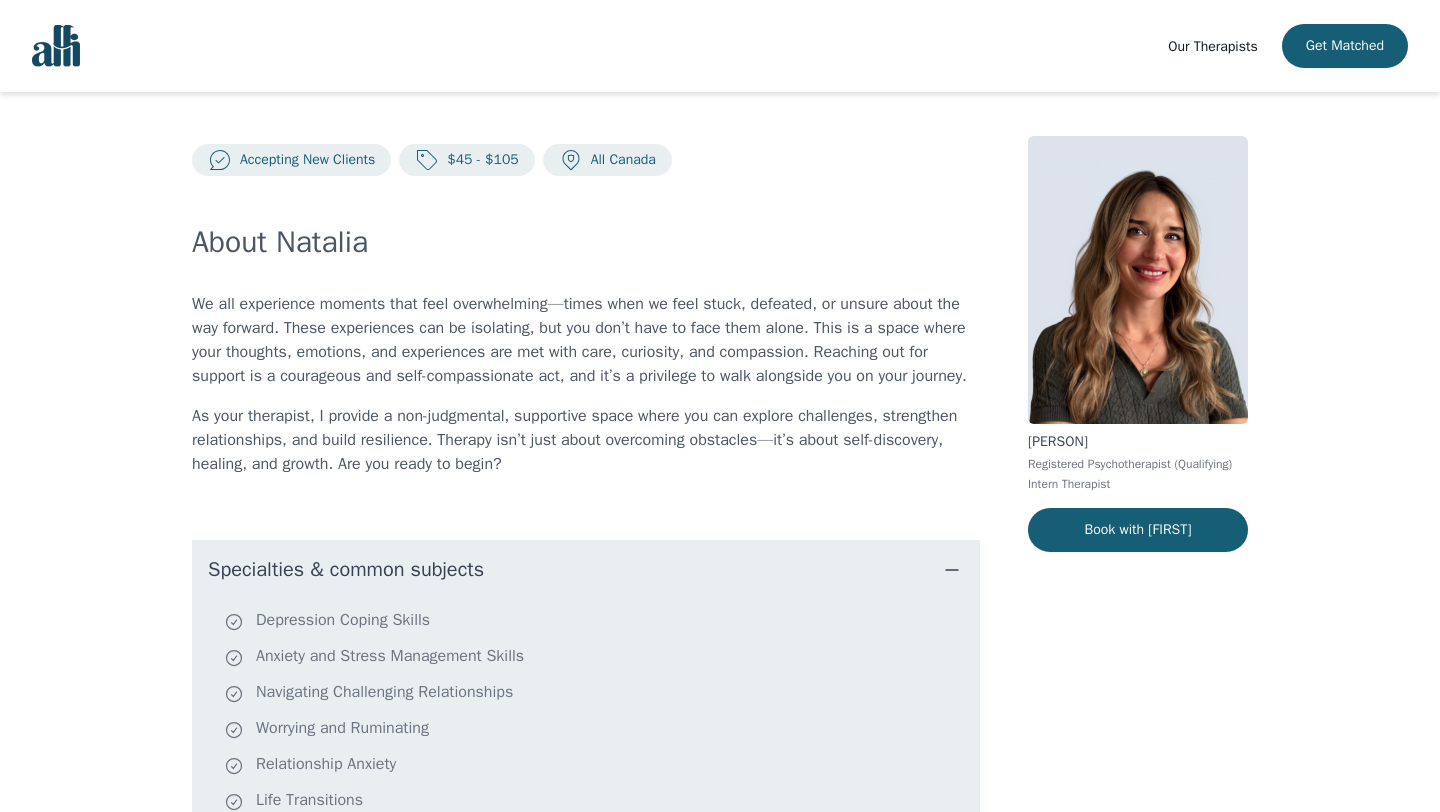 scroll, scrollTop: 0, scrollLeft: 0, axis: both 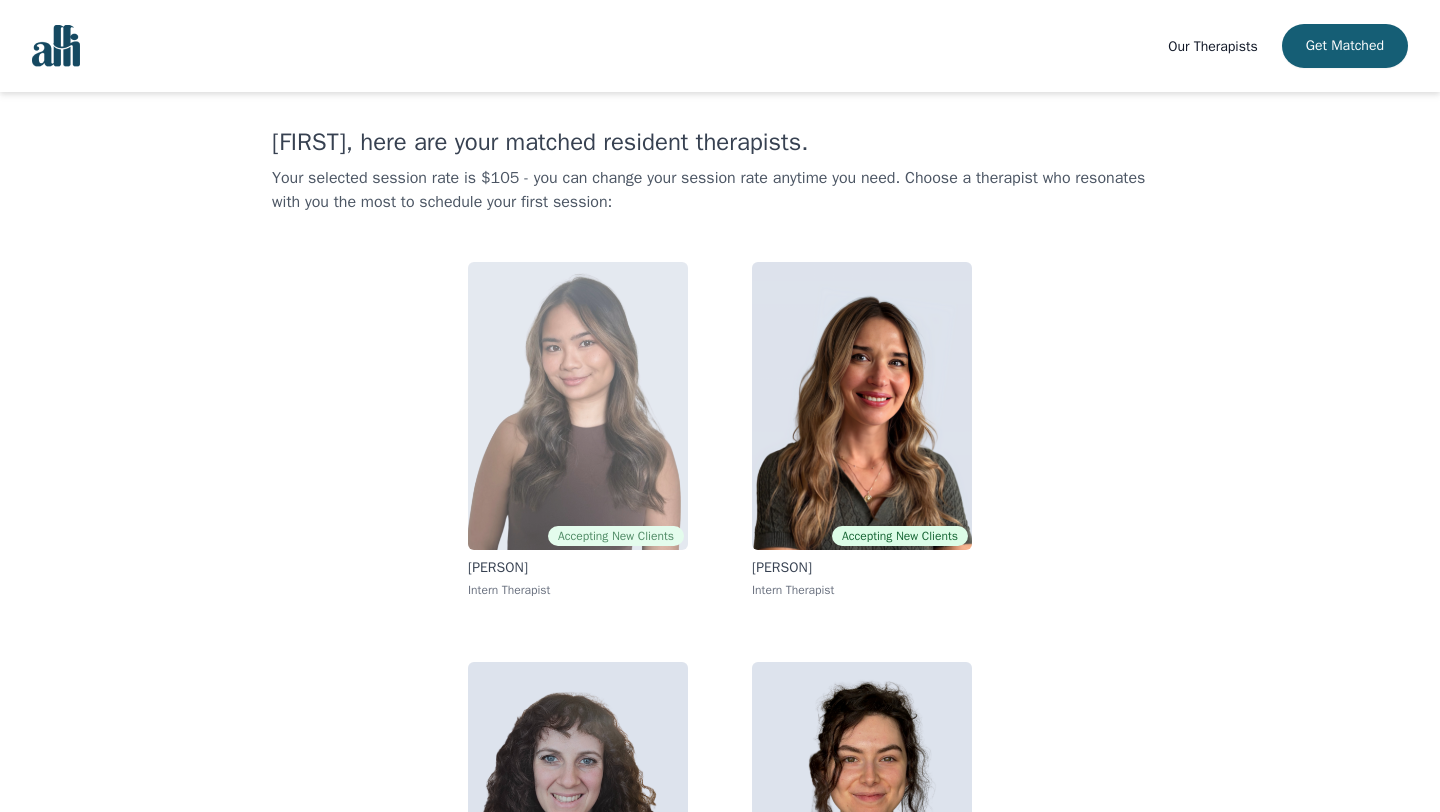 click at bounding box center (578, 406) 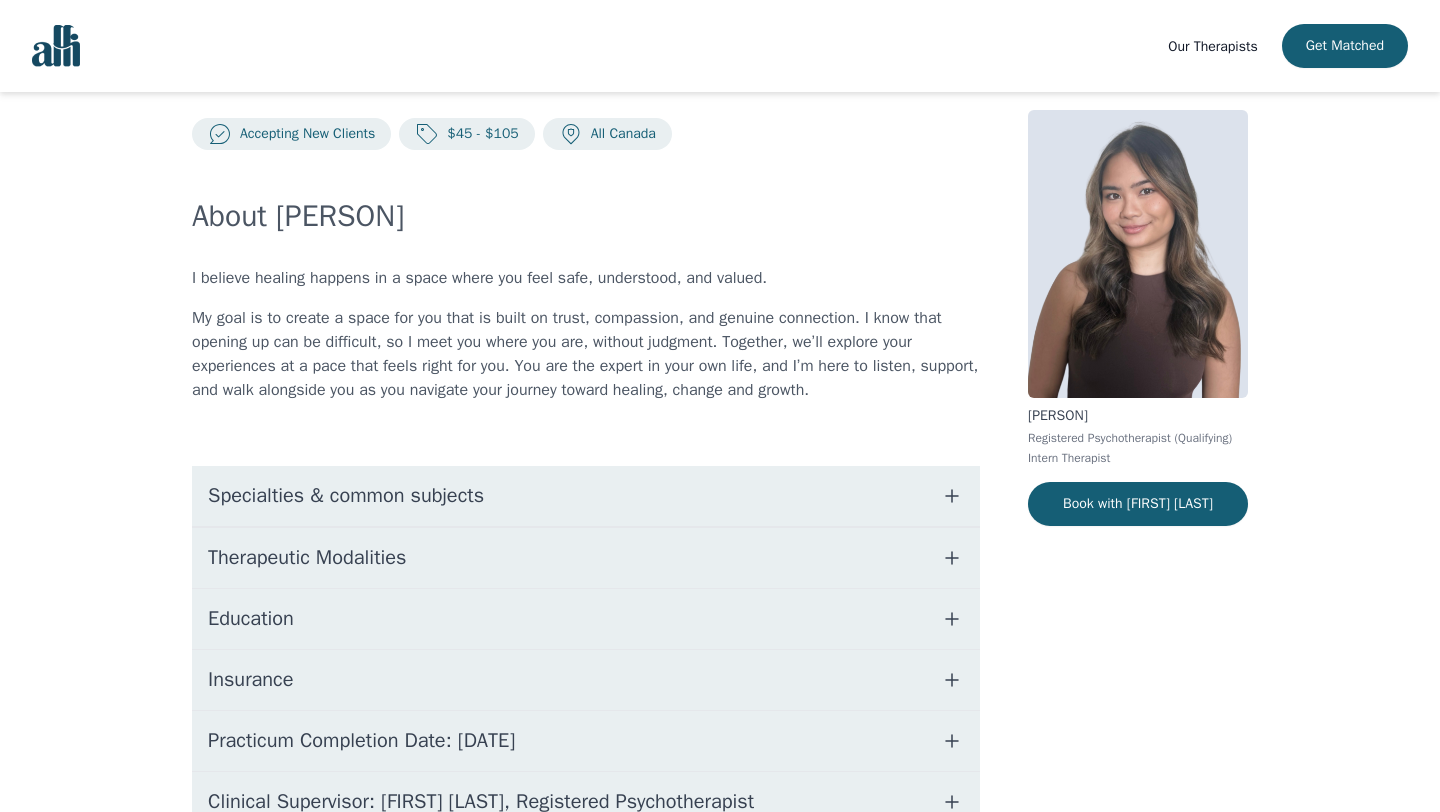 scroll, scrollTop: 0, scrollLeft: 0, axis: both 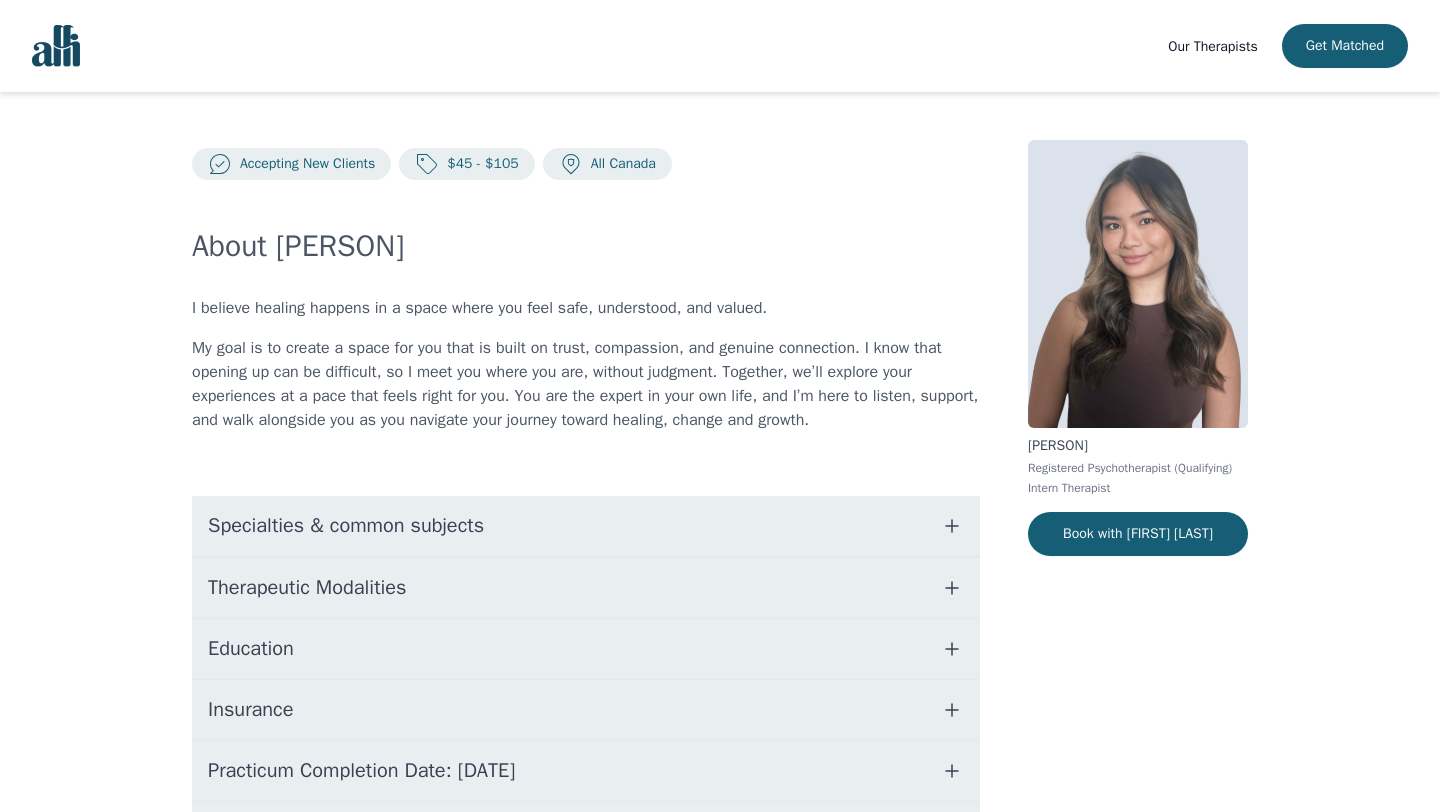 click on "Specialties & common subjects" at bounding box center [586, 526] 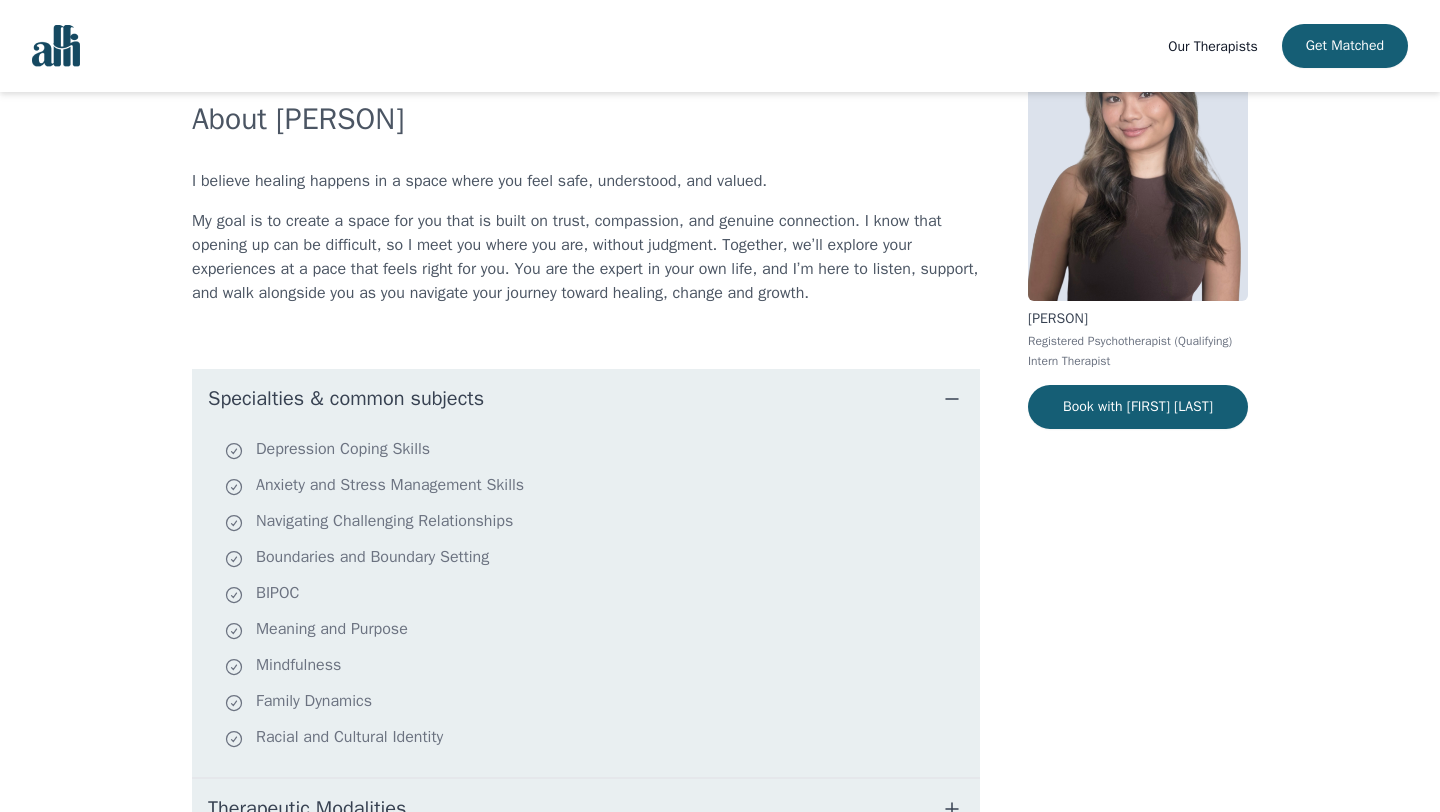 scroll, scrollTop: 0, scrollLeft: 0, axis: both 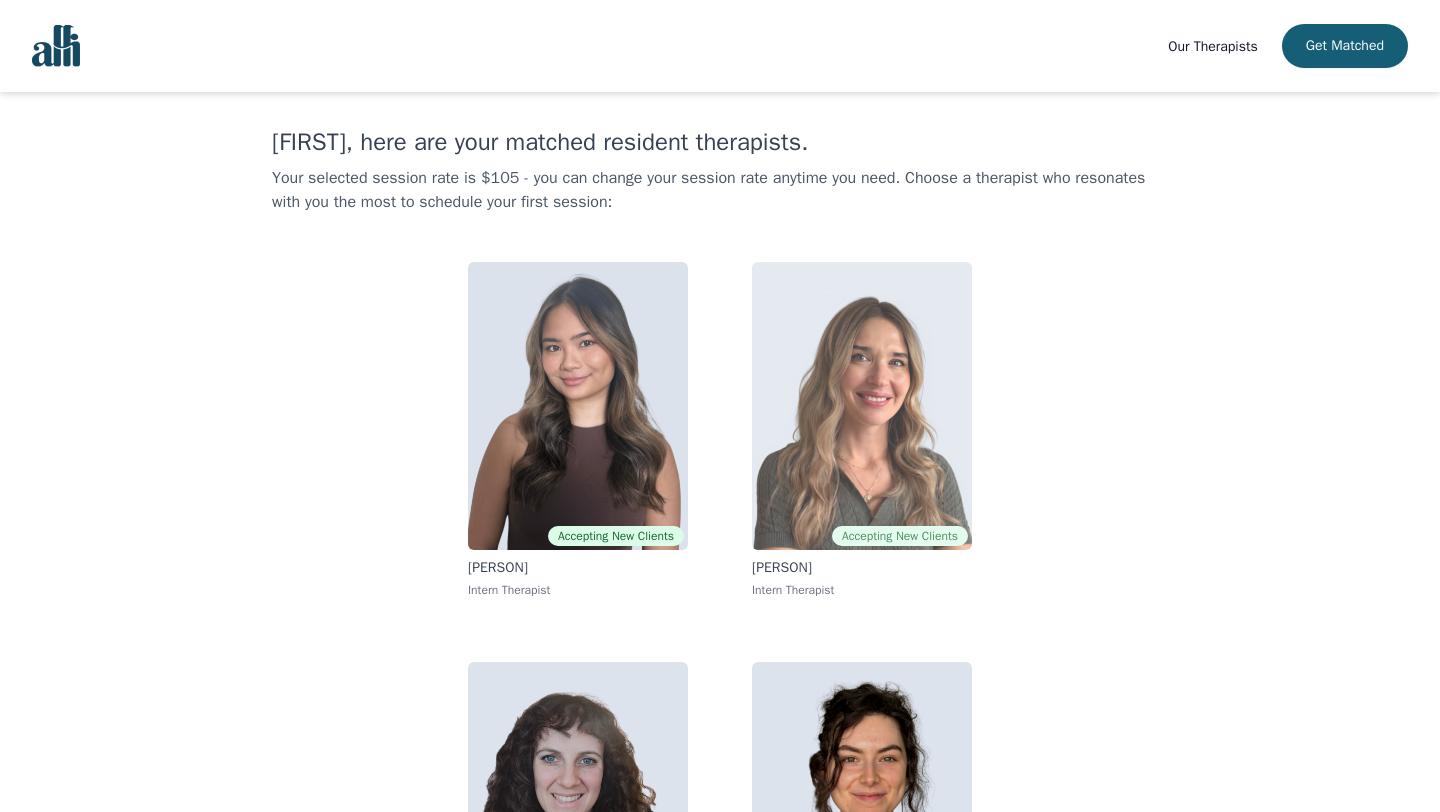 click at bounding box center (862, 406) 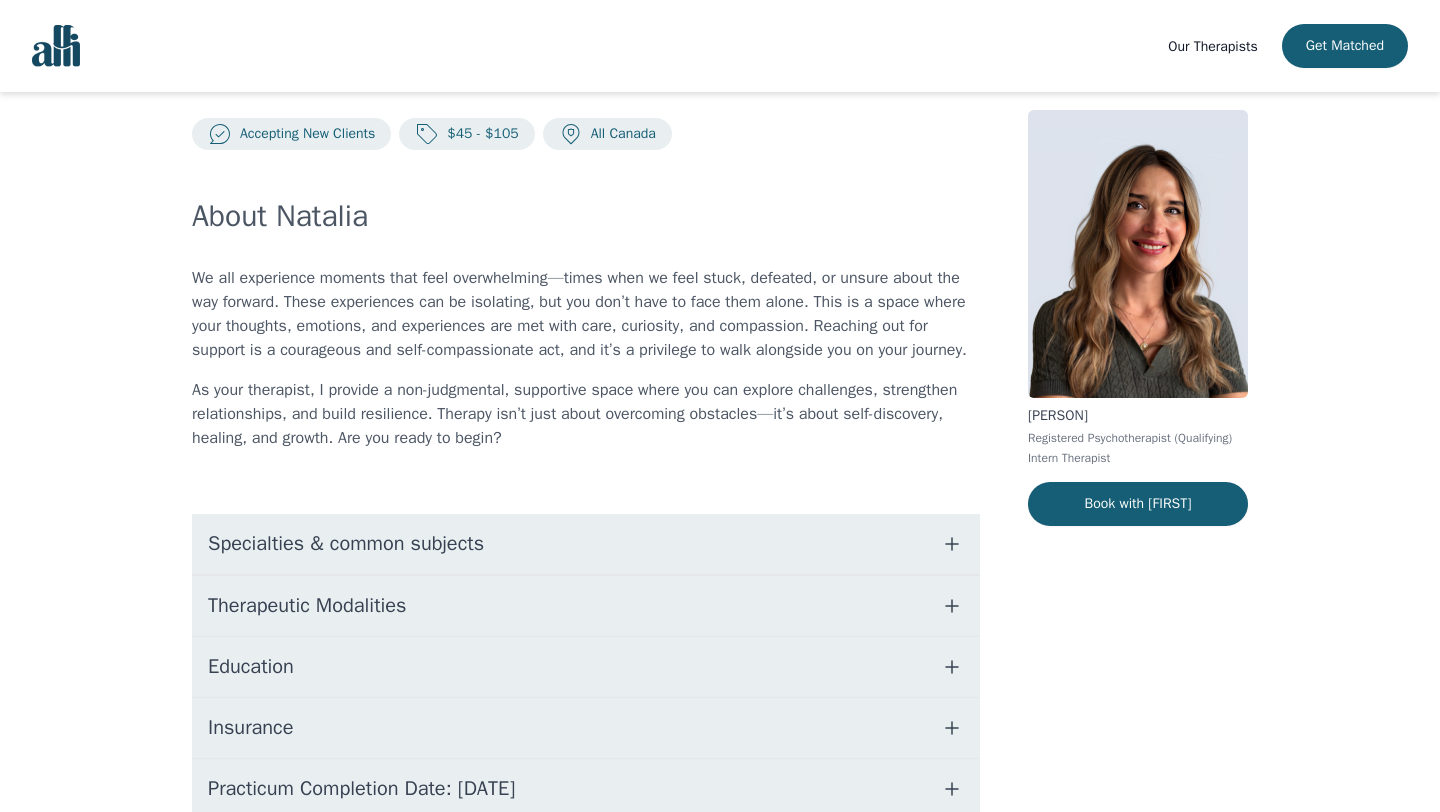 scroll, scrollTop: 0, scrollLeft: 0, axis: both 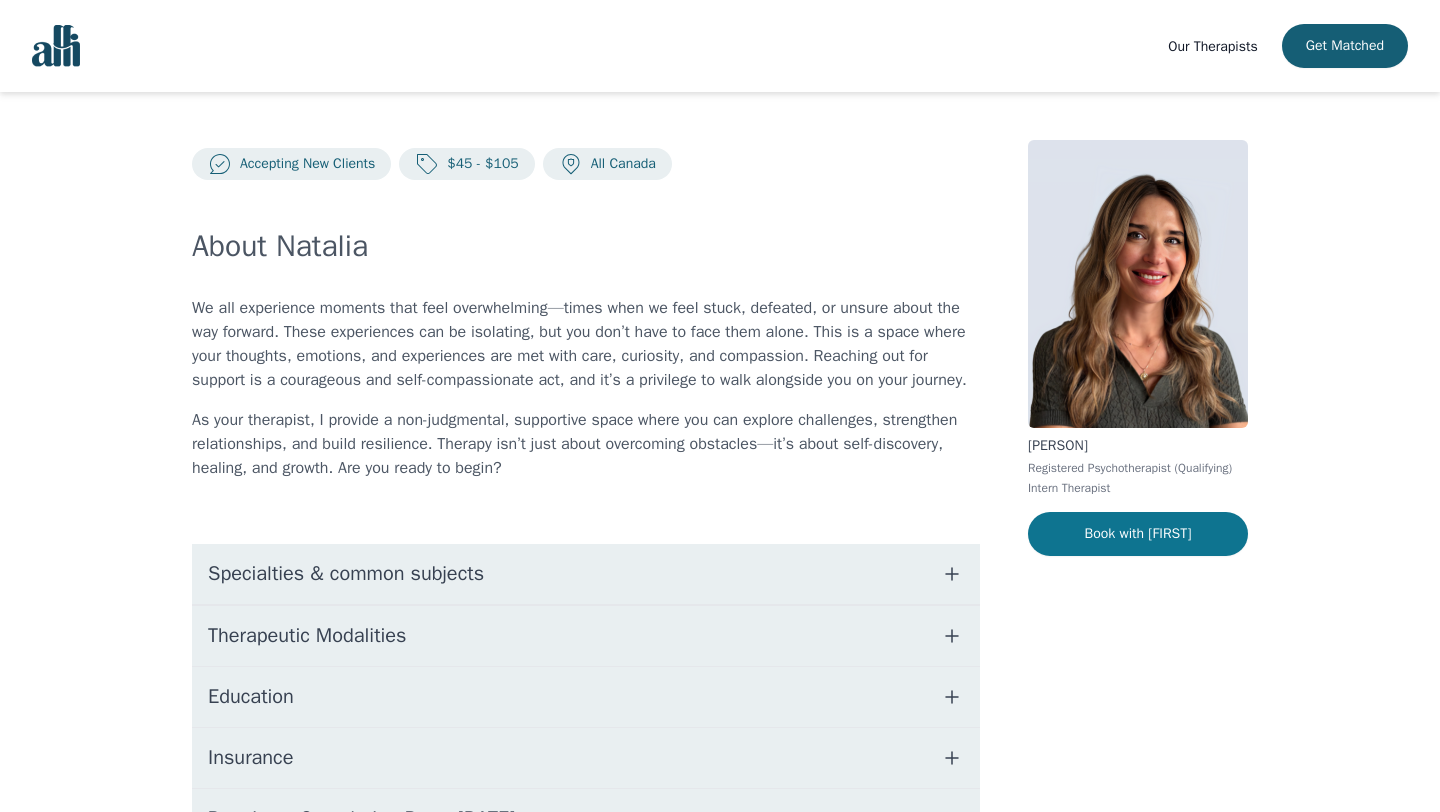 click on "Book with [FIRST]" at bounding box center (1138, 534) 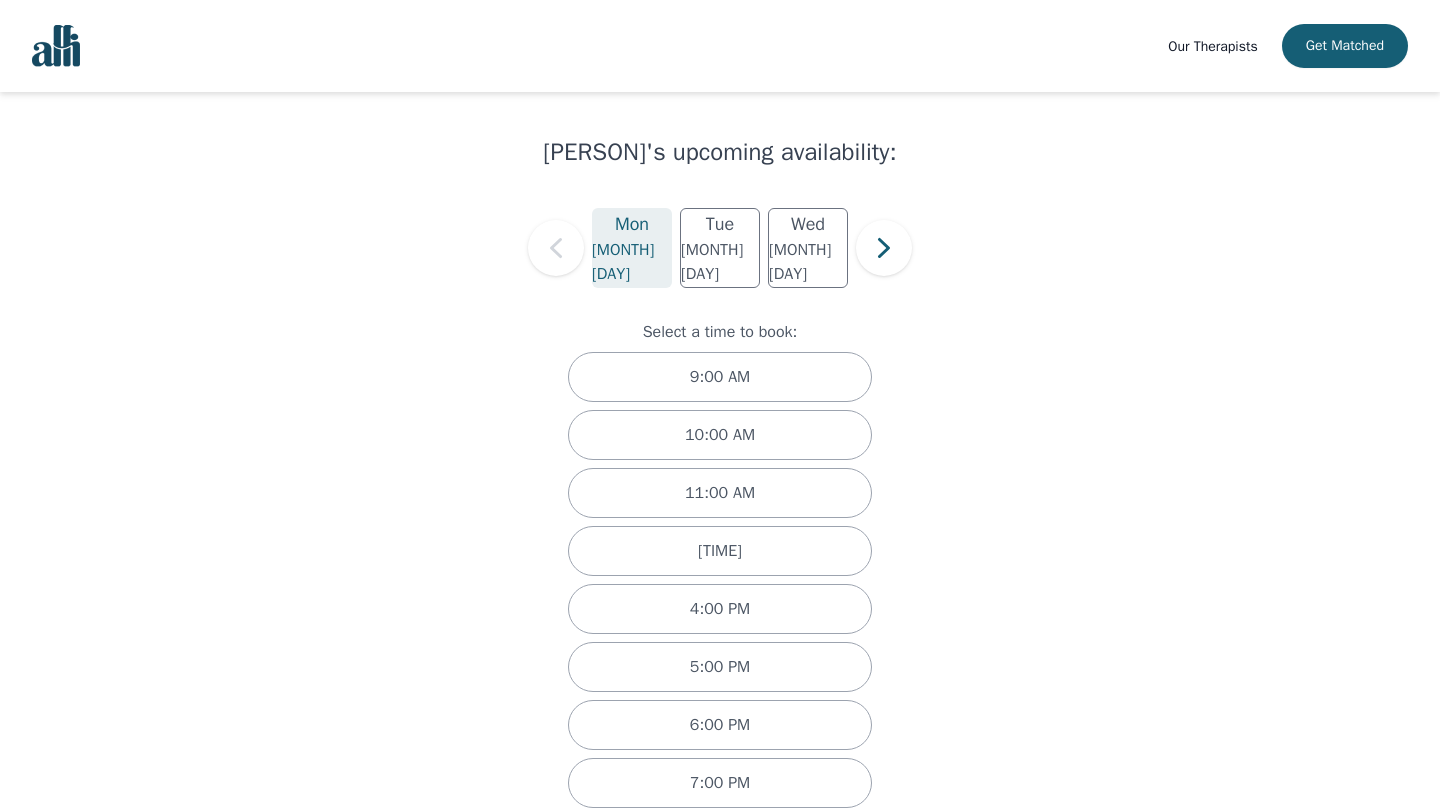 scroll, scrollTop: 88, scrollLeft: 0, axis: vertical 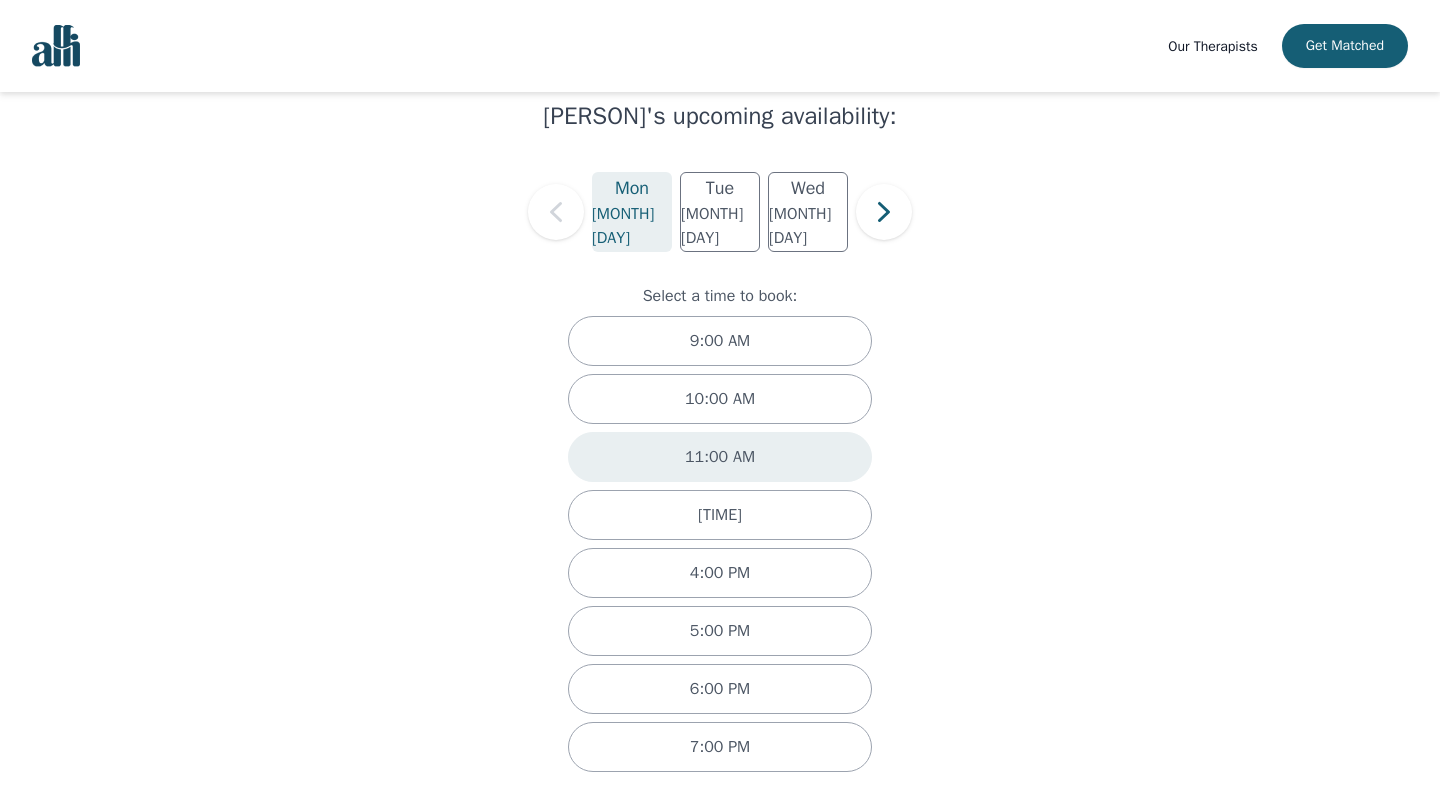click on "11:00 AM" at bounding box center [720, 457] 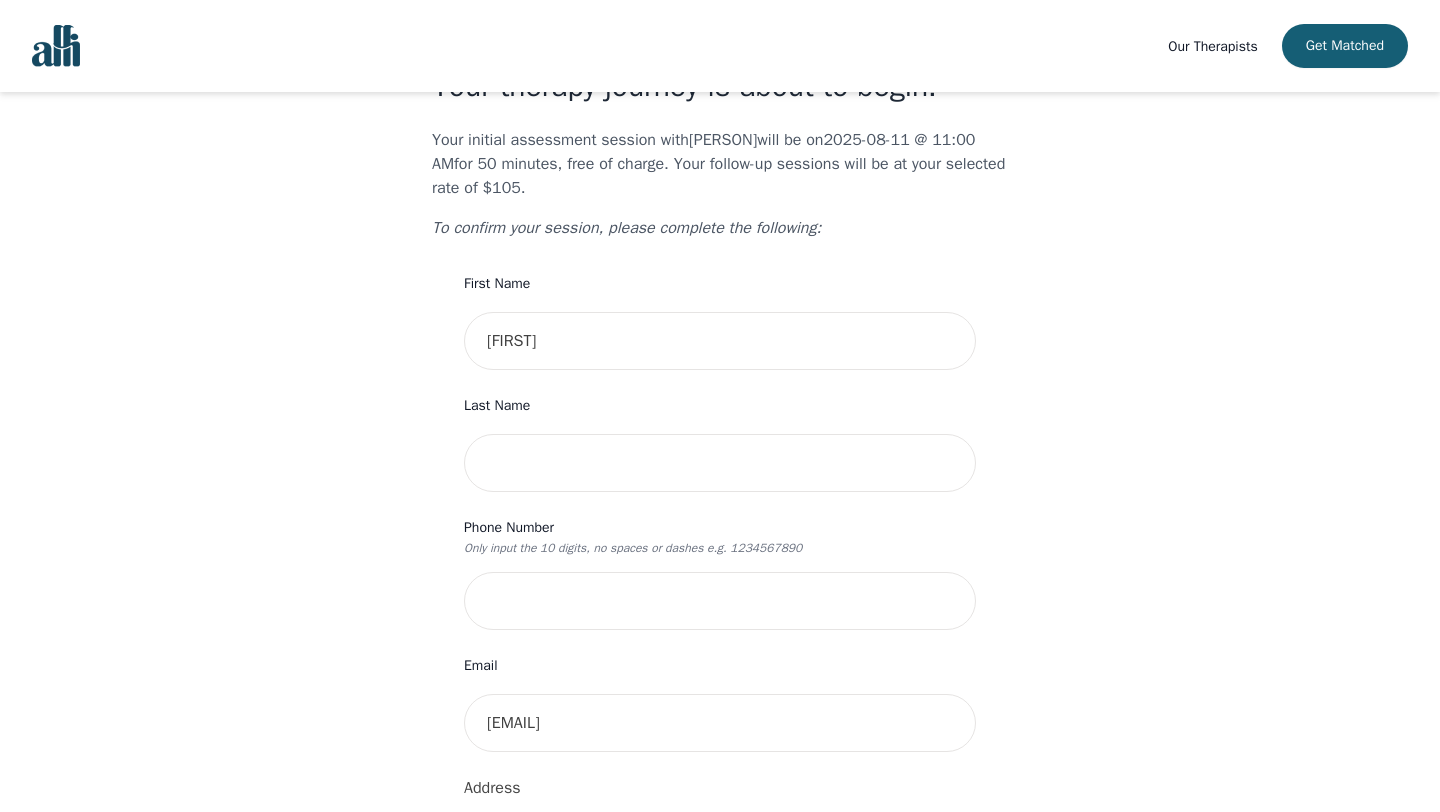scroll, scrollTop: 0, scrollLeft: 0, axis: both 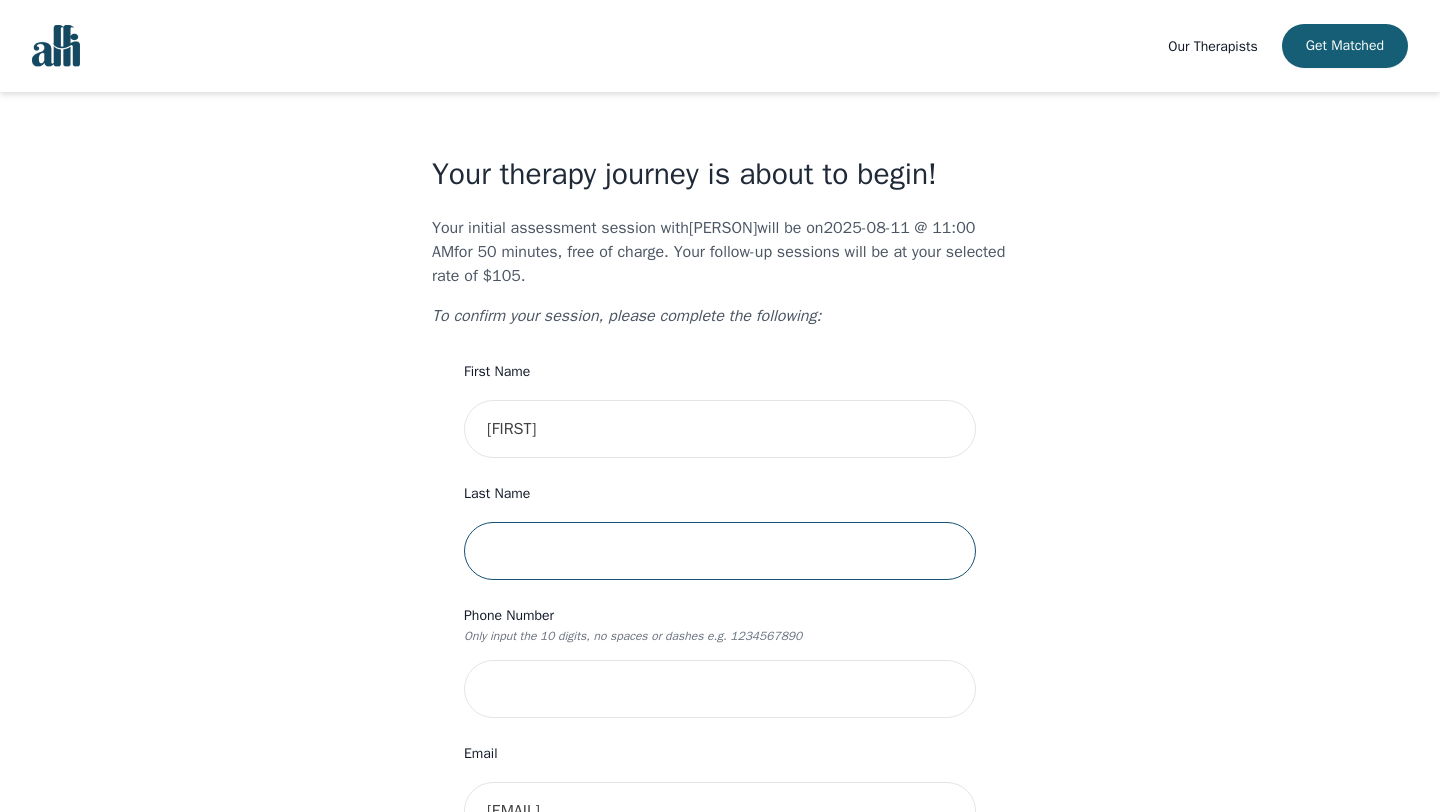 click at bounding box center (720, 551) 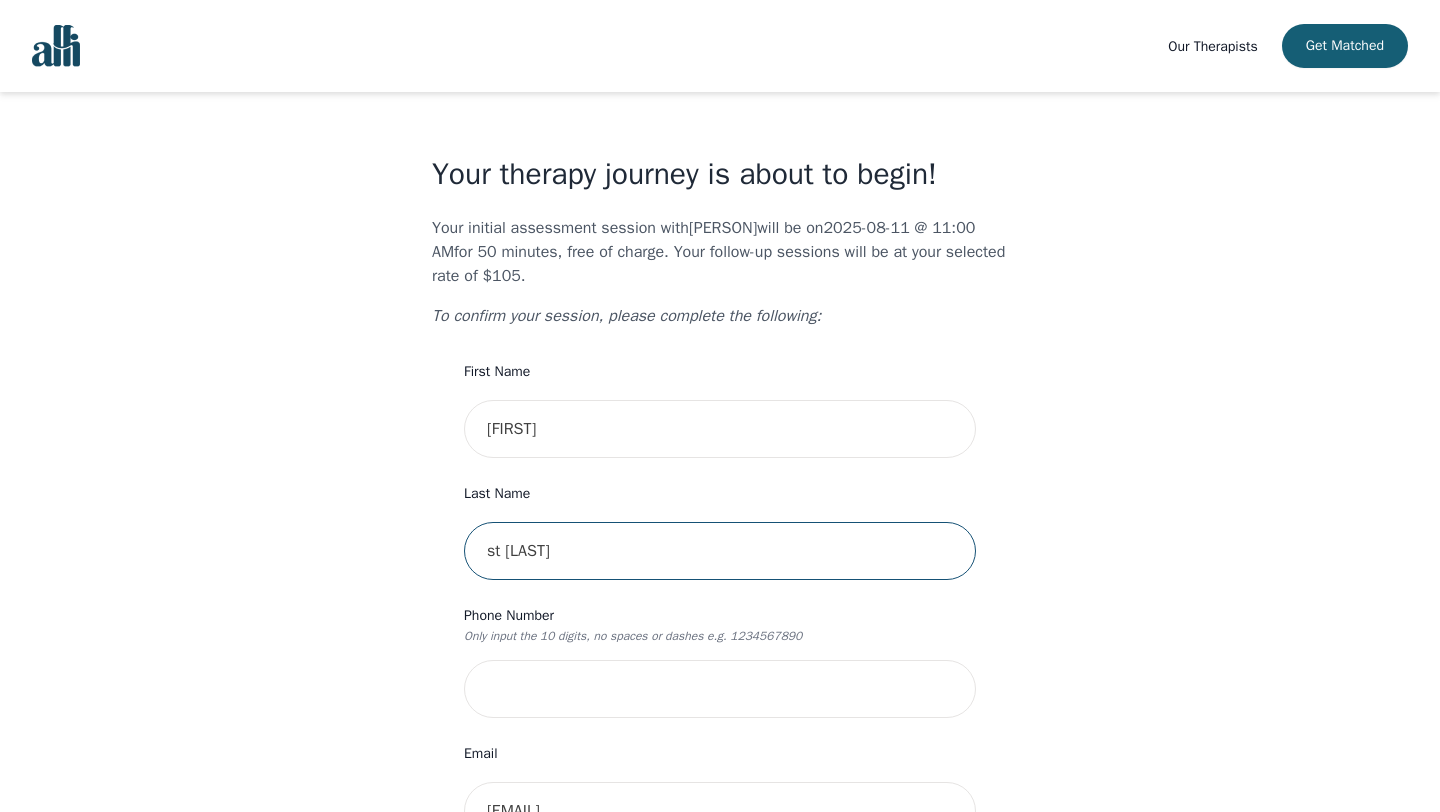 type on "st [LAST]" 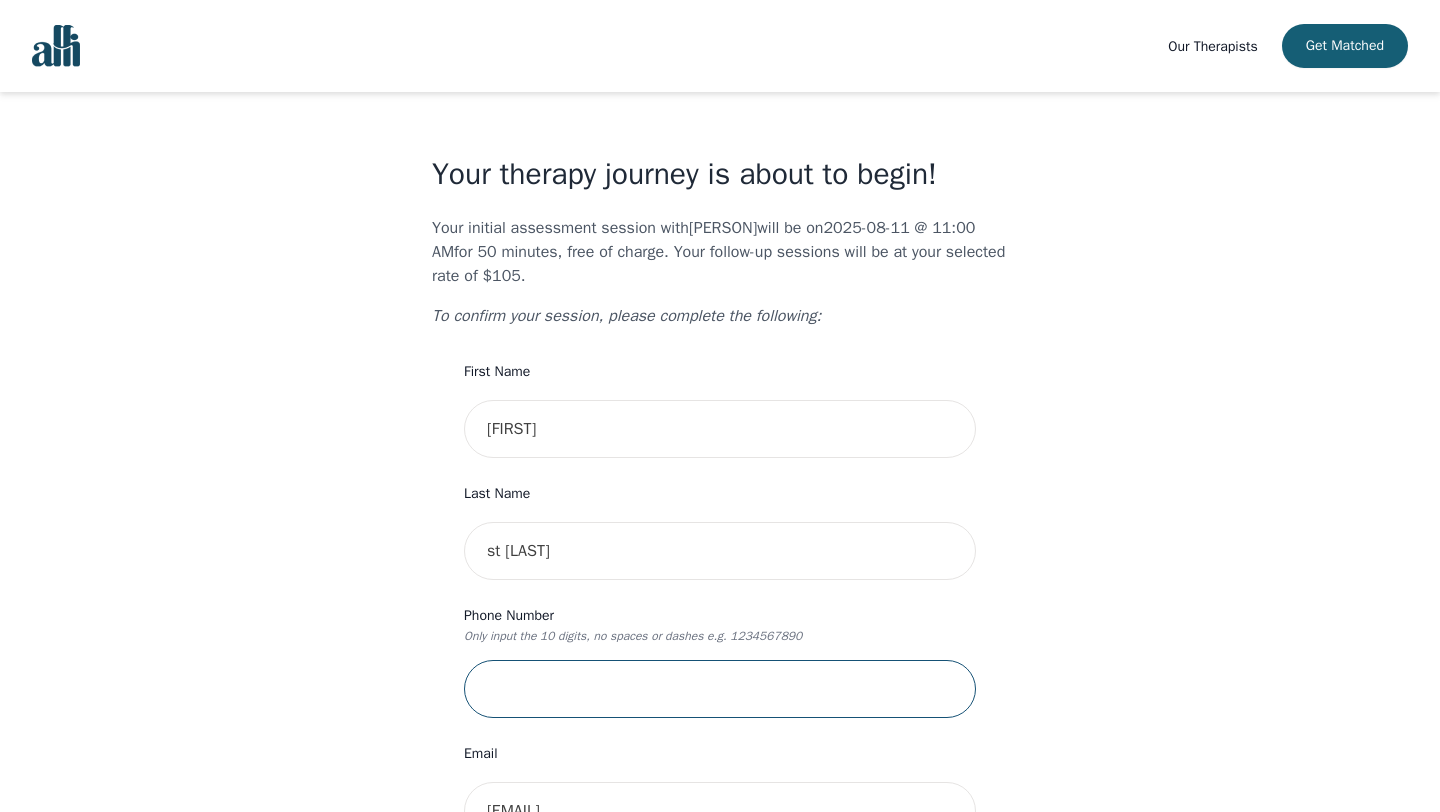 click at bounding box center (720, 689) 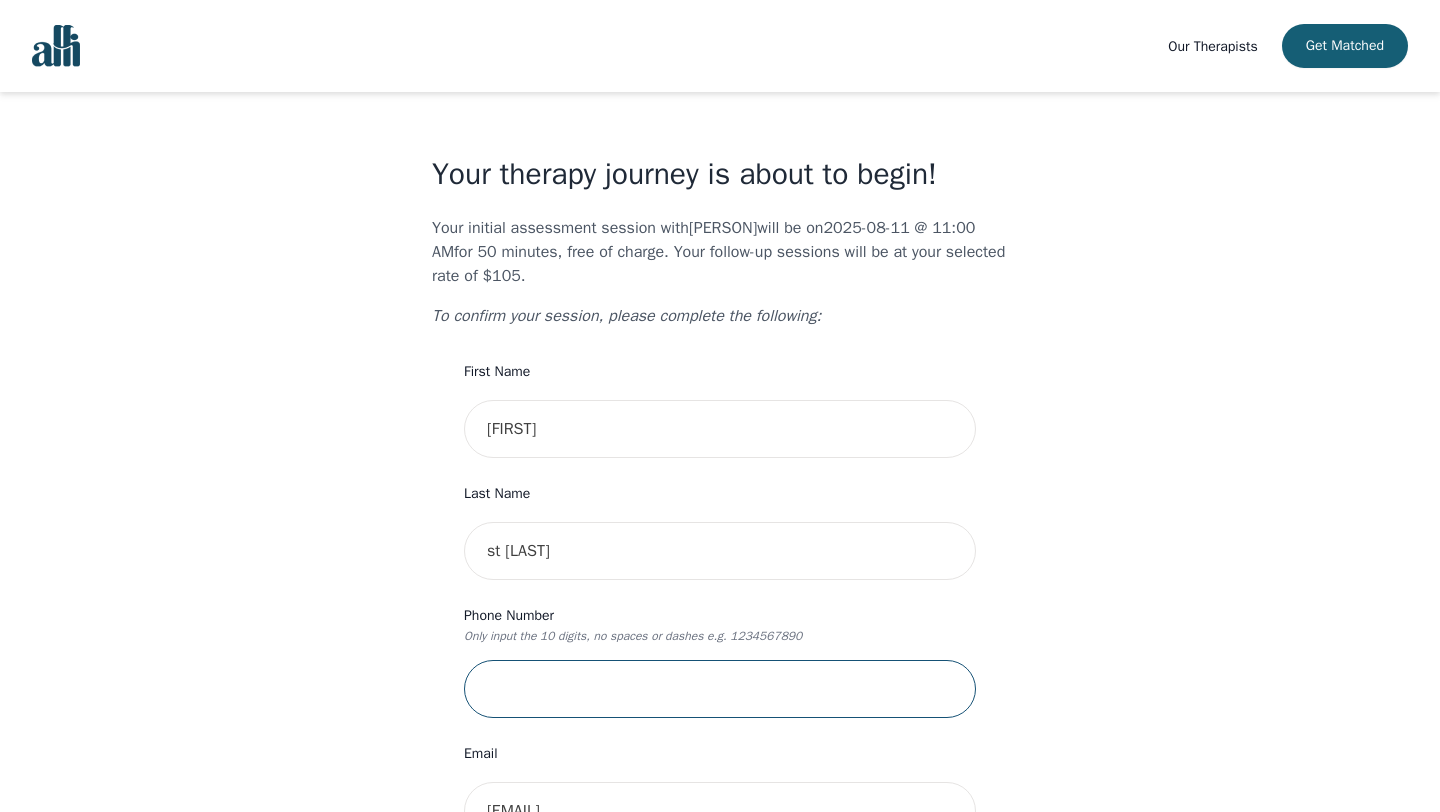 type on "2893873006" 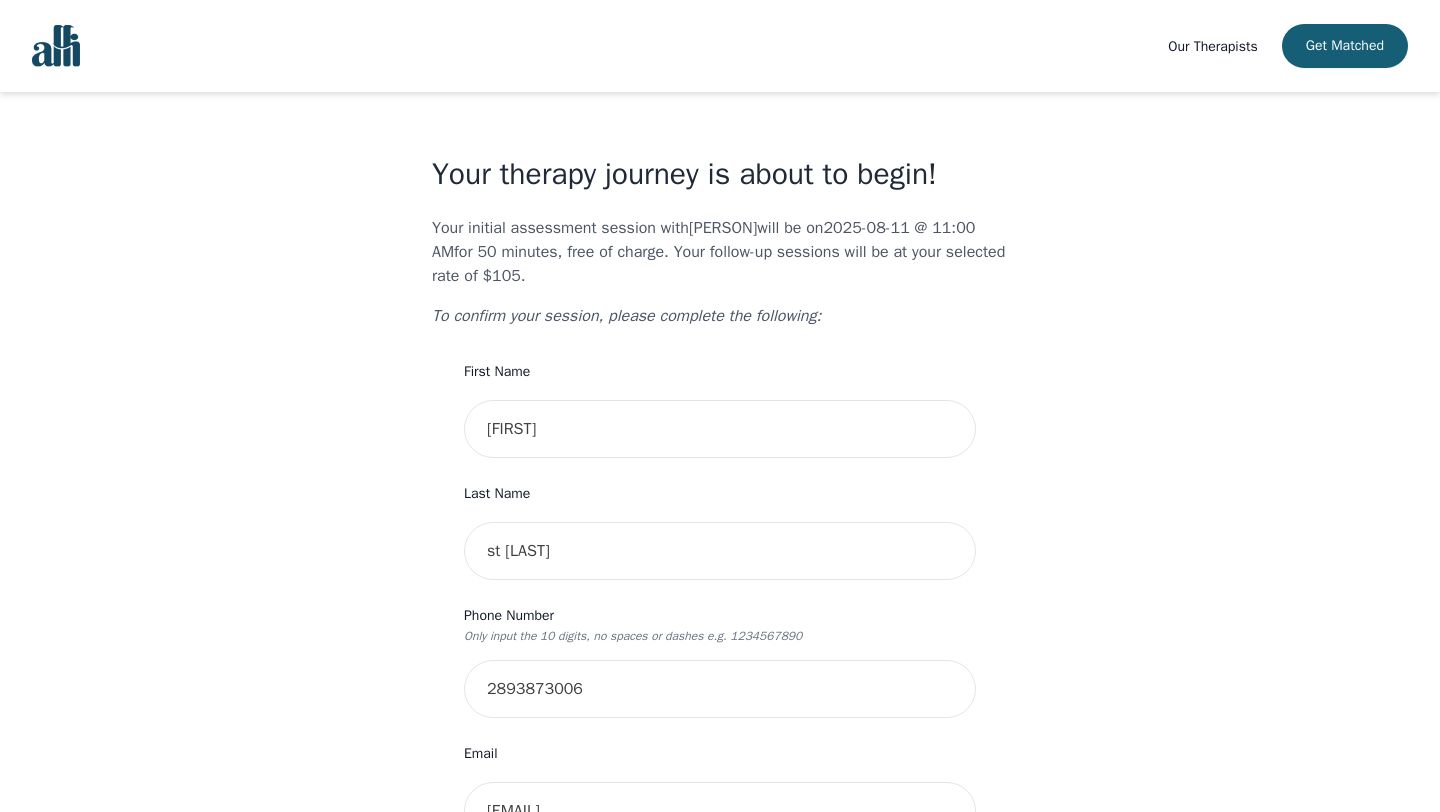 type on "[NUMBER] [STREET_NAME]" 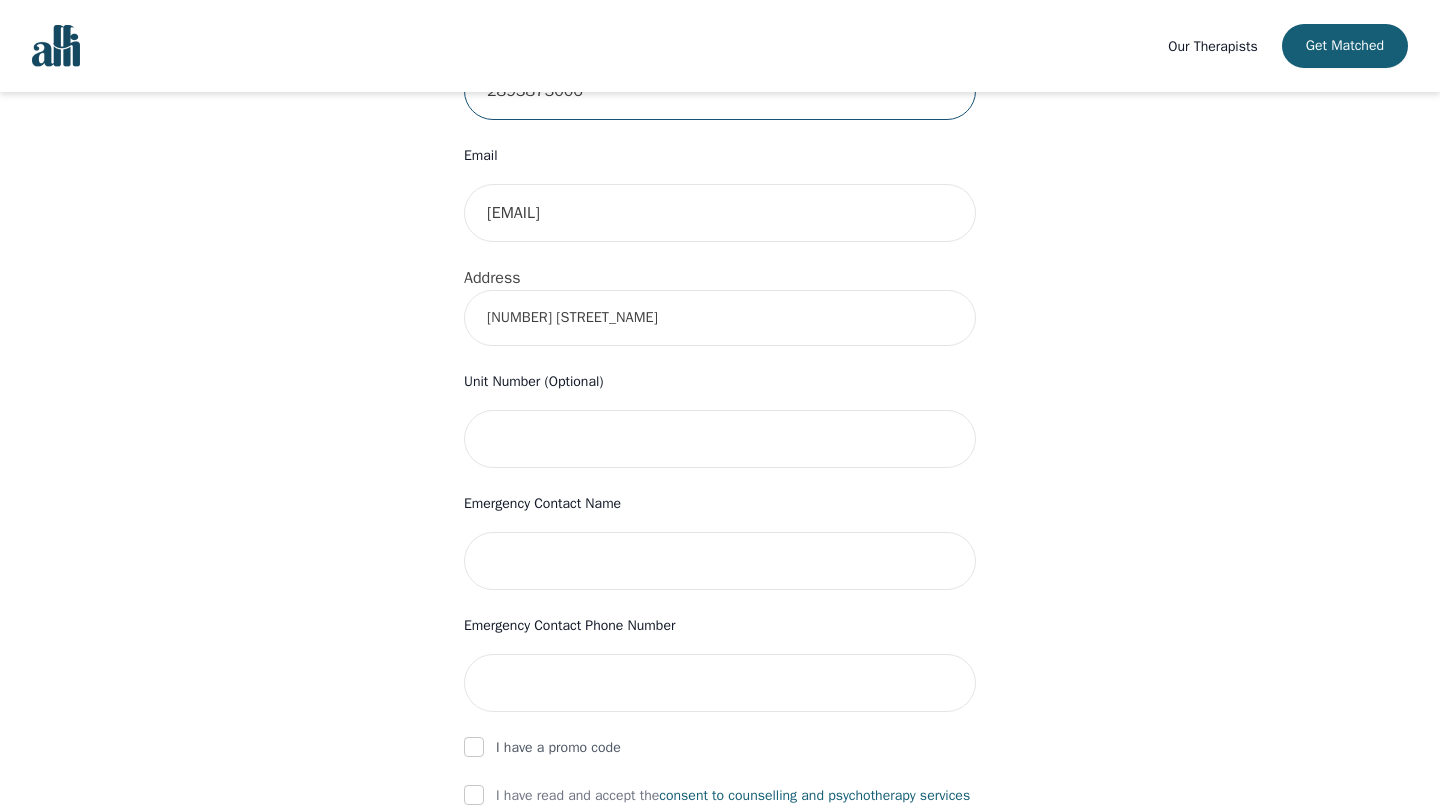 scroll, scrollTop: 601, scrollLeft: 0, axis: vertical 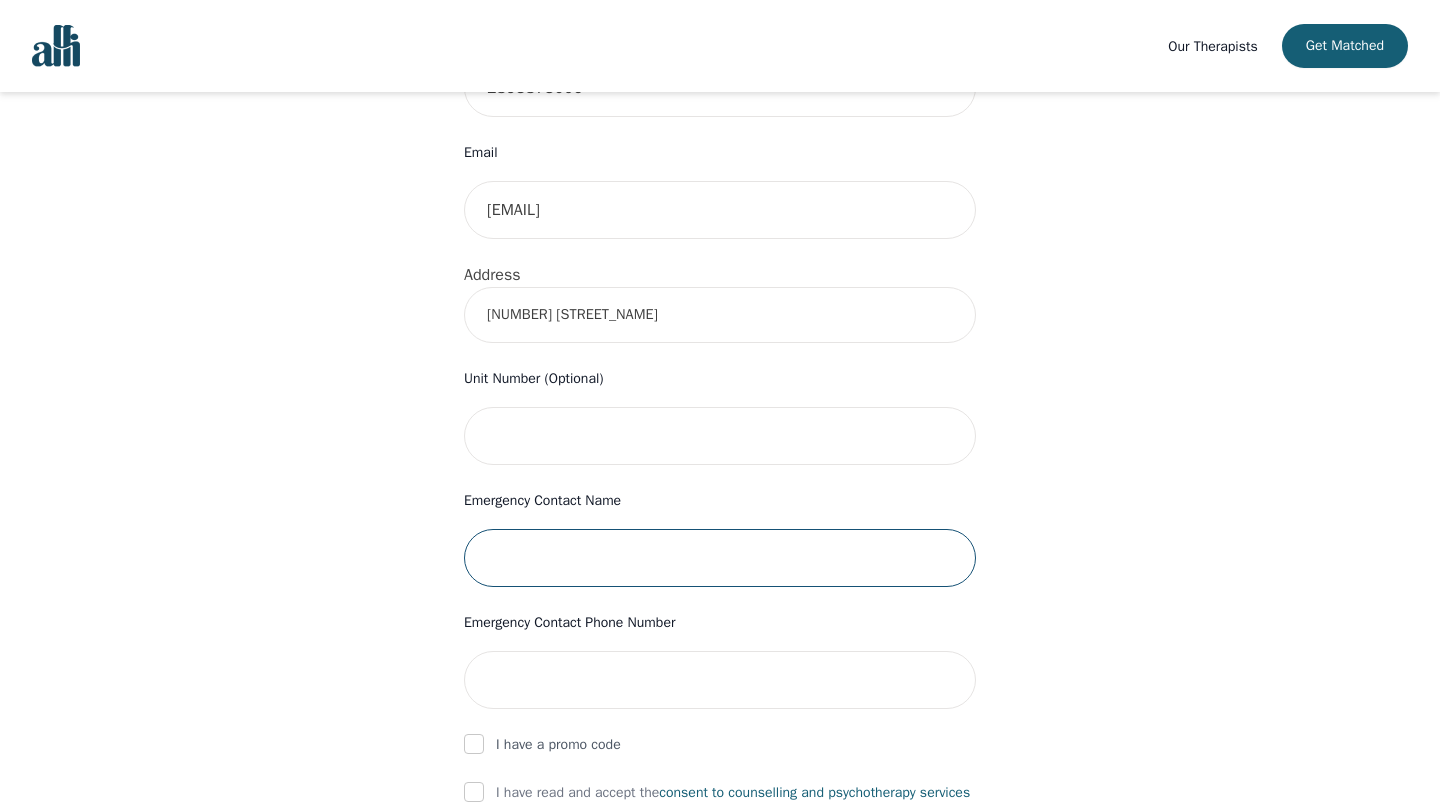 click at bounding box center [720, 558] 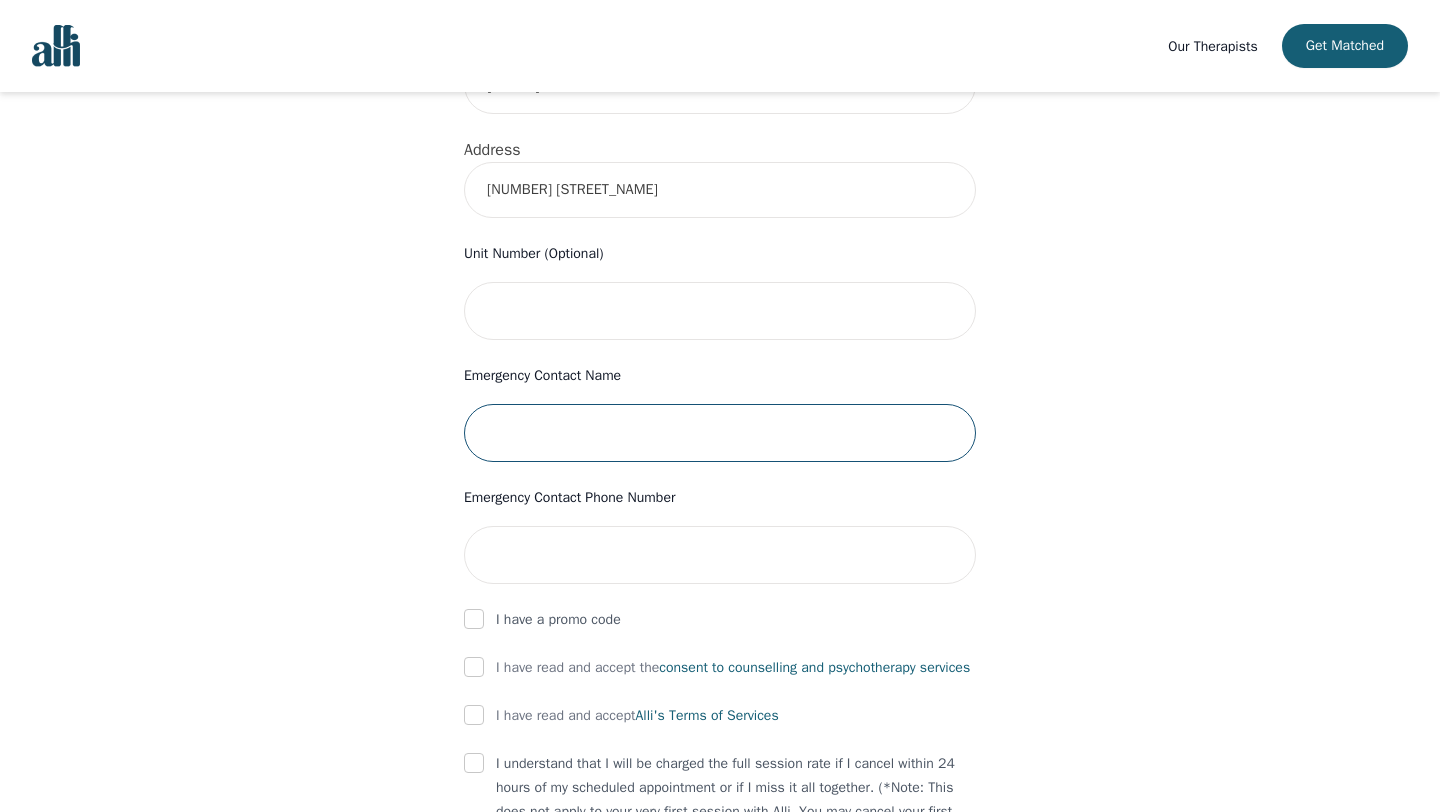 scroll, scrollTop: 703, scrollLeft: 0, axis: vertical 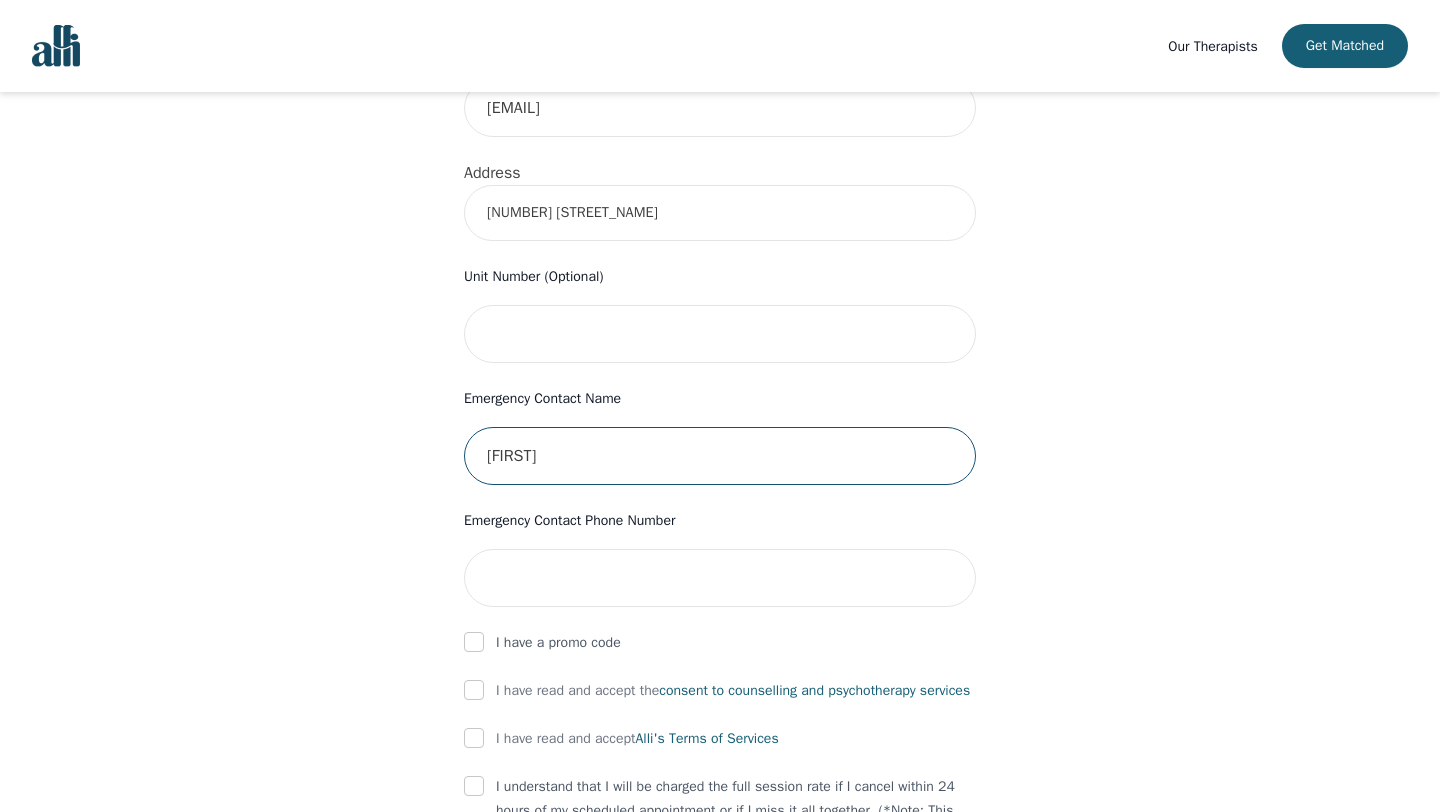 type on "[FIRST]" 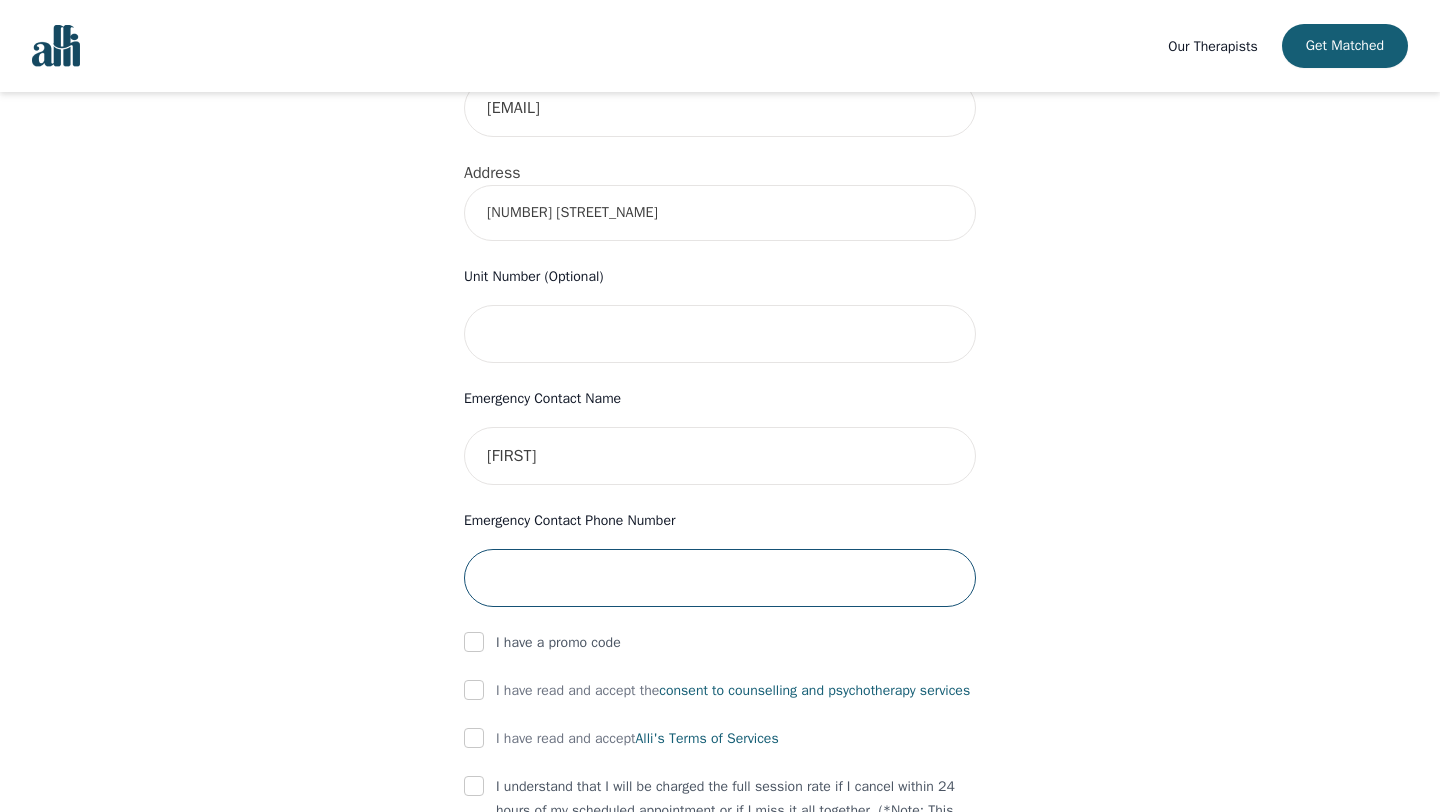 click at bounding box center [720, 578] 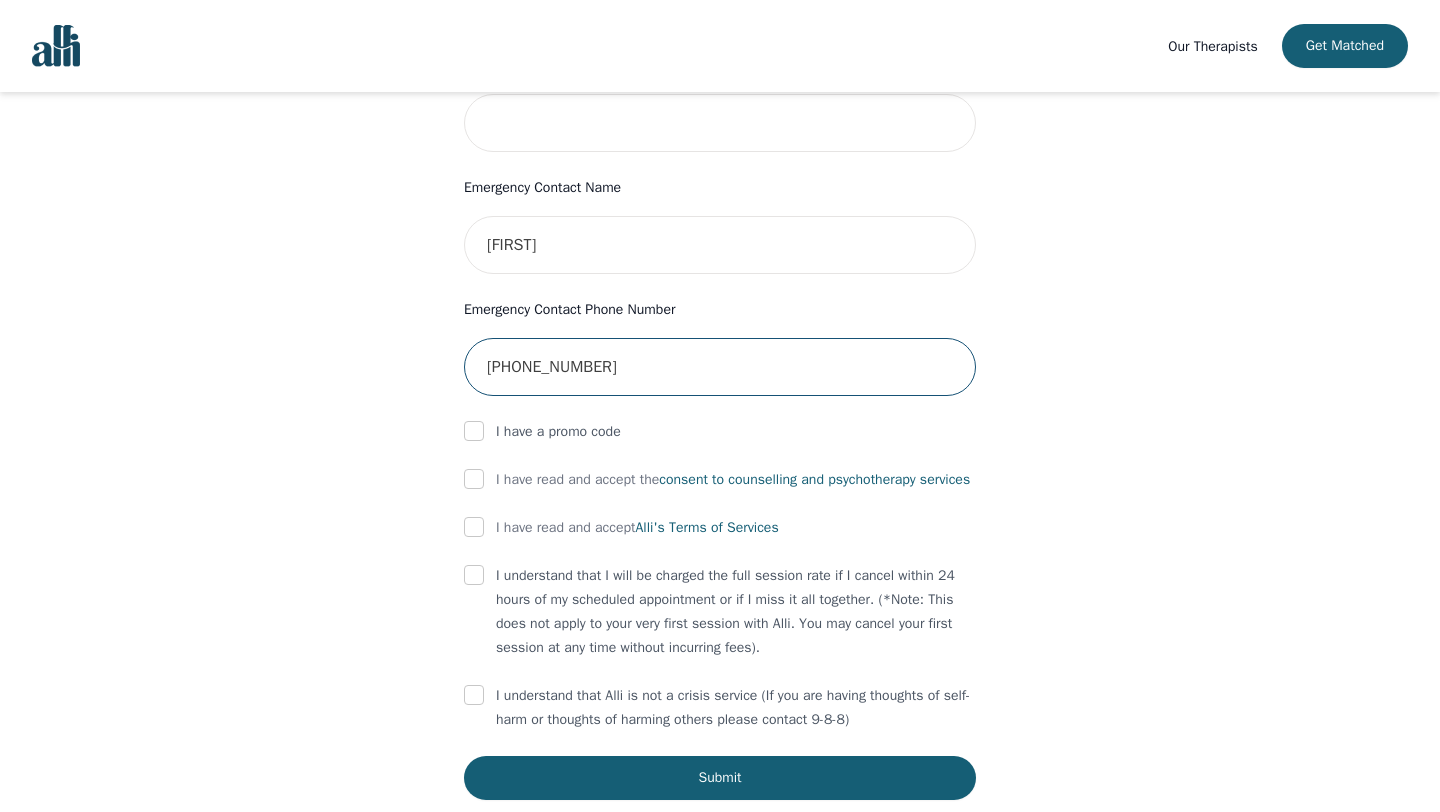 scroll, scrollTop: 917, scrollLeft: 0, axis: vertical 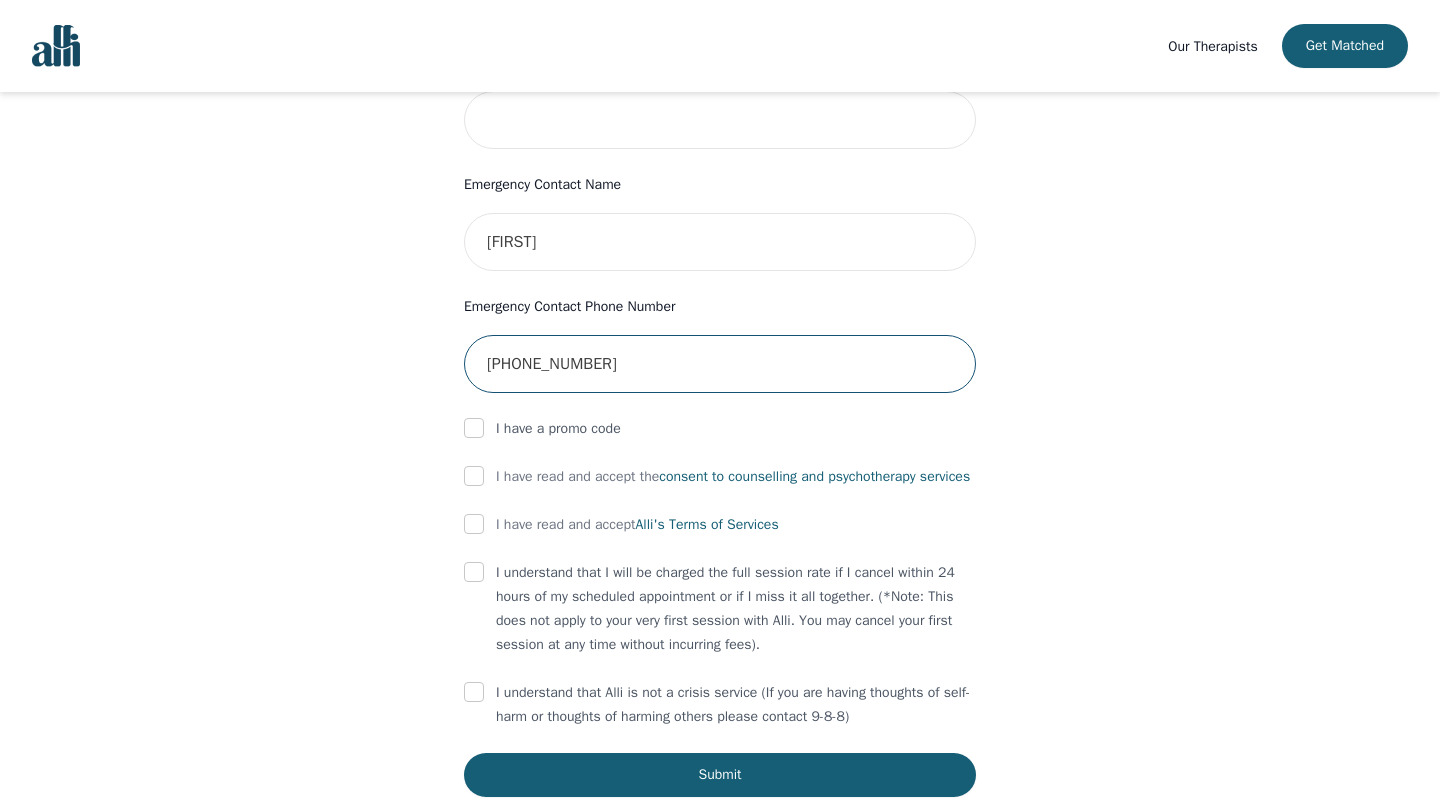 type on "[PHONE_NUMBER]" 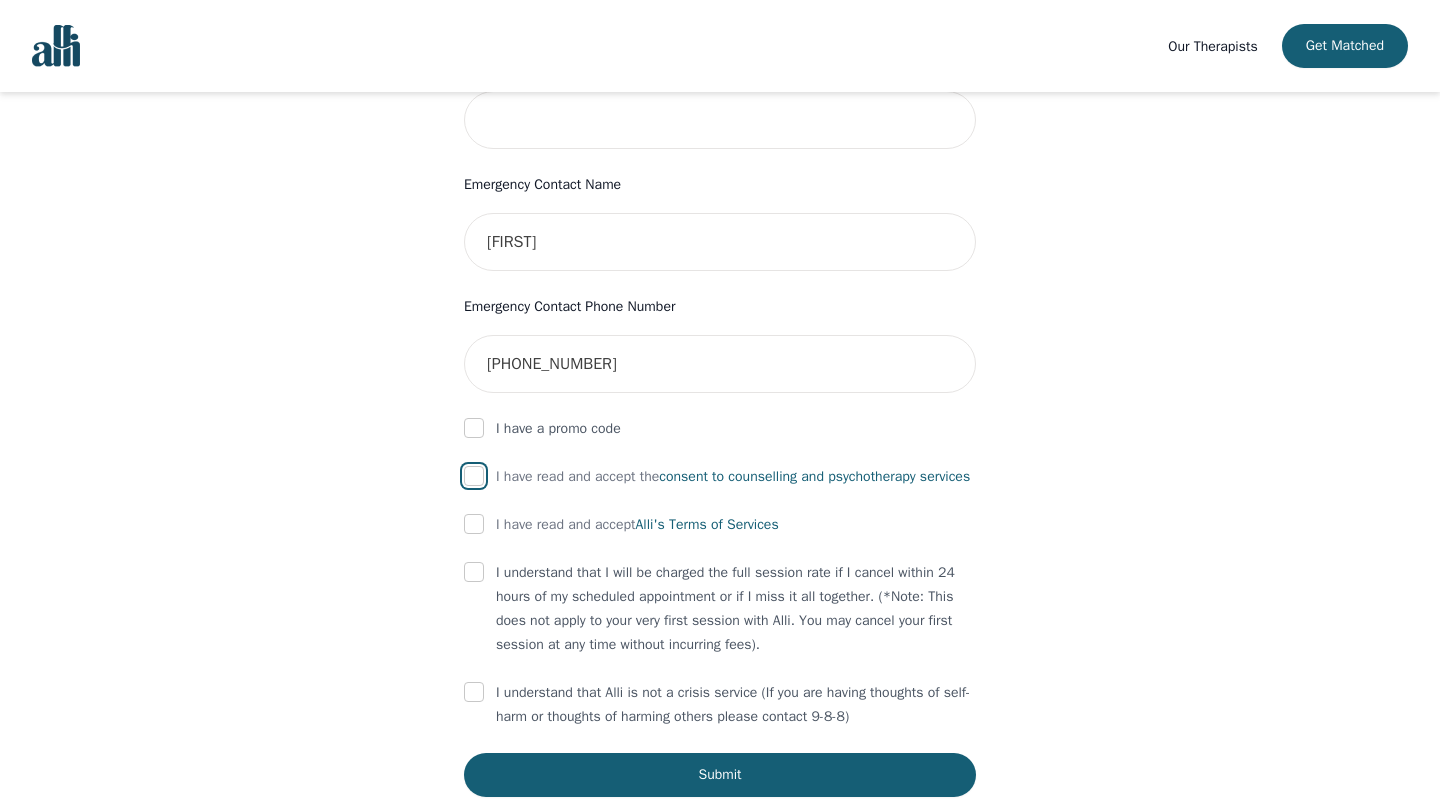 click at bounding box center (474, 476) 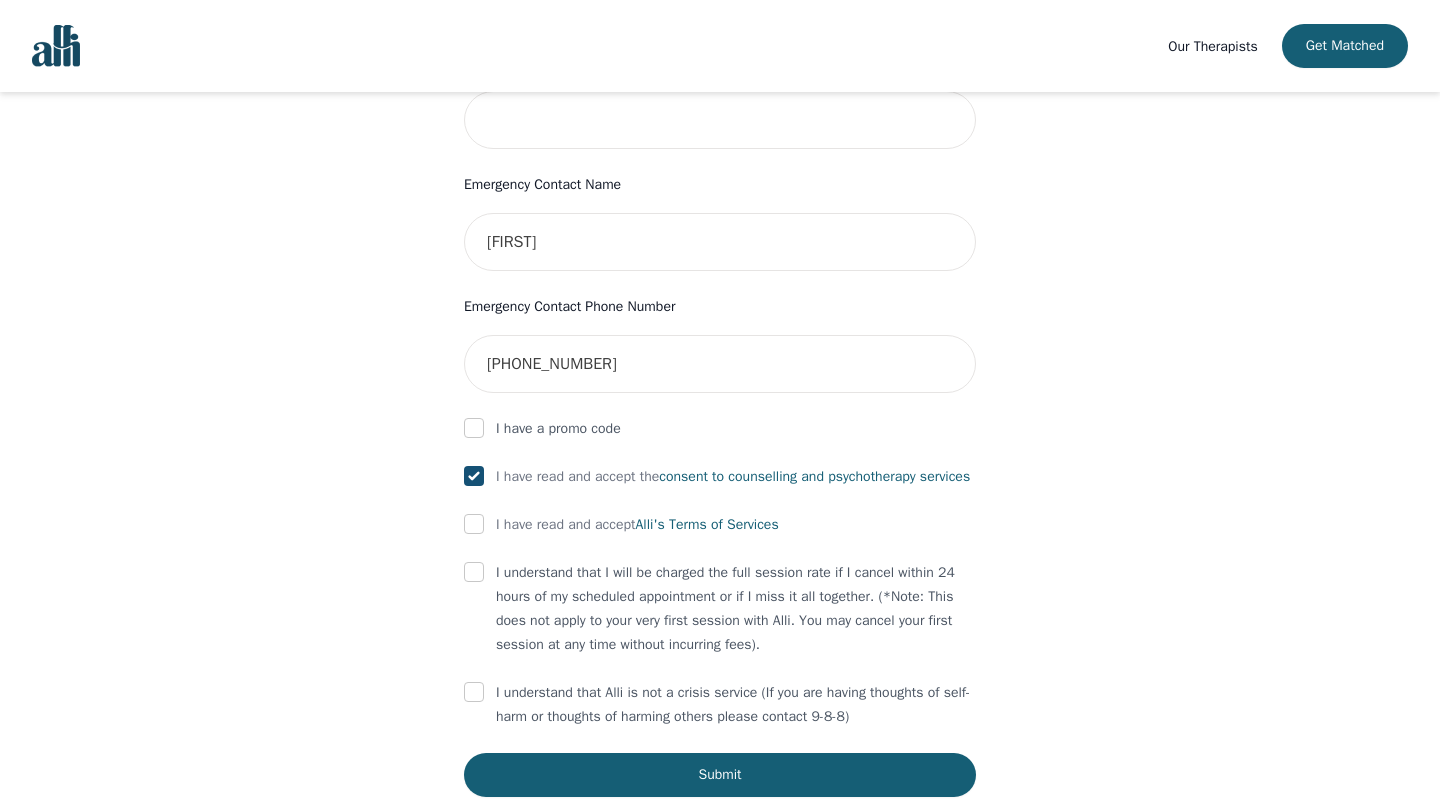 checkbox on "true" 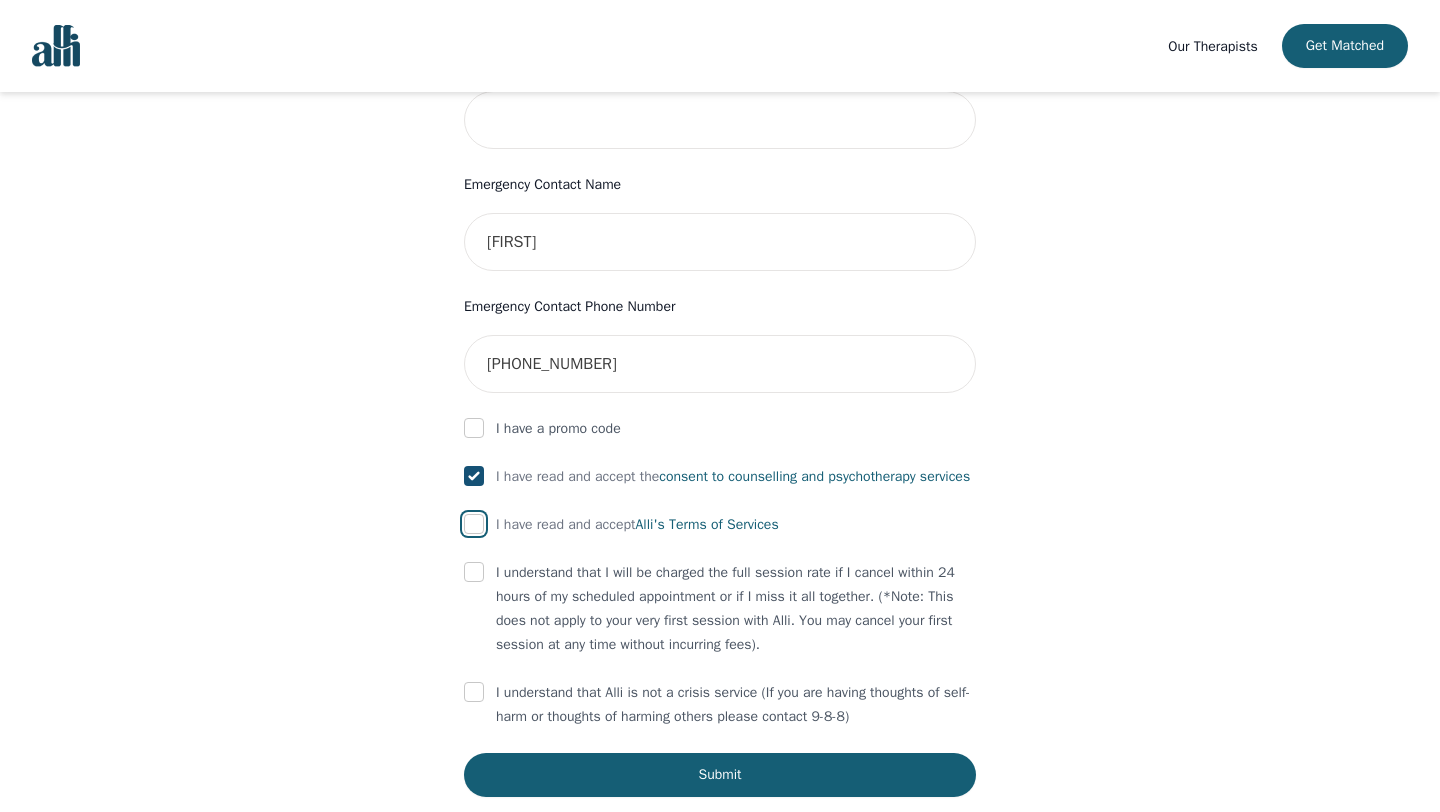 click at bounding box center [474, 524] 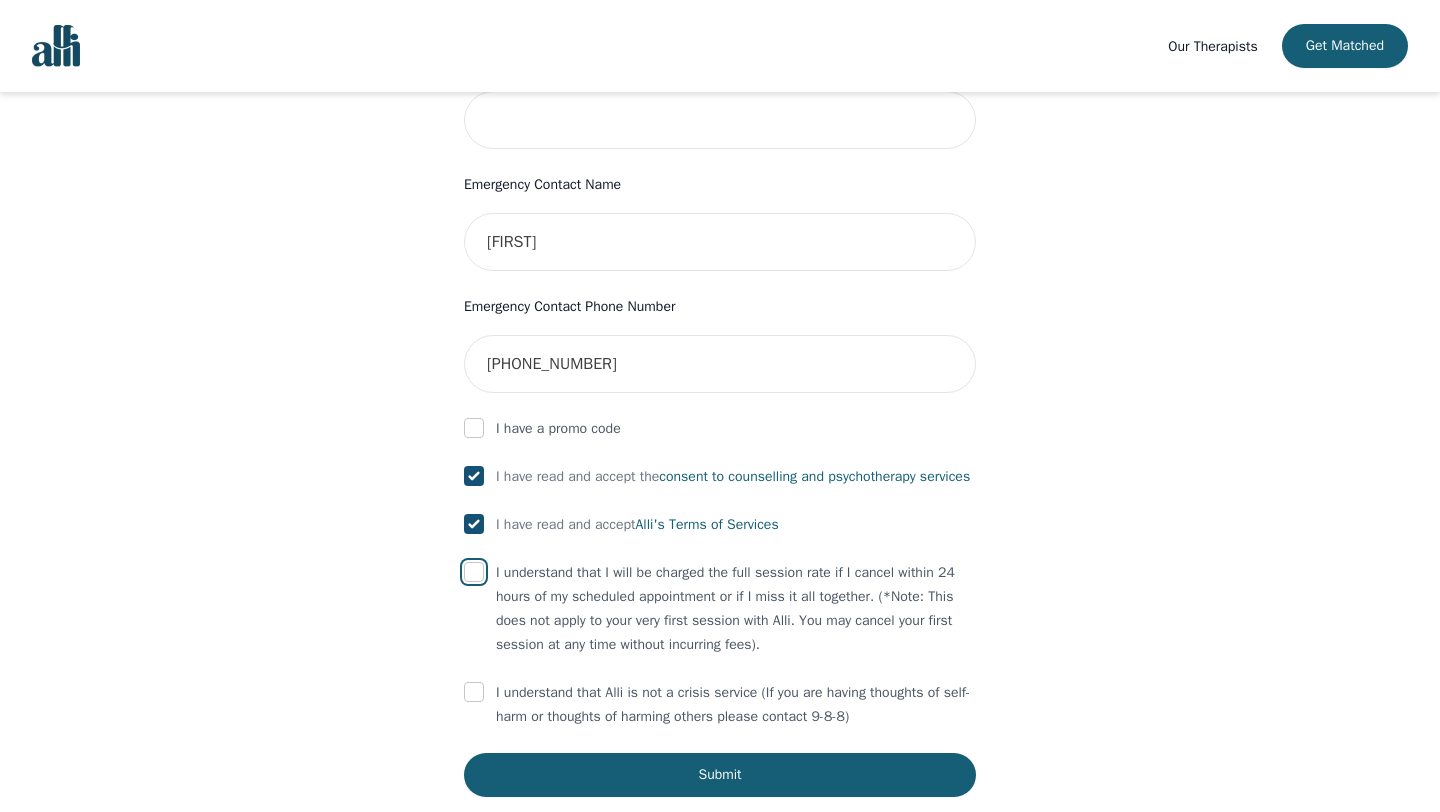 click at bounding box center [474, 572] 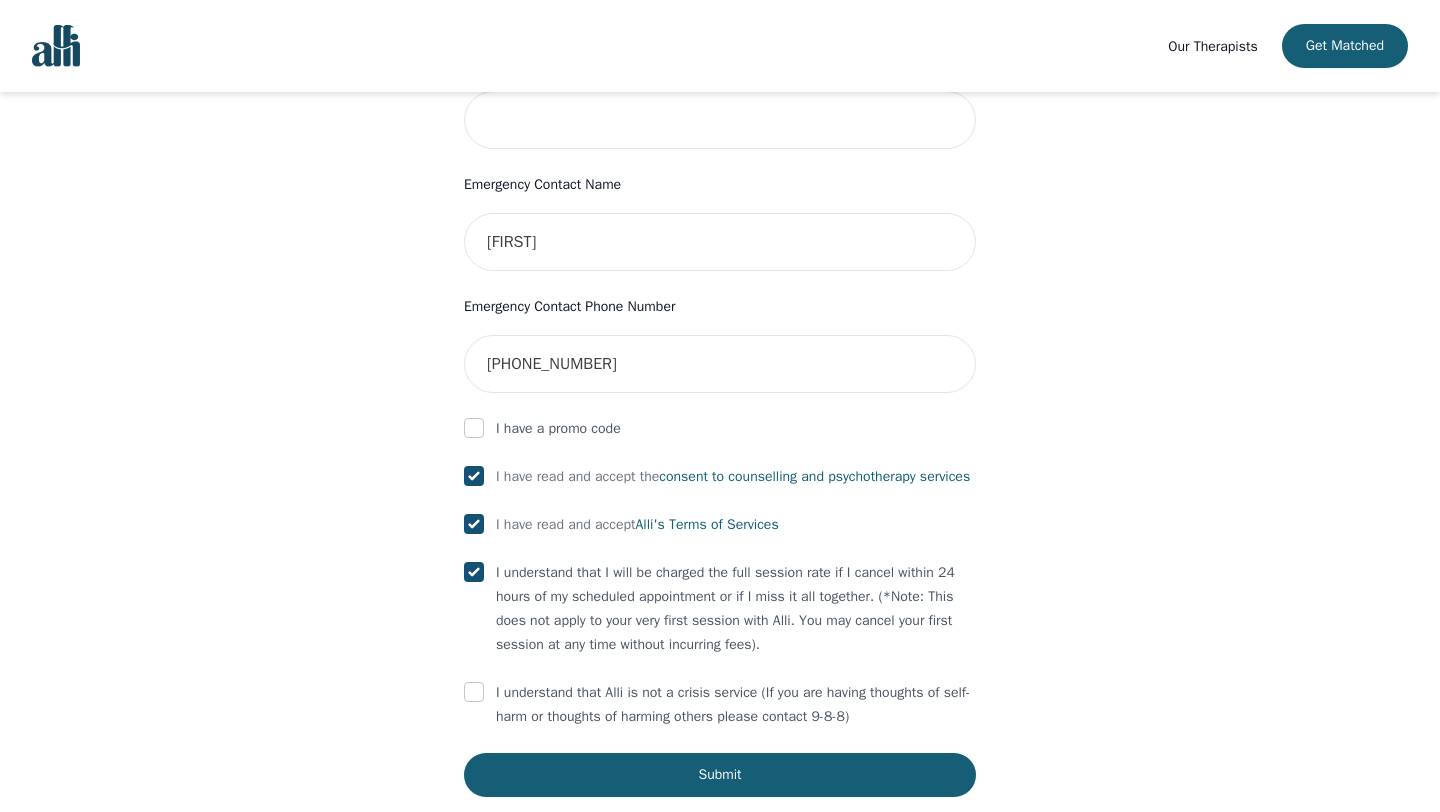 checkbox on "true" 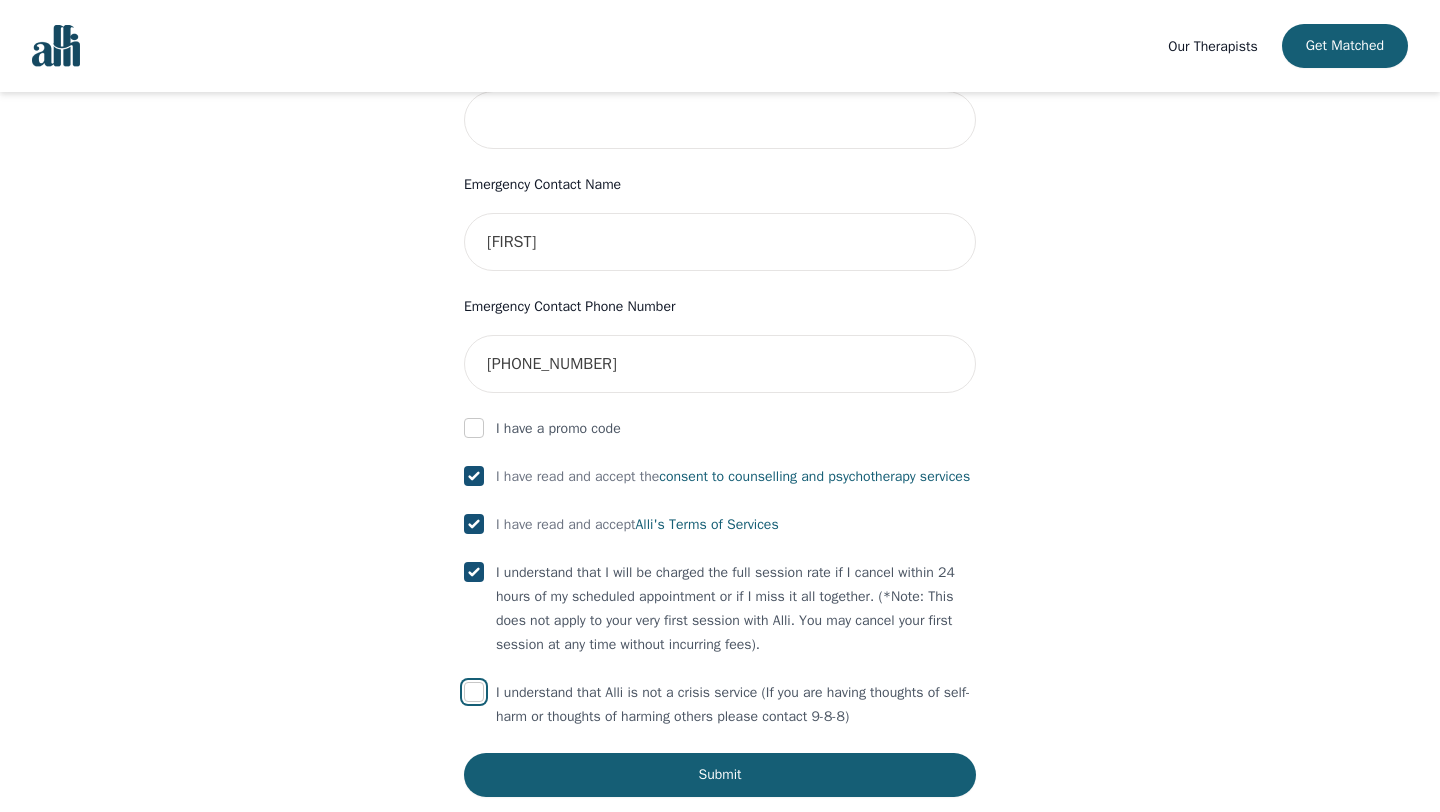 click at bounding box center [474, 692] 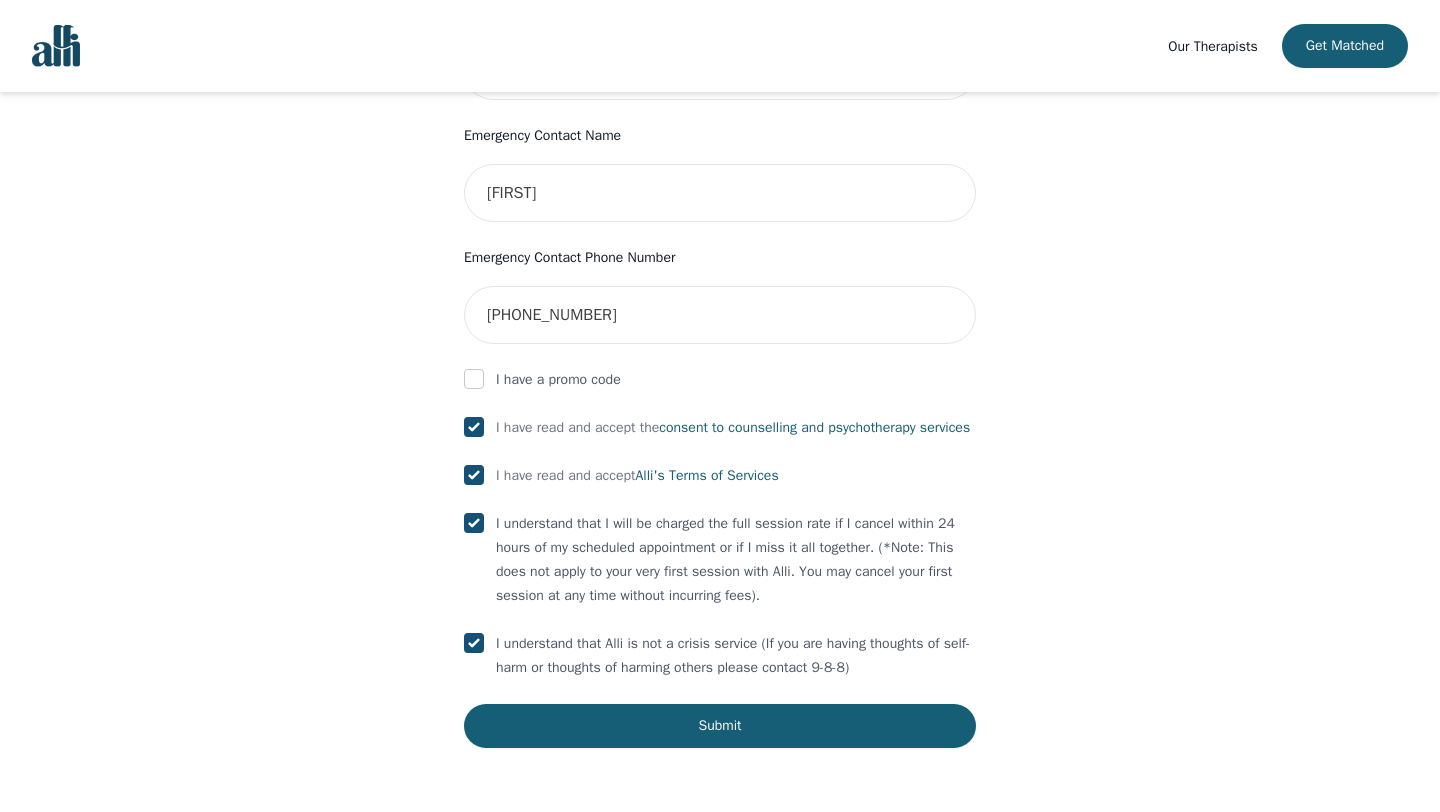 scroll, scrollTop: 989, scrollLeft: 0, axis: vertical 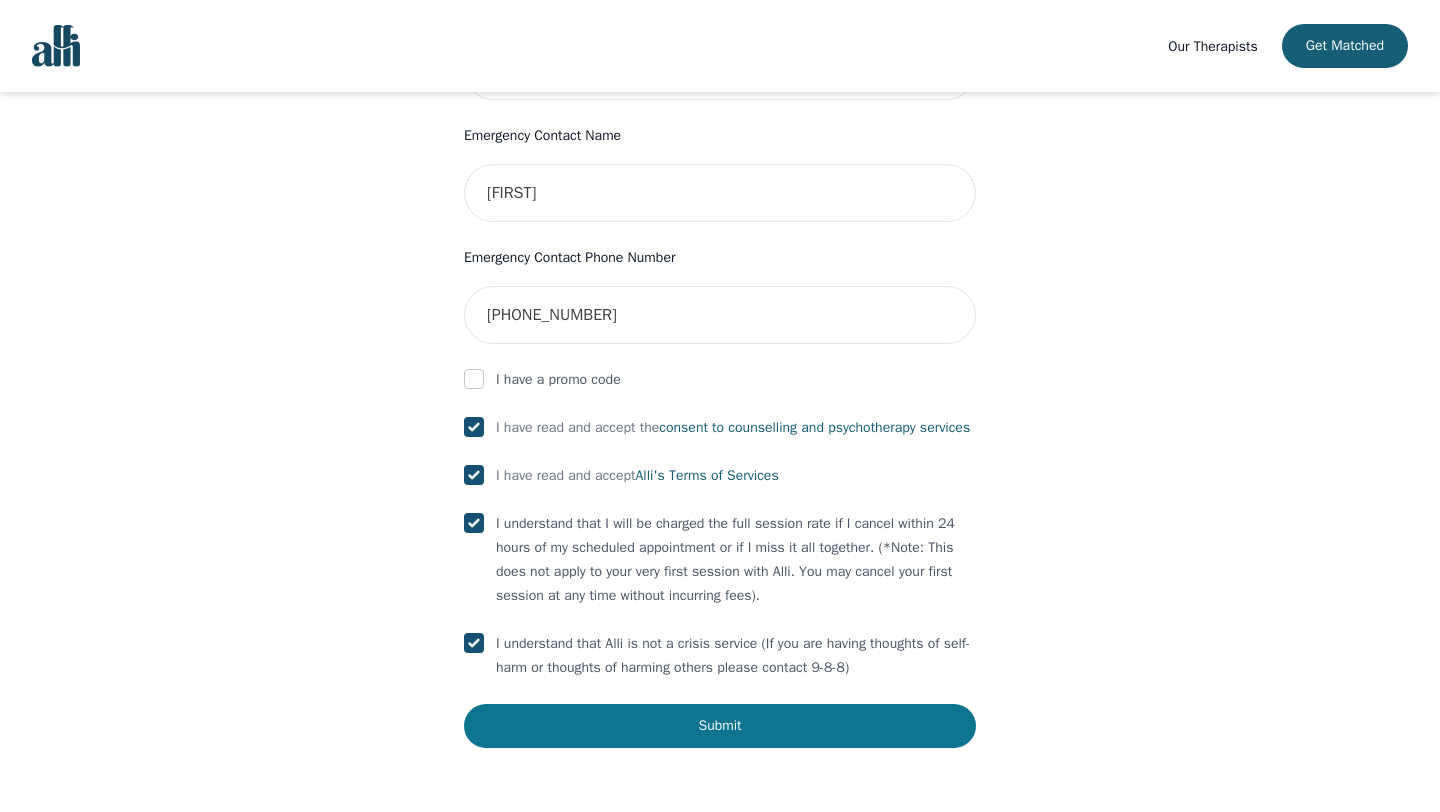 click on "Submit" at bounding box center (720, 726) 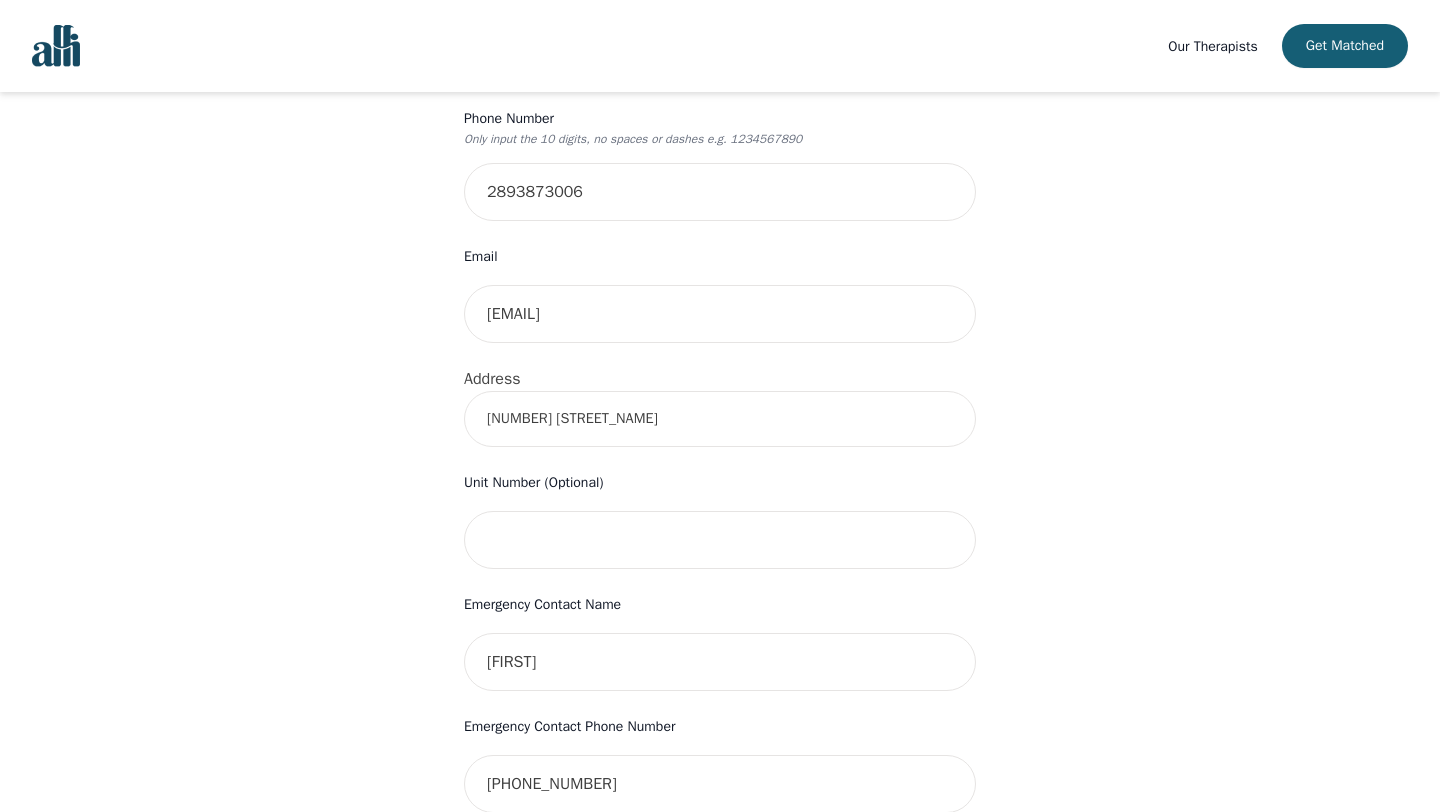 scroll, scrollTop: 451, scrollLeft: 0, axis: vertical 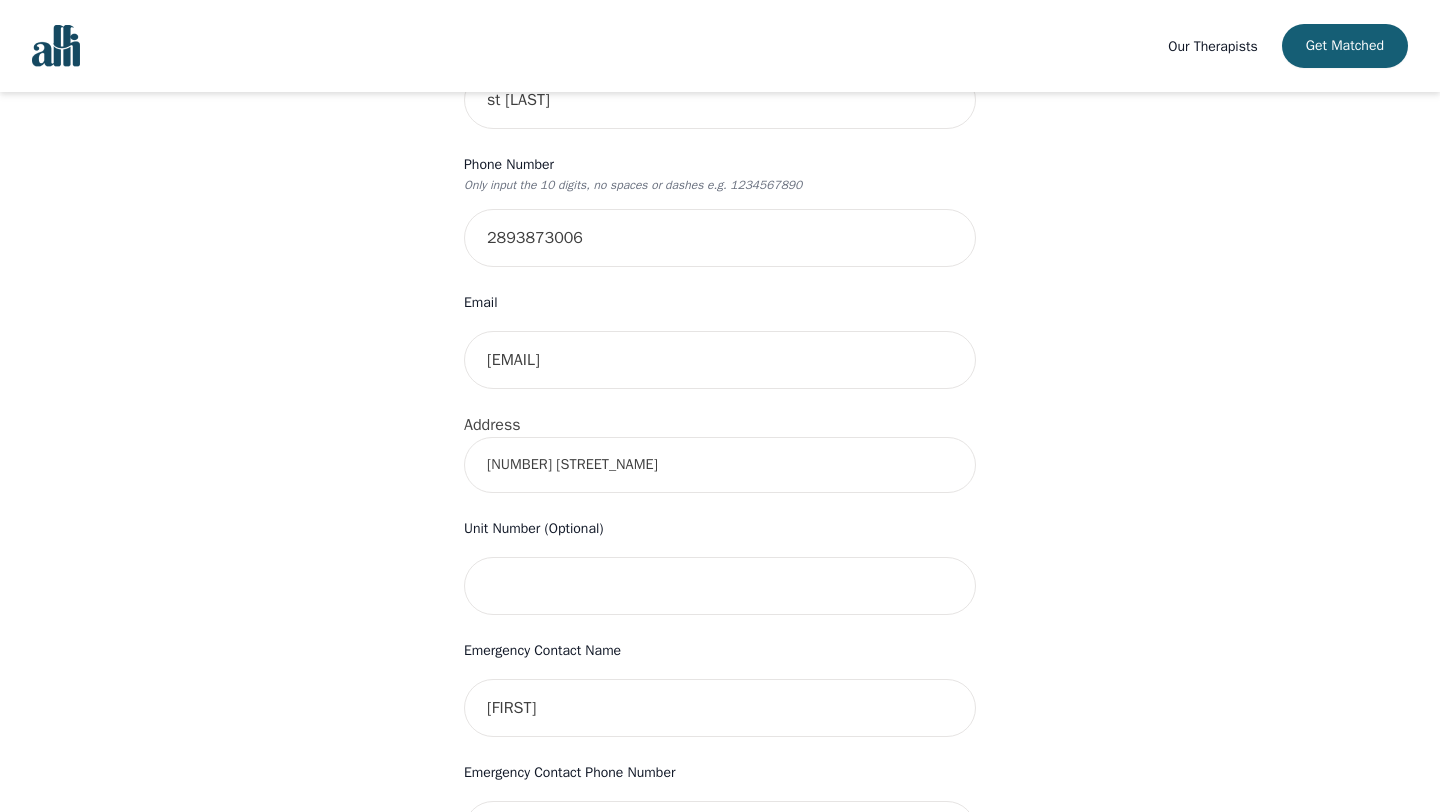 click on "[NUMBER] [STREET_NAME]" at bounding box center (720, 465) 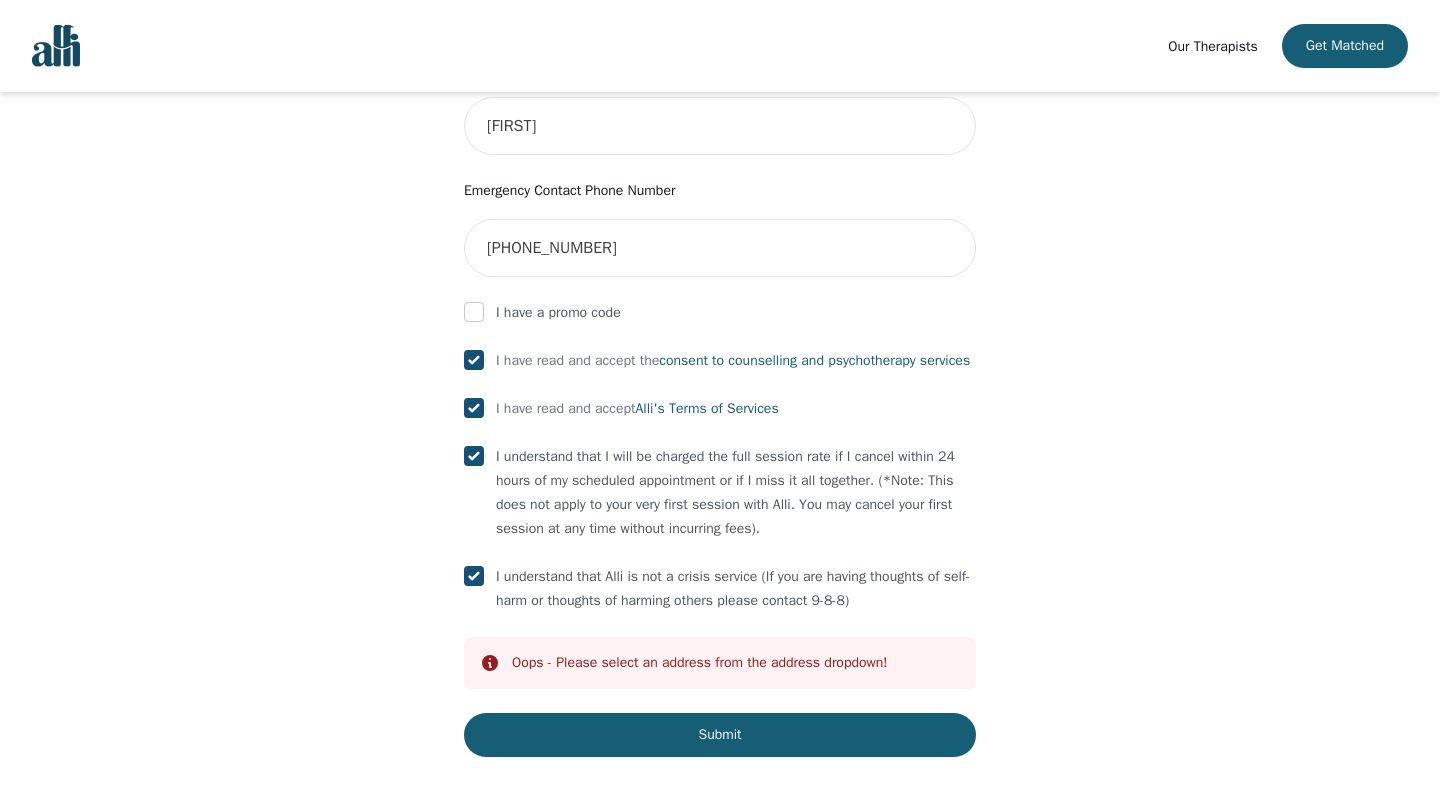 scroll, scrollTop: 1065, scrollLeft: 0, axis: vertical 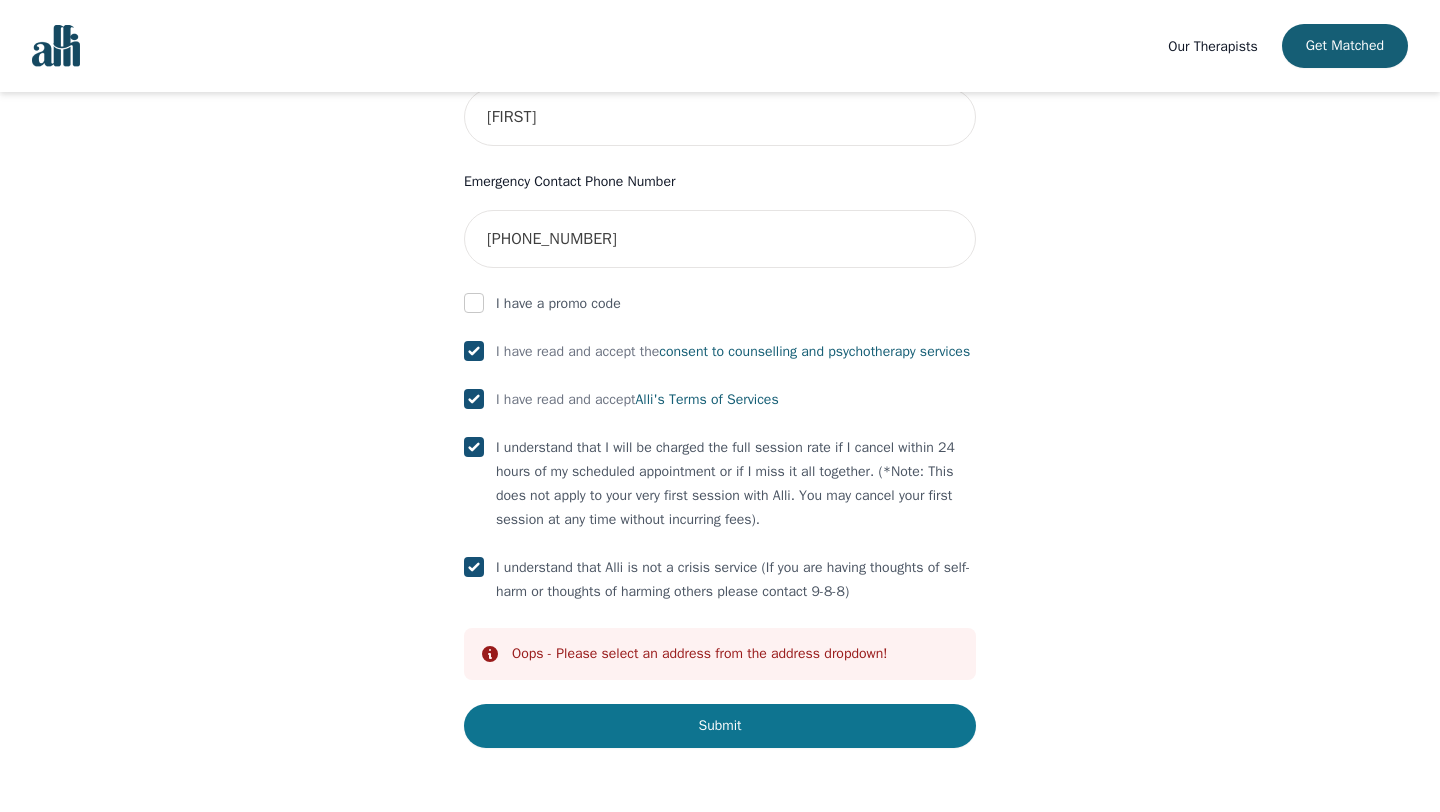 click on "Submit" at bounding box center (720, 726) 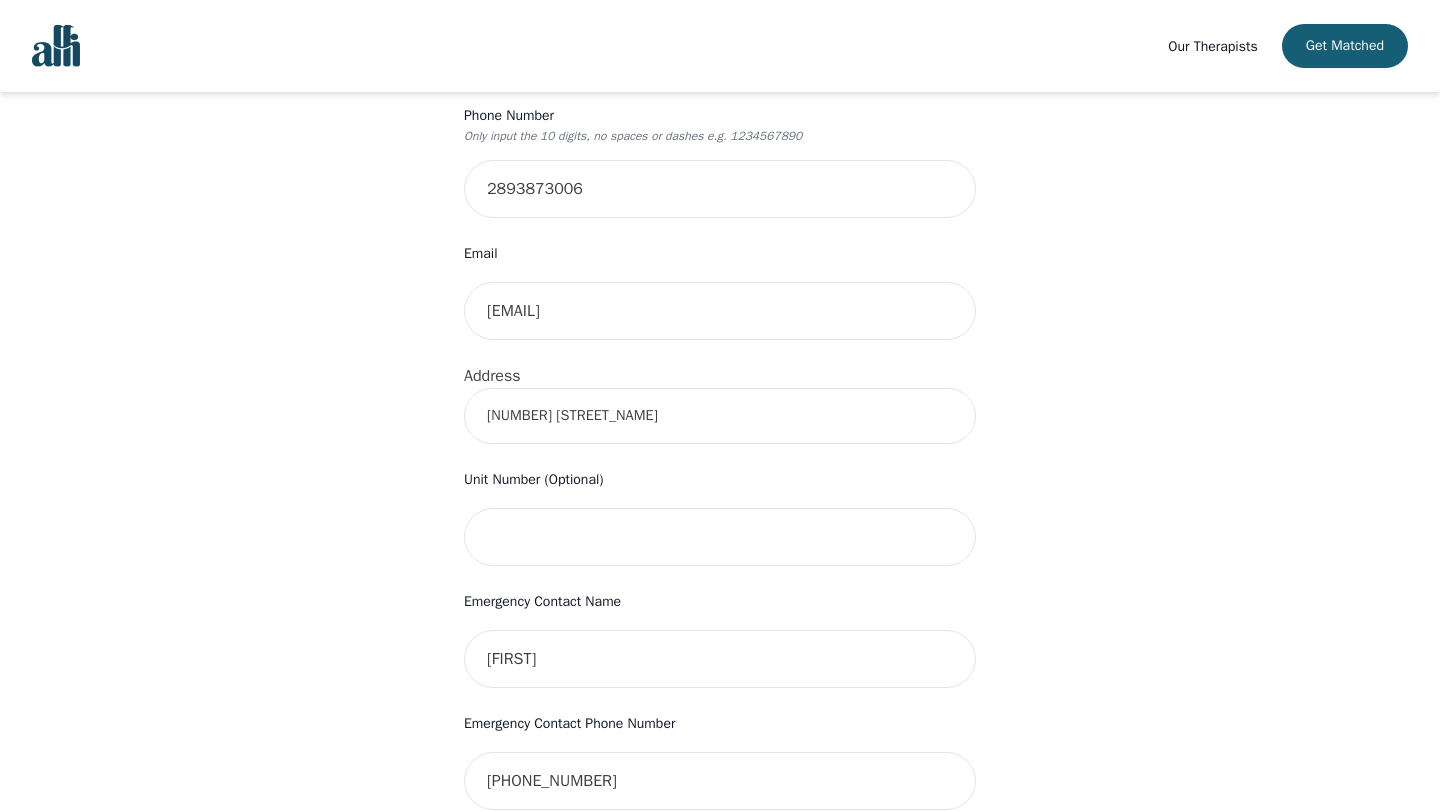 scroll, scrollTop: 491, scrollLeft: 0, axis: vertical 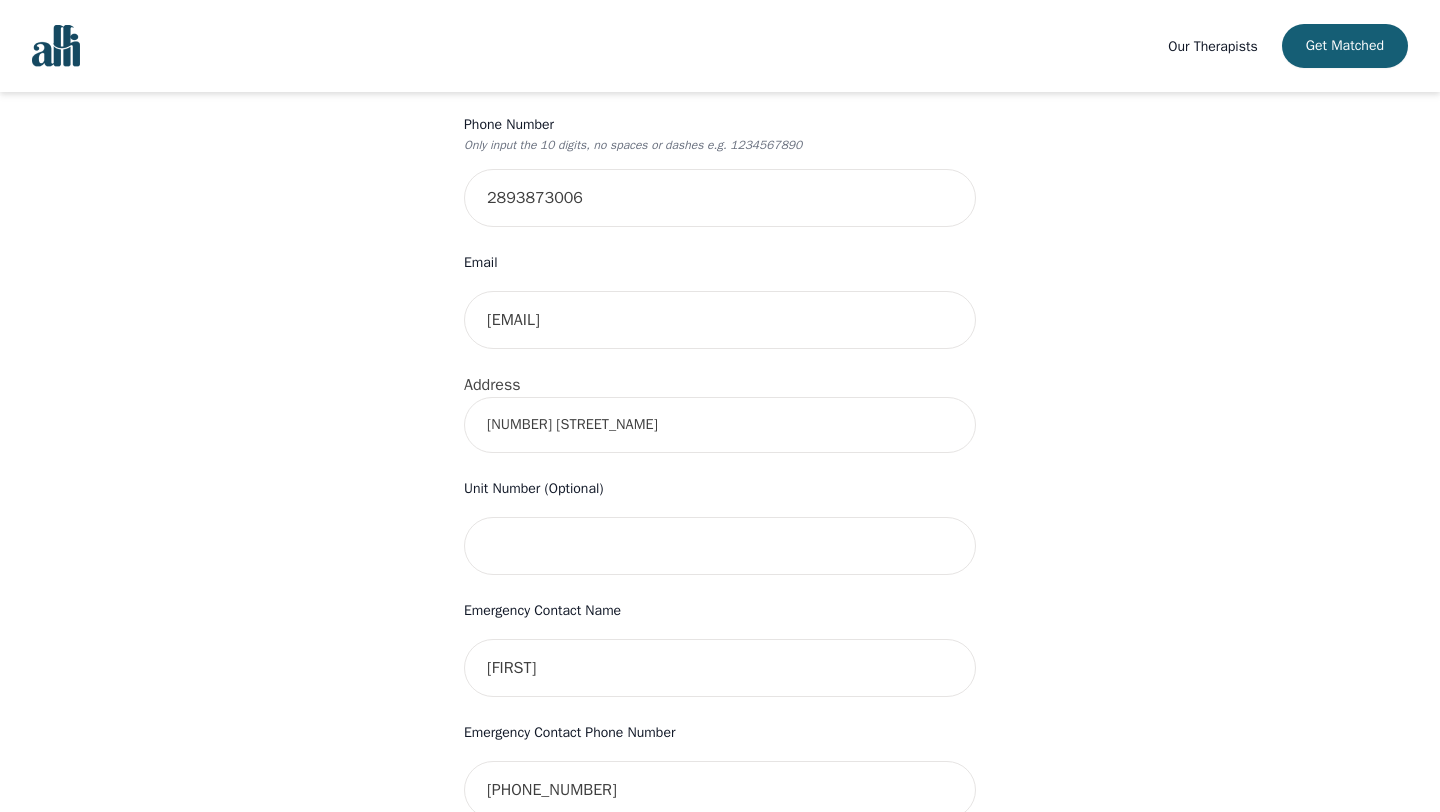click on "[NUMBER] [STREET_NAME]" at bounding box center [720, 425] 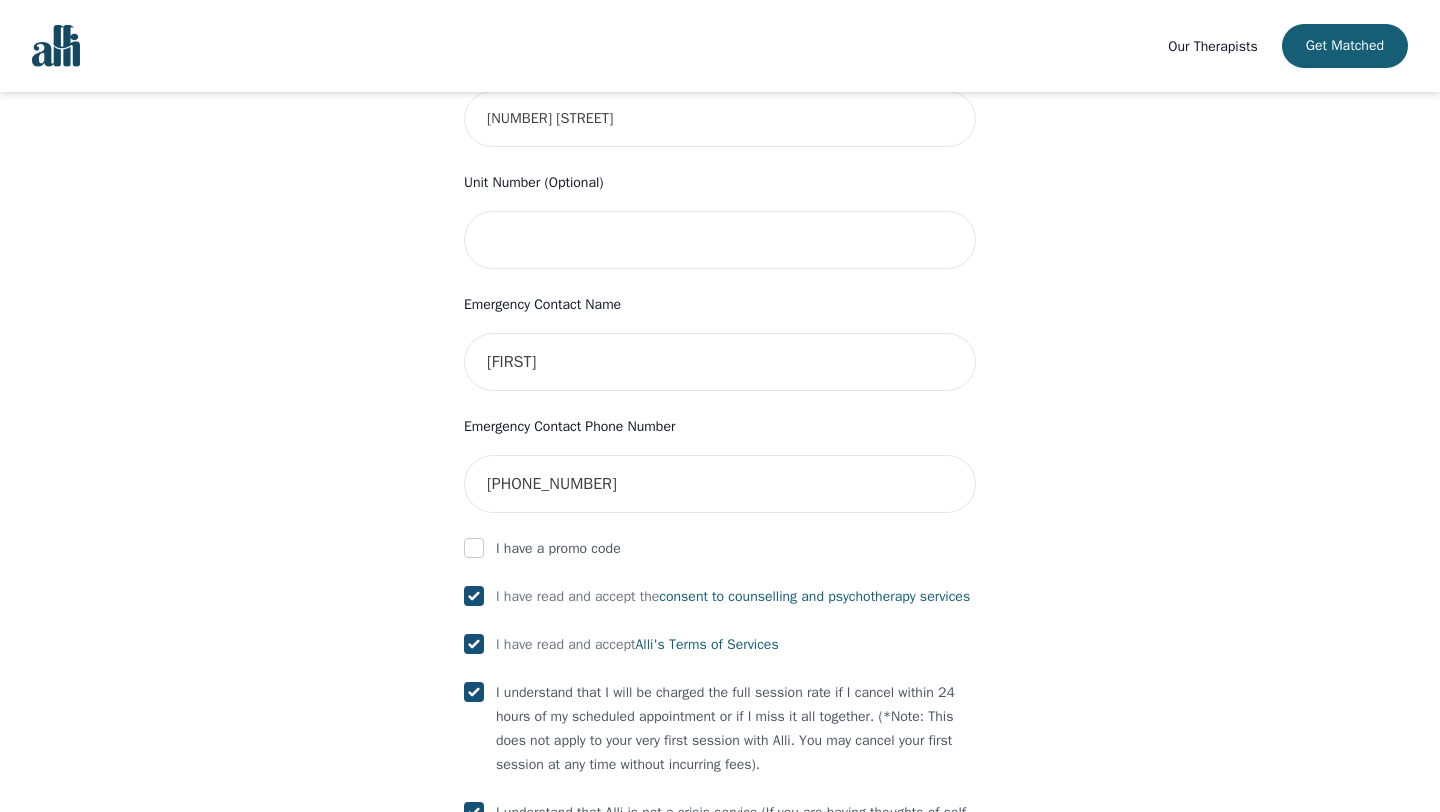 scroll, scrollTop: 1065, scrollLeft: 0, axis: vertical 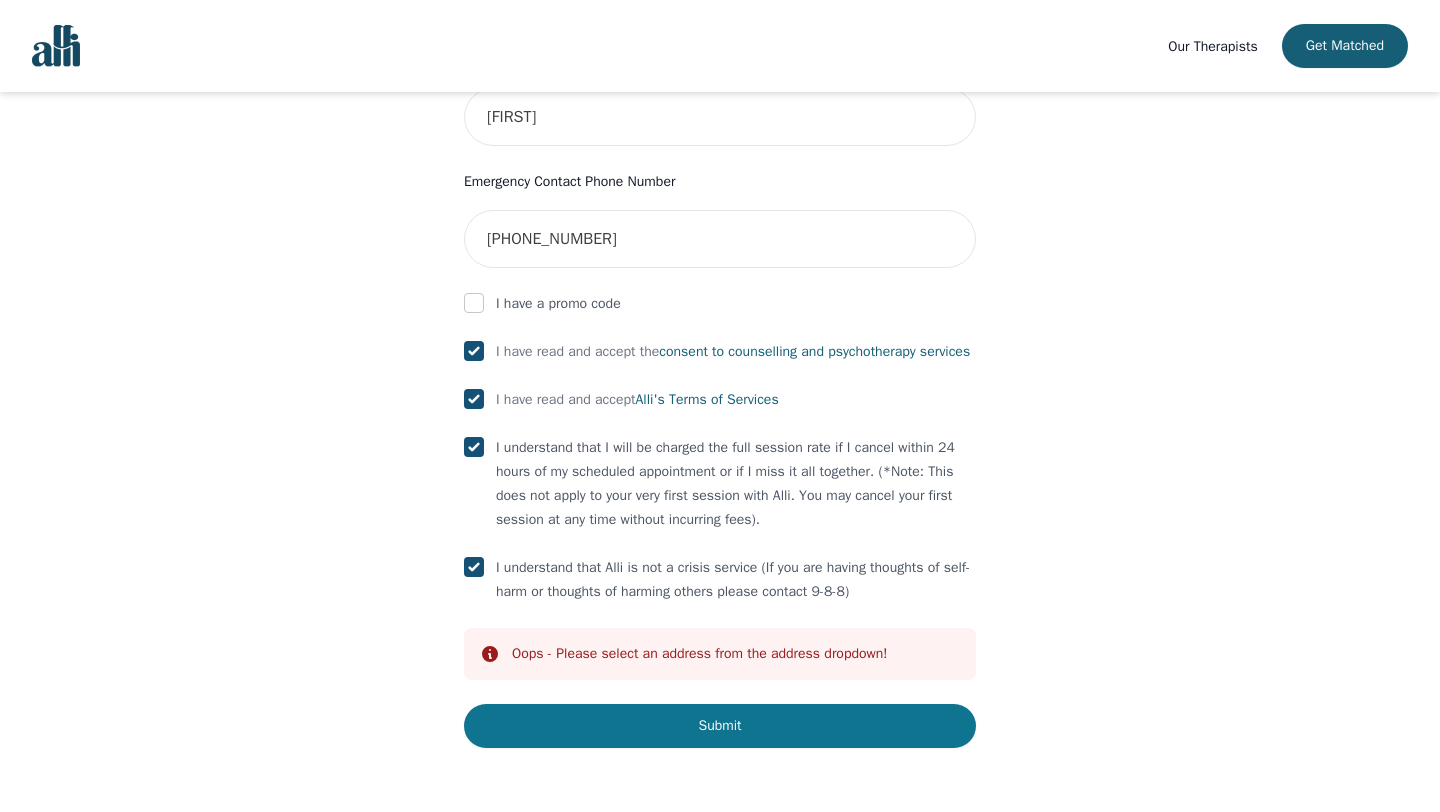 click on "Submit" at bounding box center [720, 726] 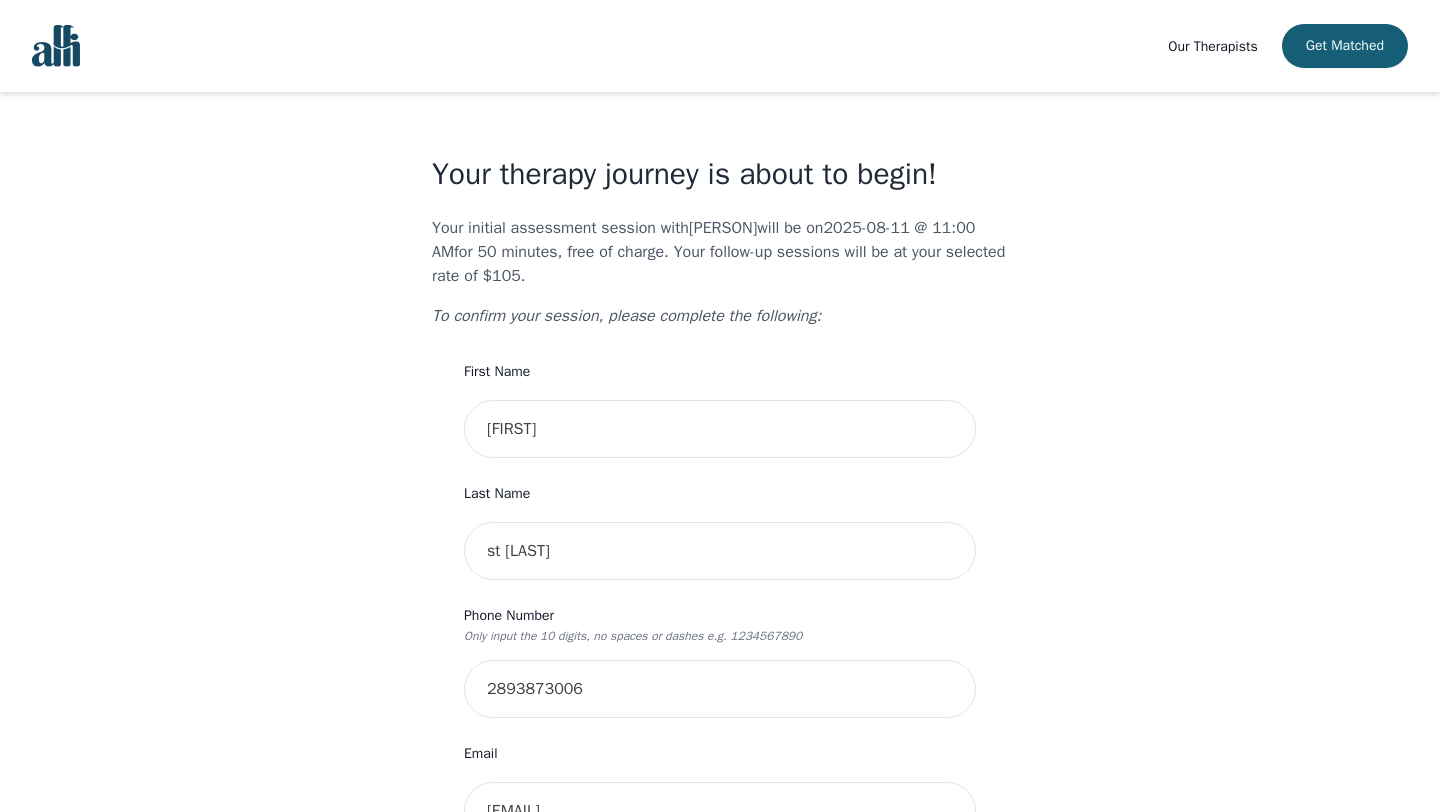 scroll, scrollTop: 583, scrollLeft: 0, axis: vertical 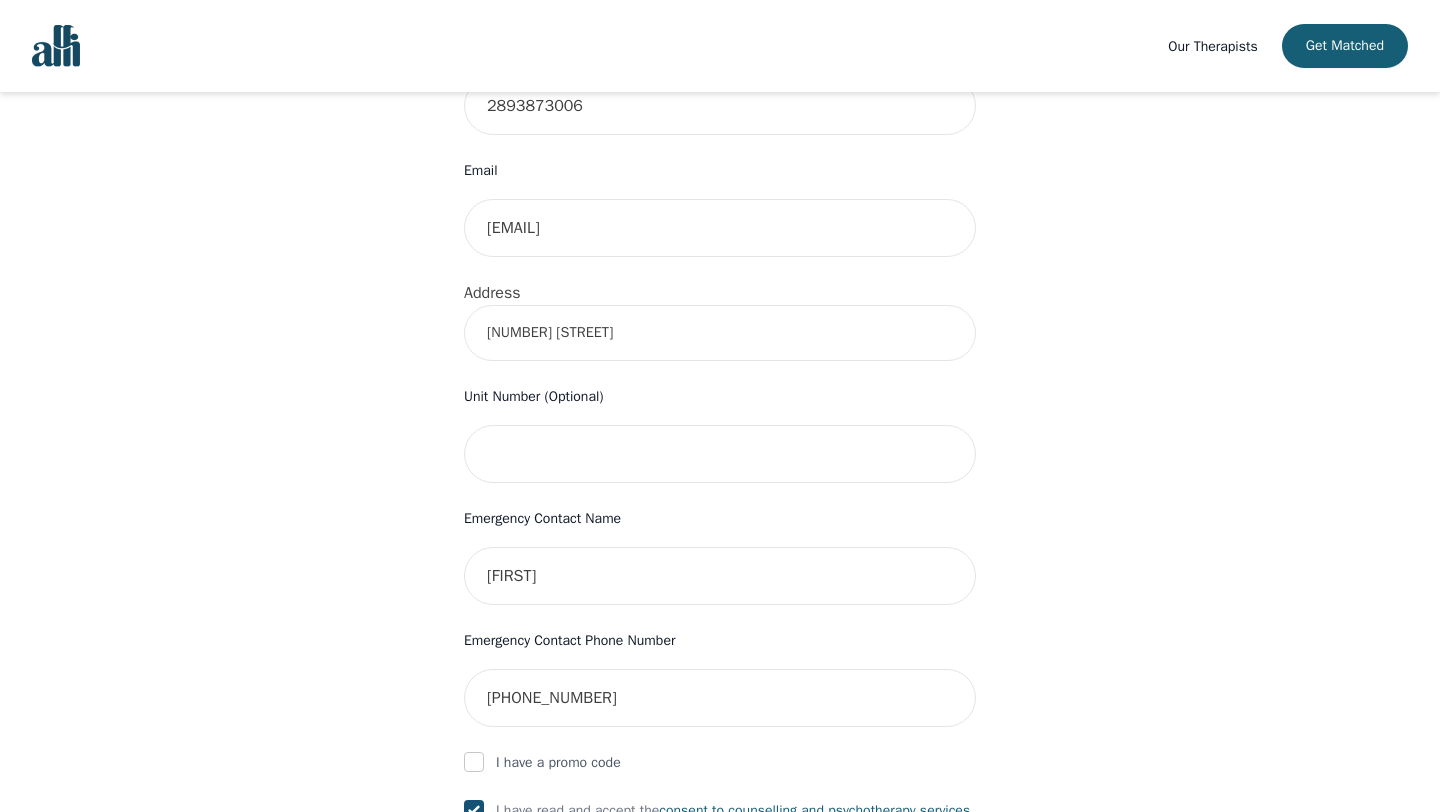 click on "[NUMBER] [STREET]" at bounding box center [720, 333] 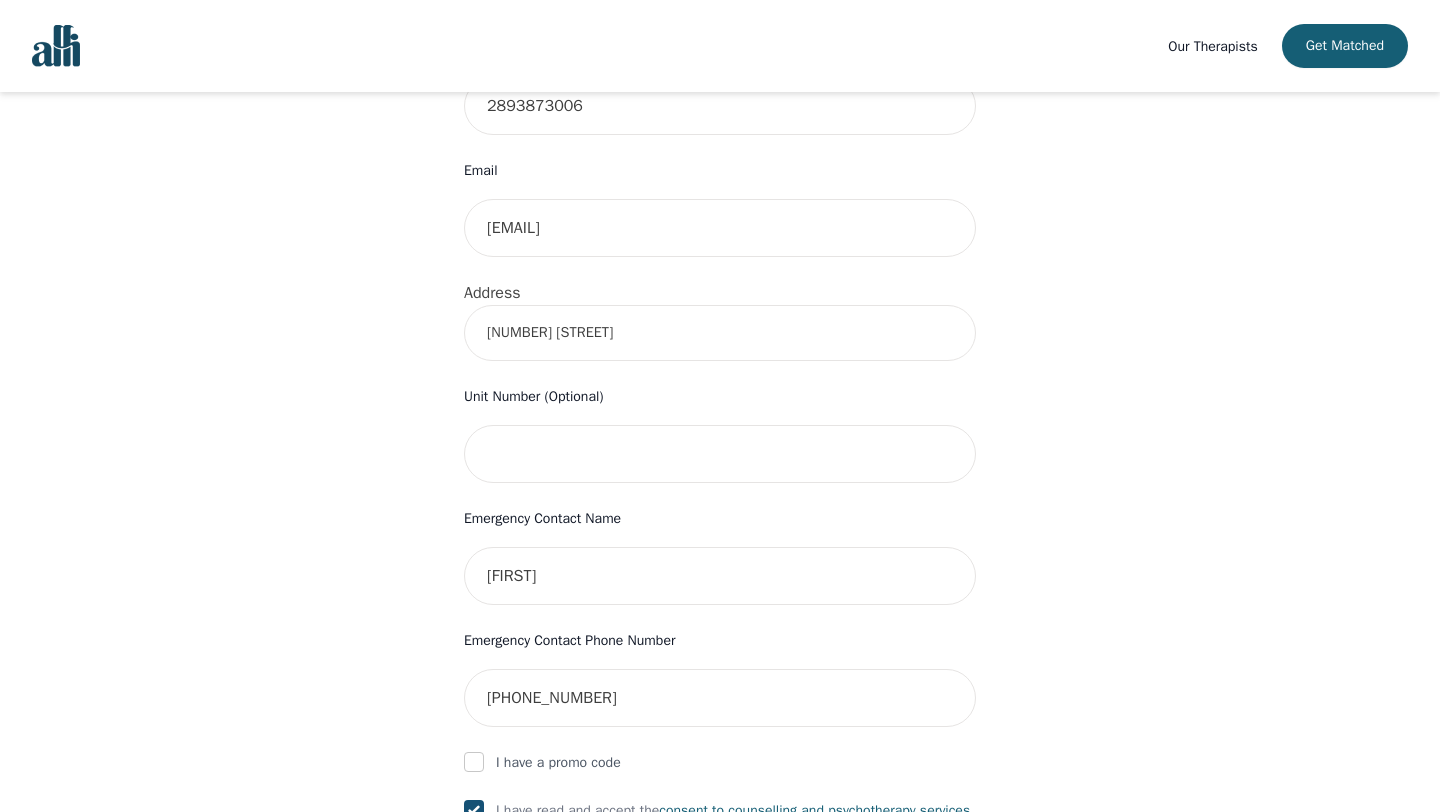 scroll, scrollTop: 1065, scrollLeft: 0, axis: vertical 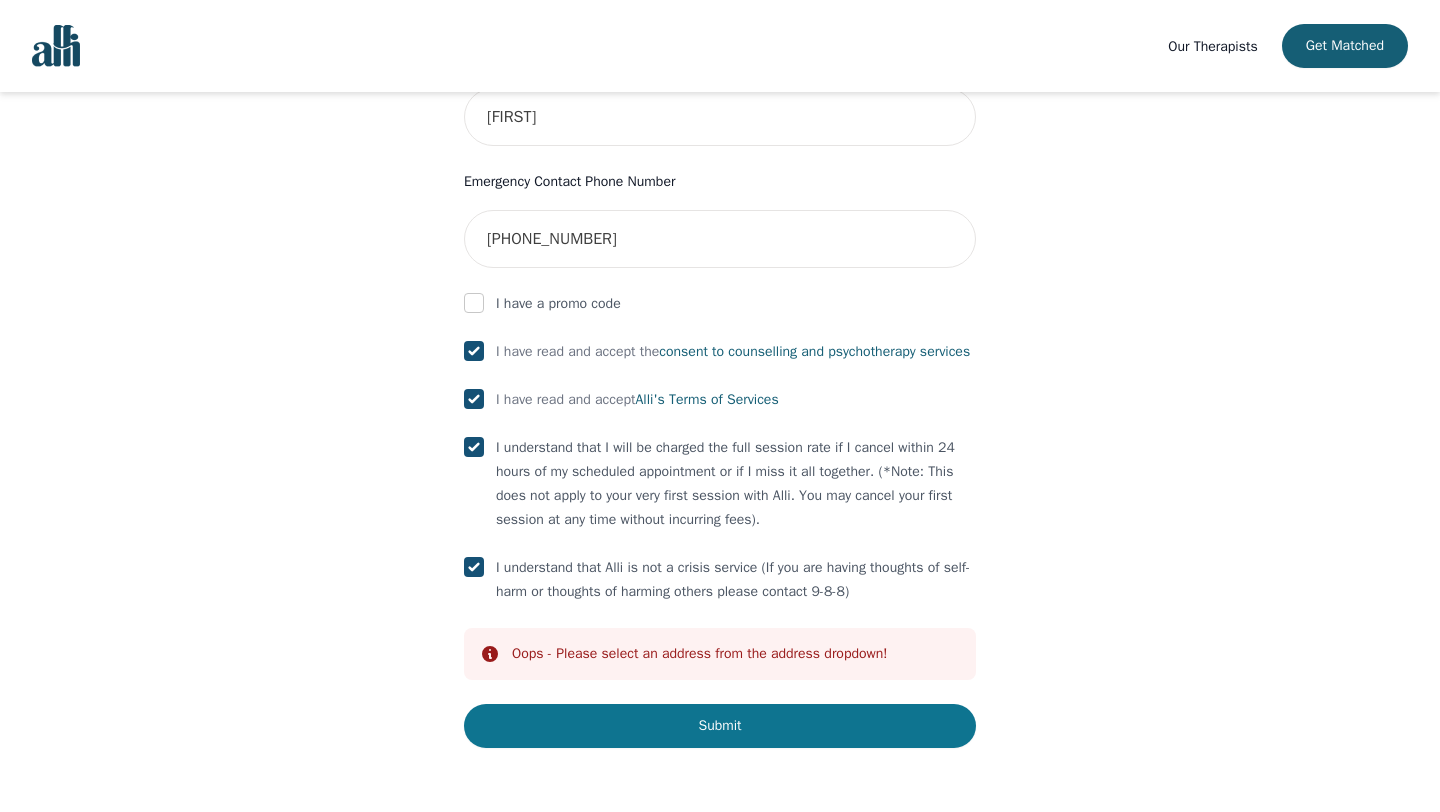 click on "Submit" at bounding box center [720, 726] 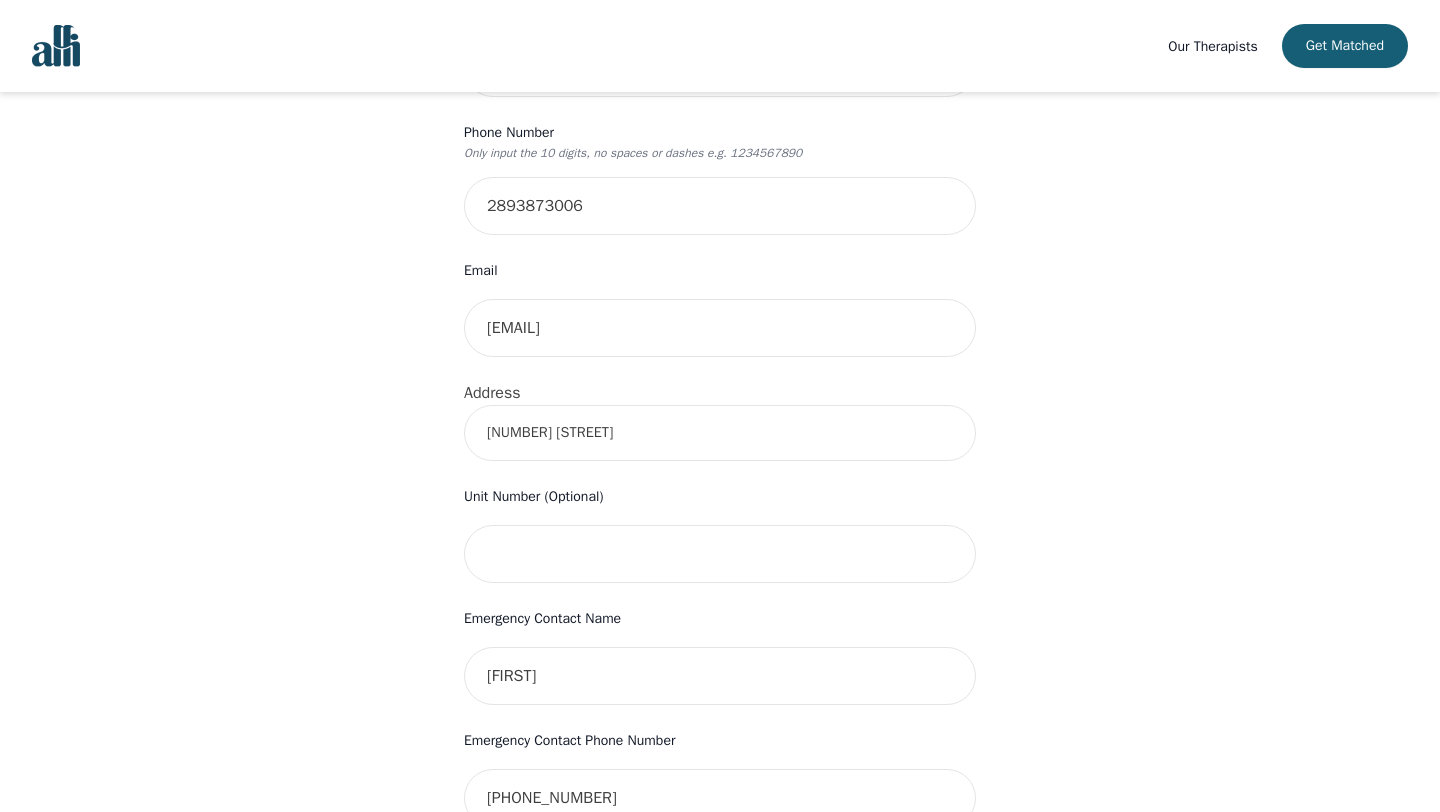 scroll, scrollTop: 470, scrollLeft: 0, axis: vertical 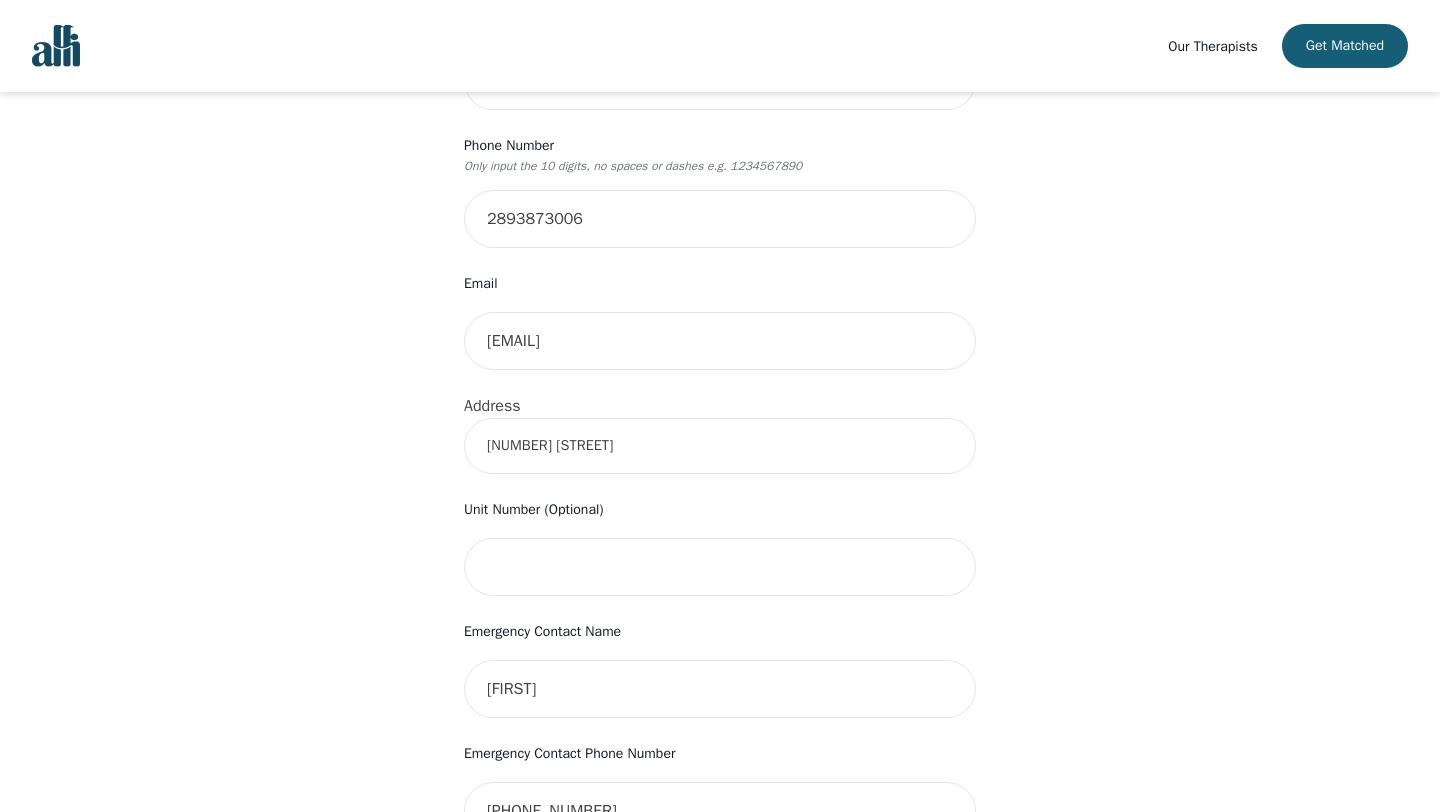 click on "[NUMBER] [STREET]" at bounding box center (720, 446) 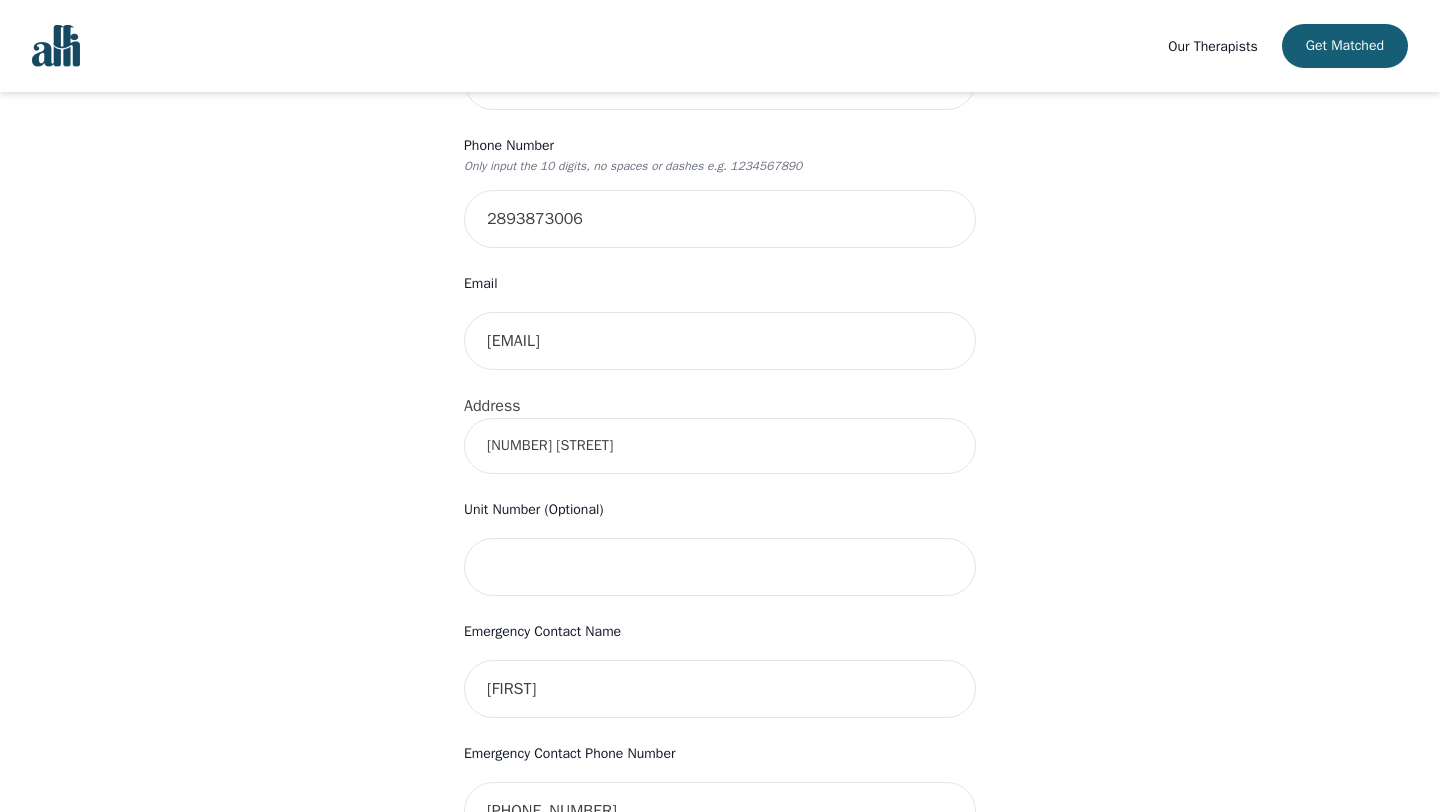 type on "[NUMBER] [STREET_NAME]" 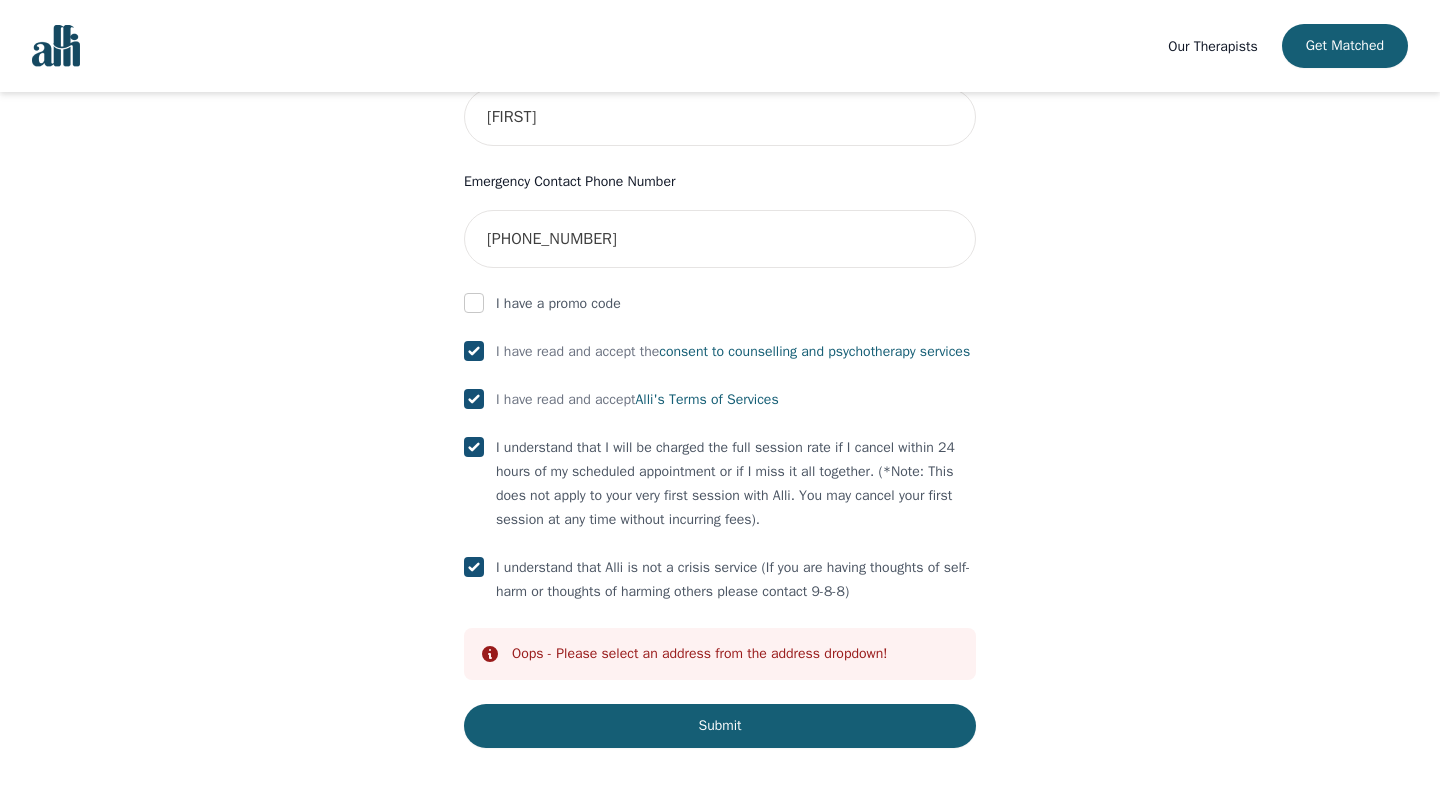scroll, scrollTop: 1065, scrollLeft: 0, axis: vertical 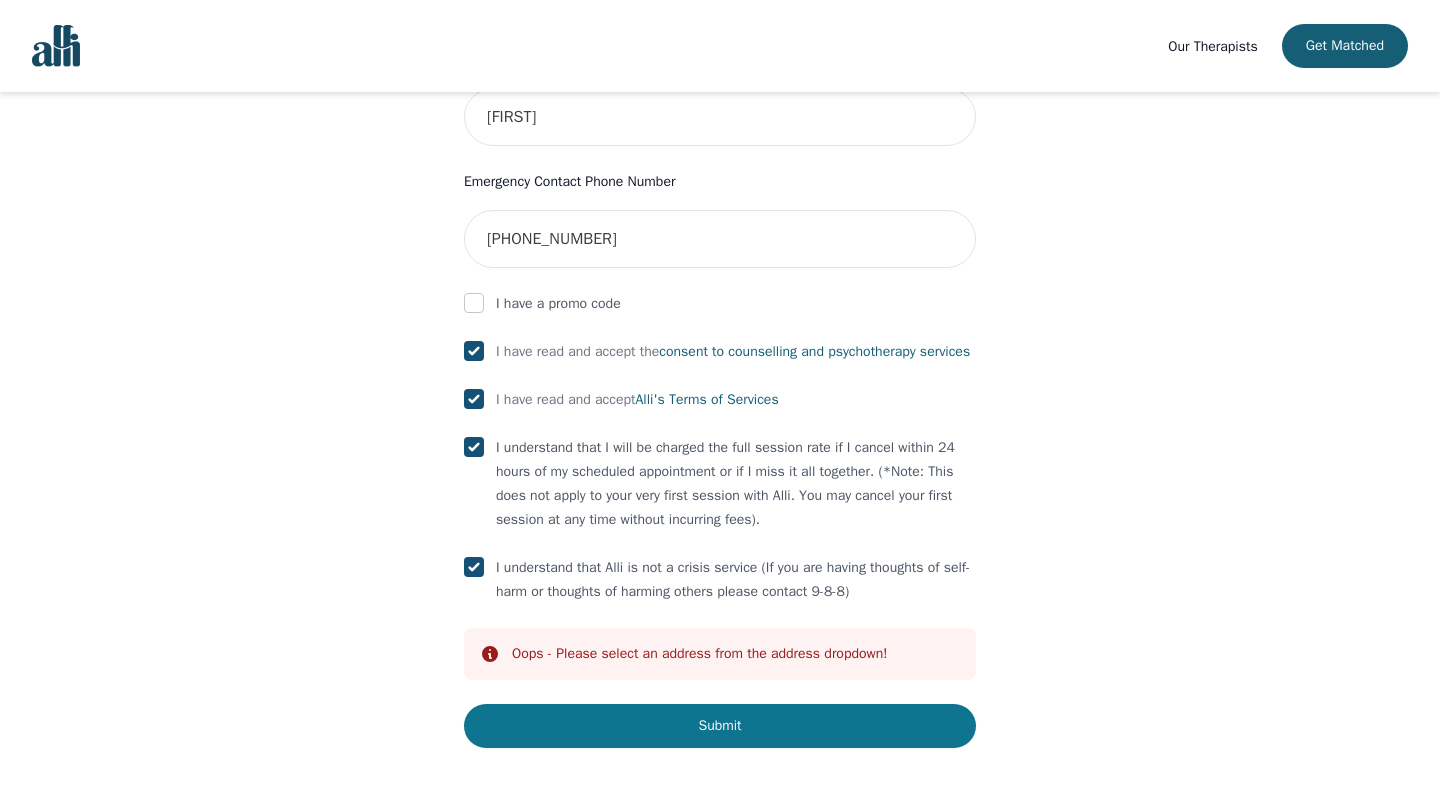 click on "Submit" at bounding box center (720, 726) 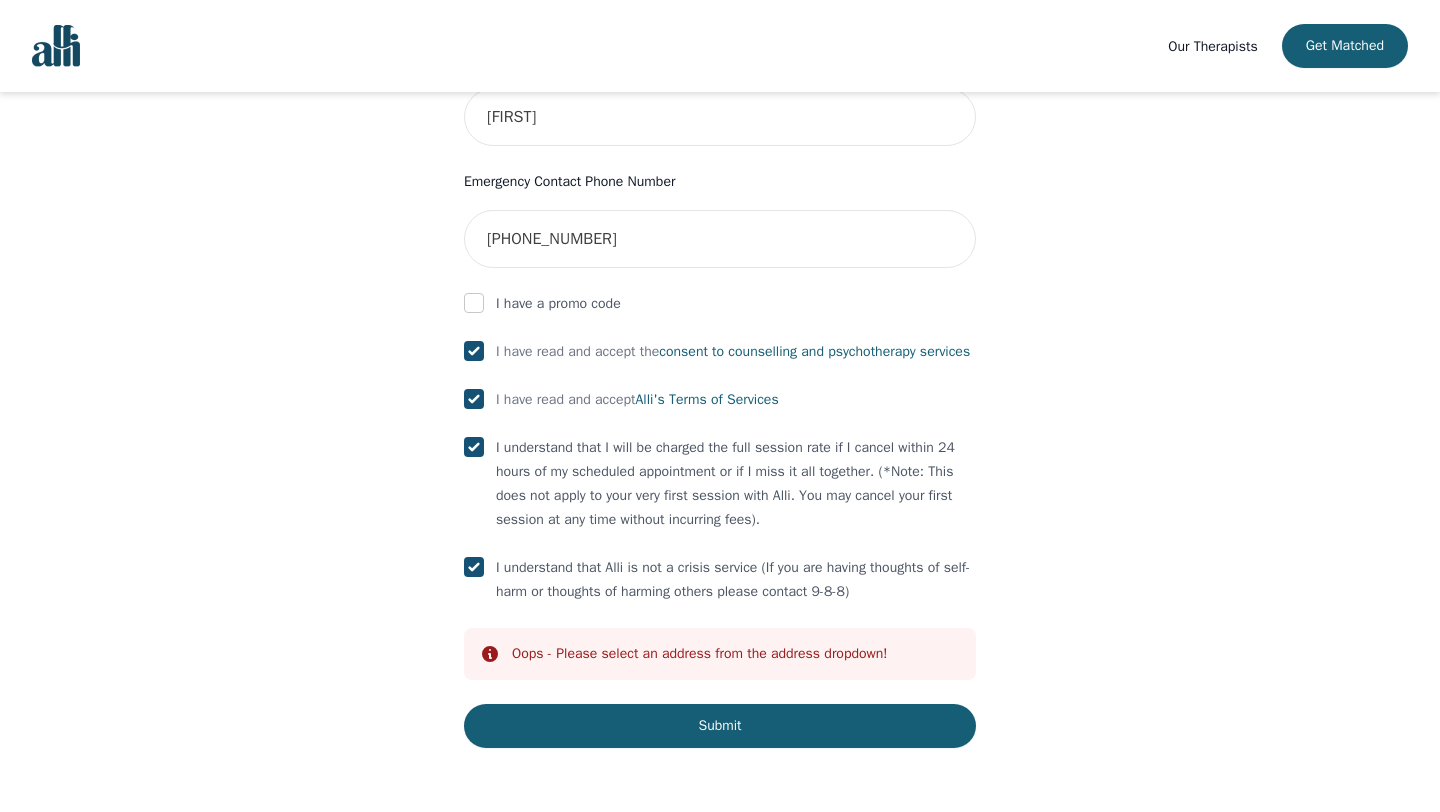 click at bounding box center (474, 567) 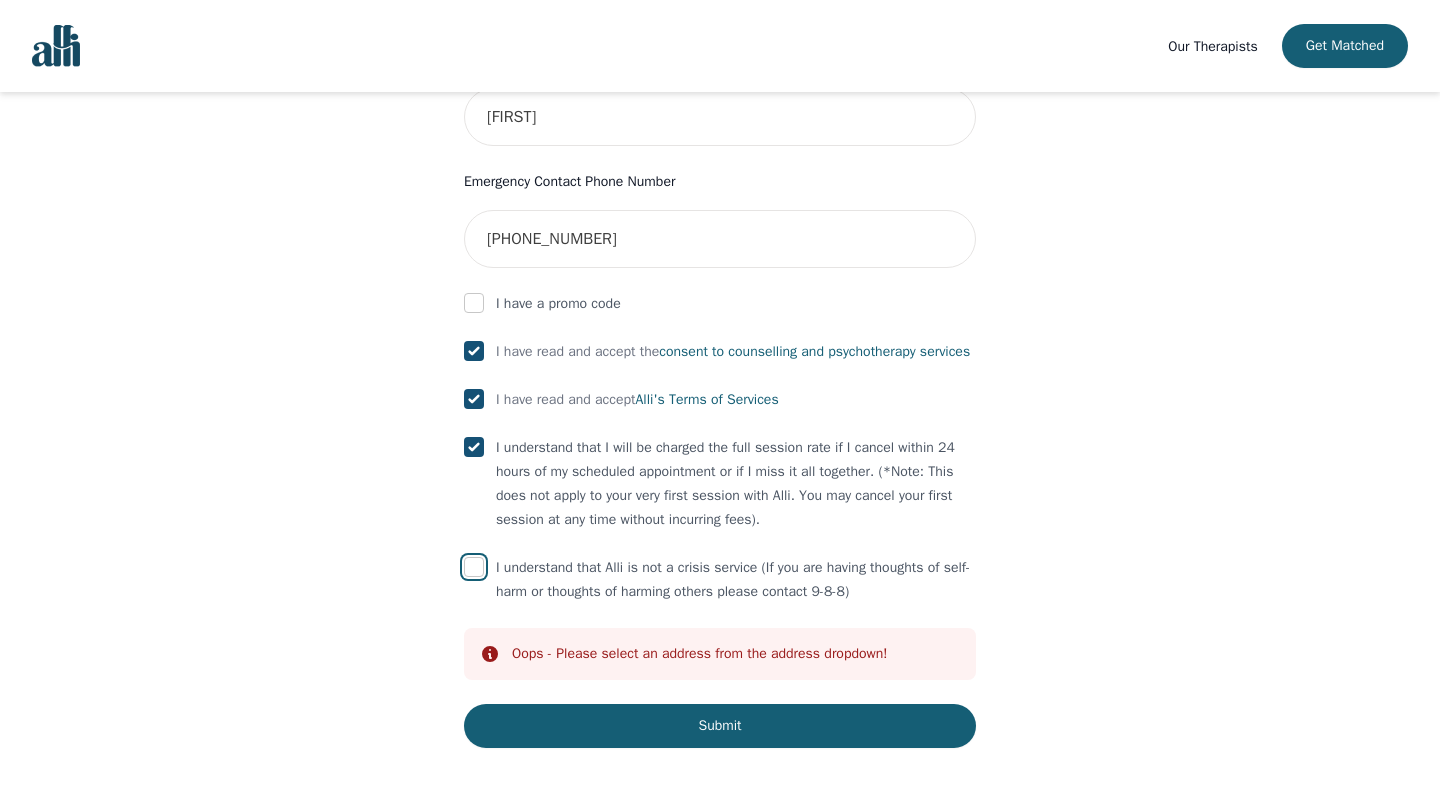 click at bounding box center [474, 567] 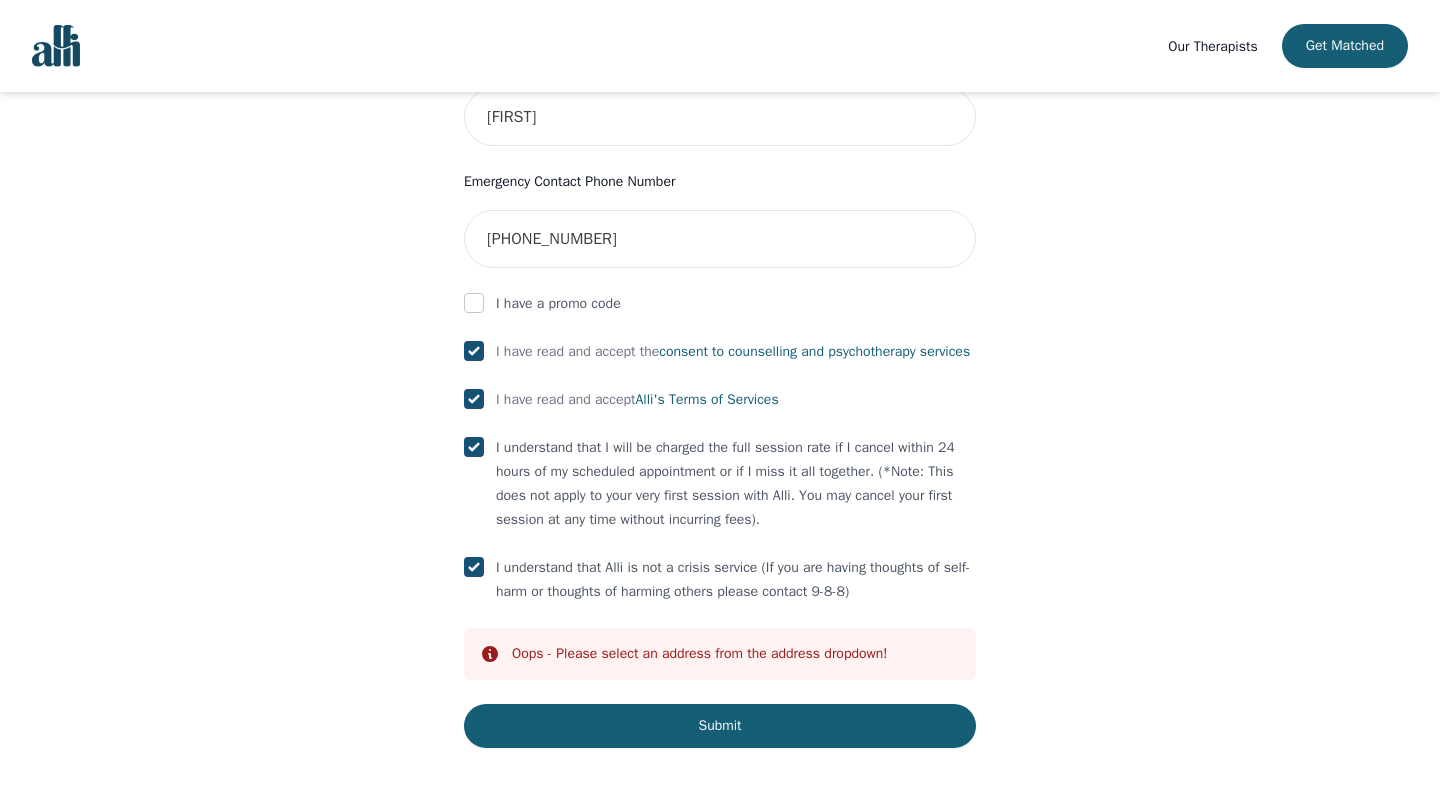 checkbox on "true" 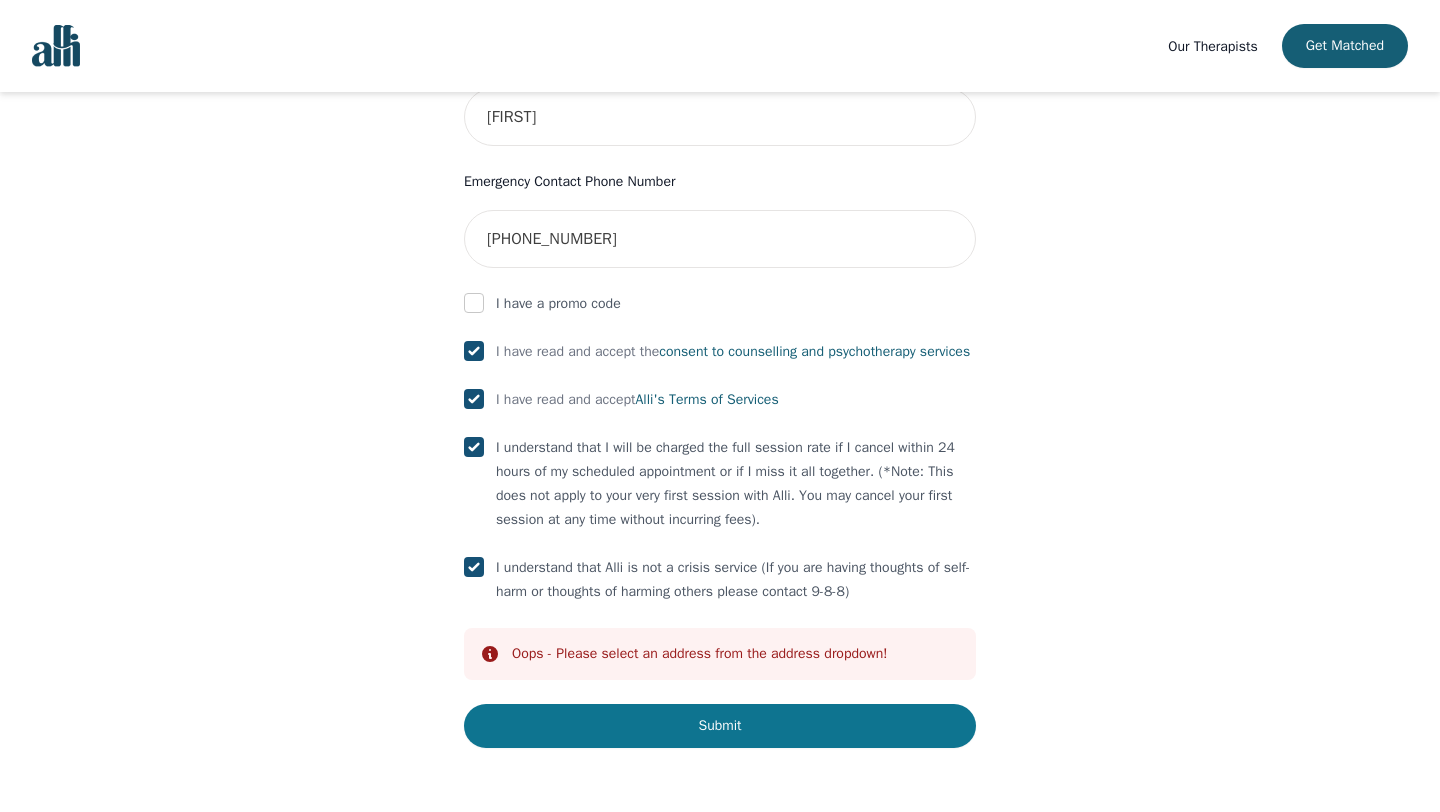 click on "Submit" at bounding box center (720, 726) 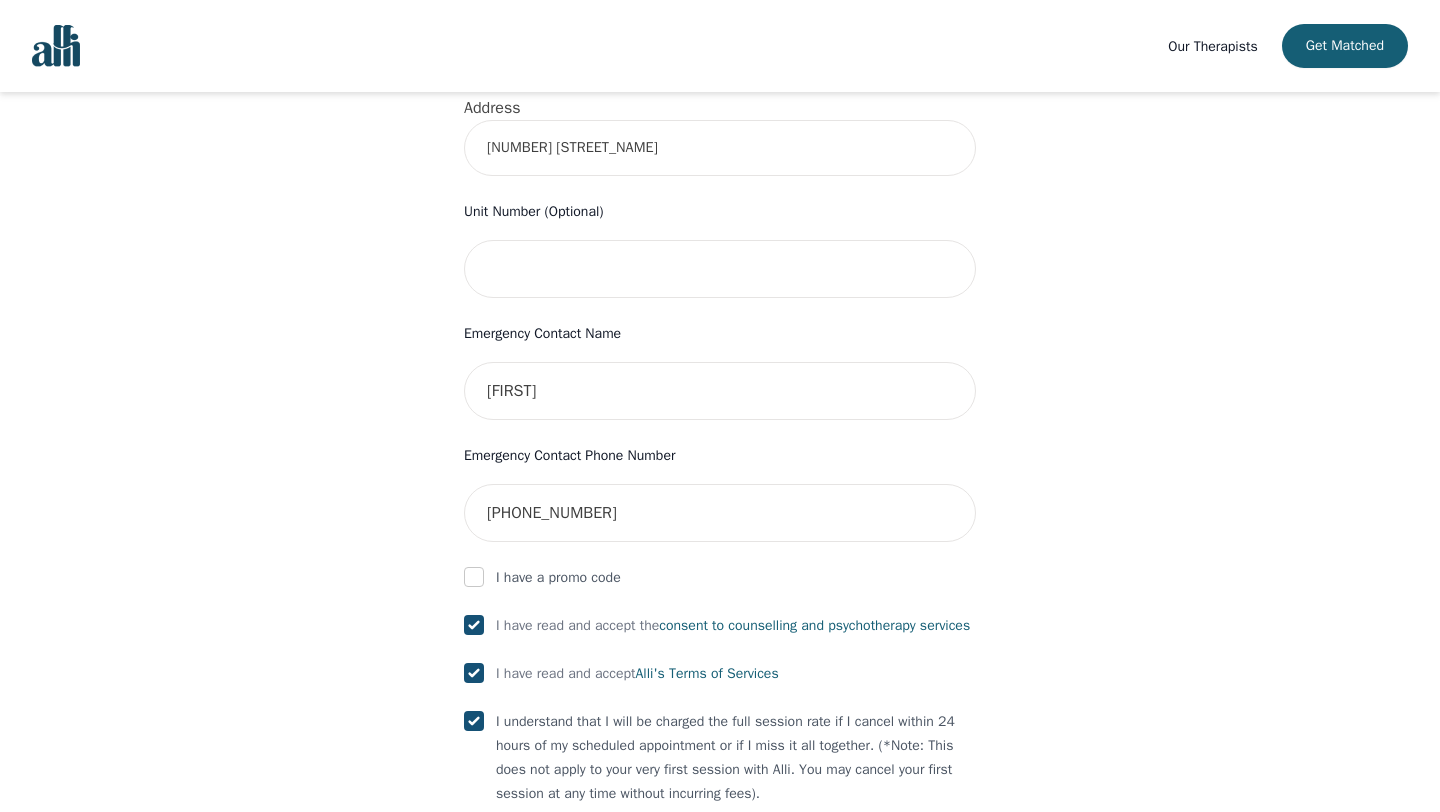 scroll, scrollTop: 465, scrollLeft: 0, axis: vertical 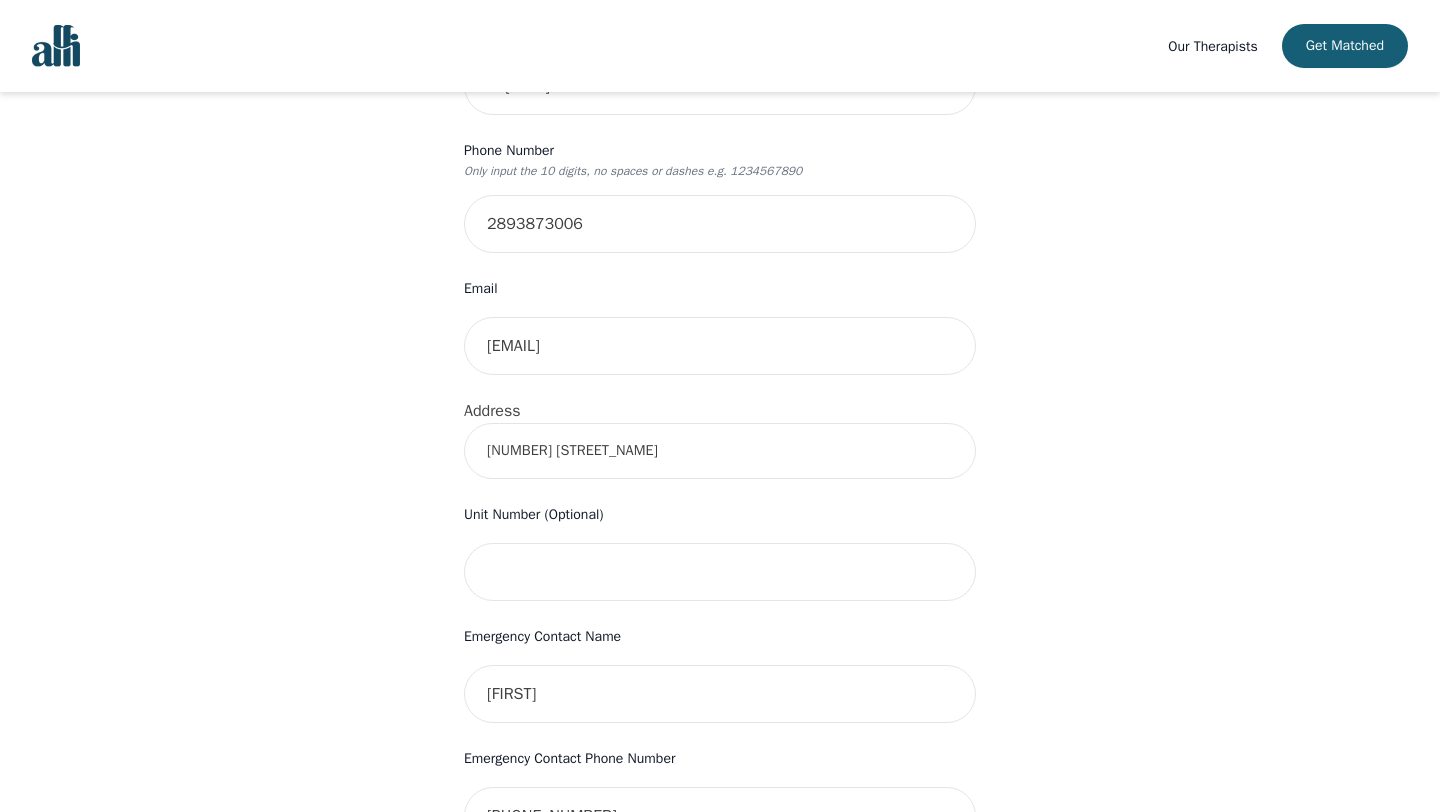 click on "[NUMBER] [STREET_NAME]" at bounding box center [720, 451] 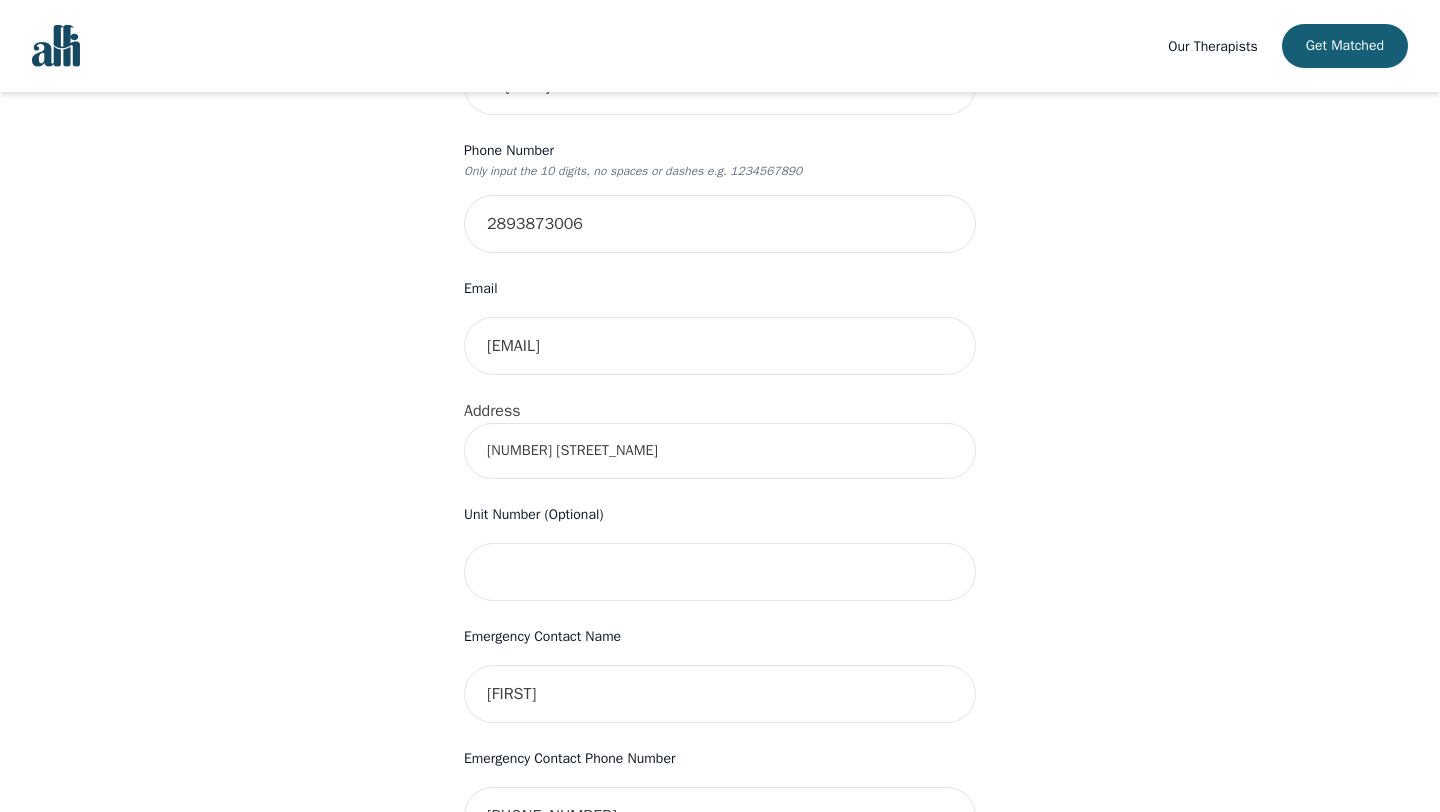 drag, startPoint x: 616, startPoint y: 456, endPoint x: 474, endPoint y: 441, distance: 142.79005 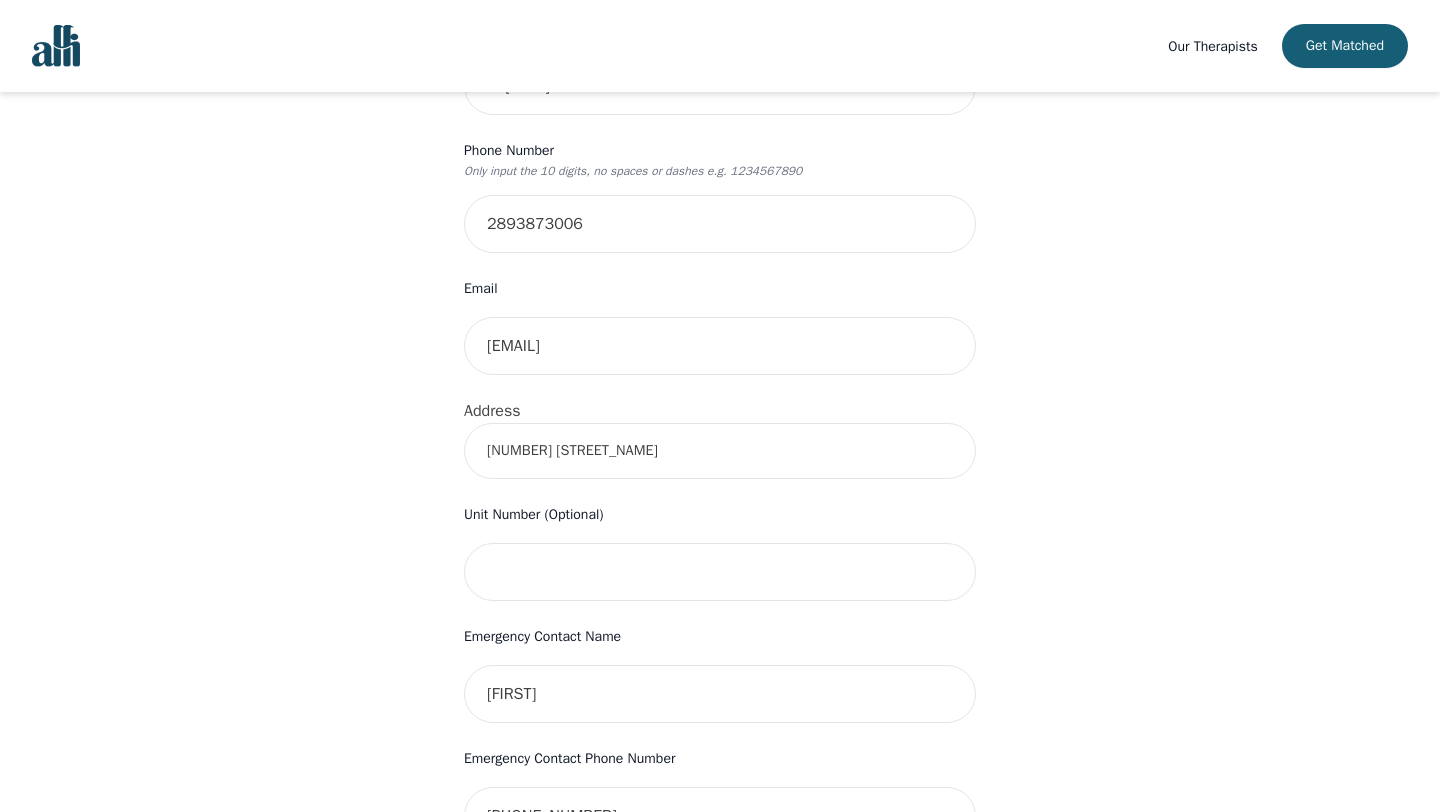 click on "[NUMBER] [STREET_NAME]" at bounding box center [720, 451] 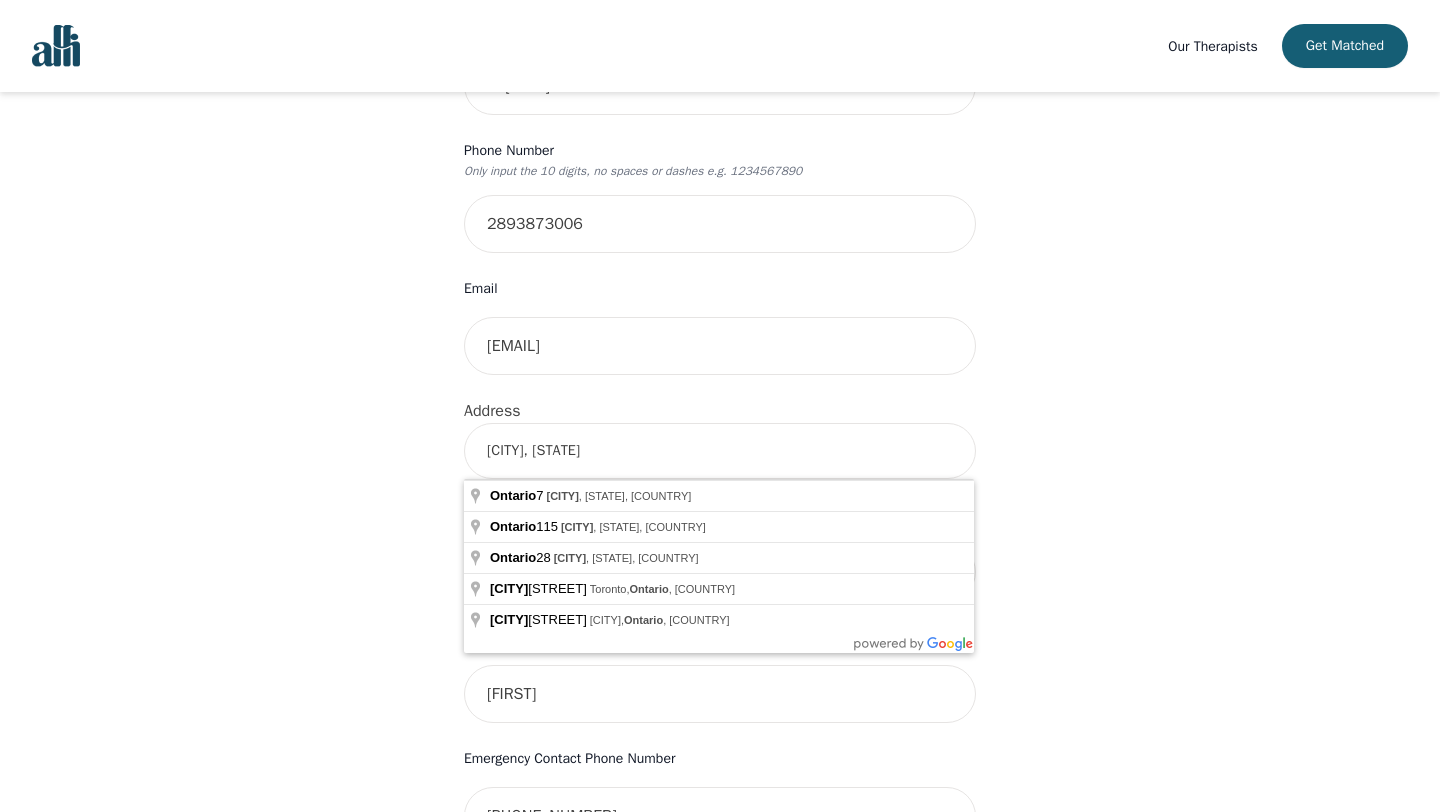 click on "[CITY], [STATE]" at bounding box center (720, 451) 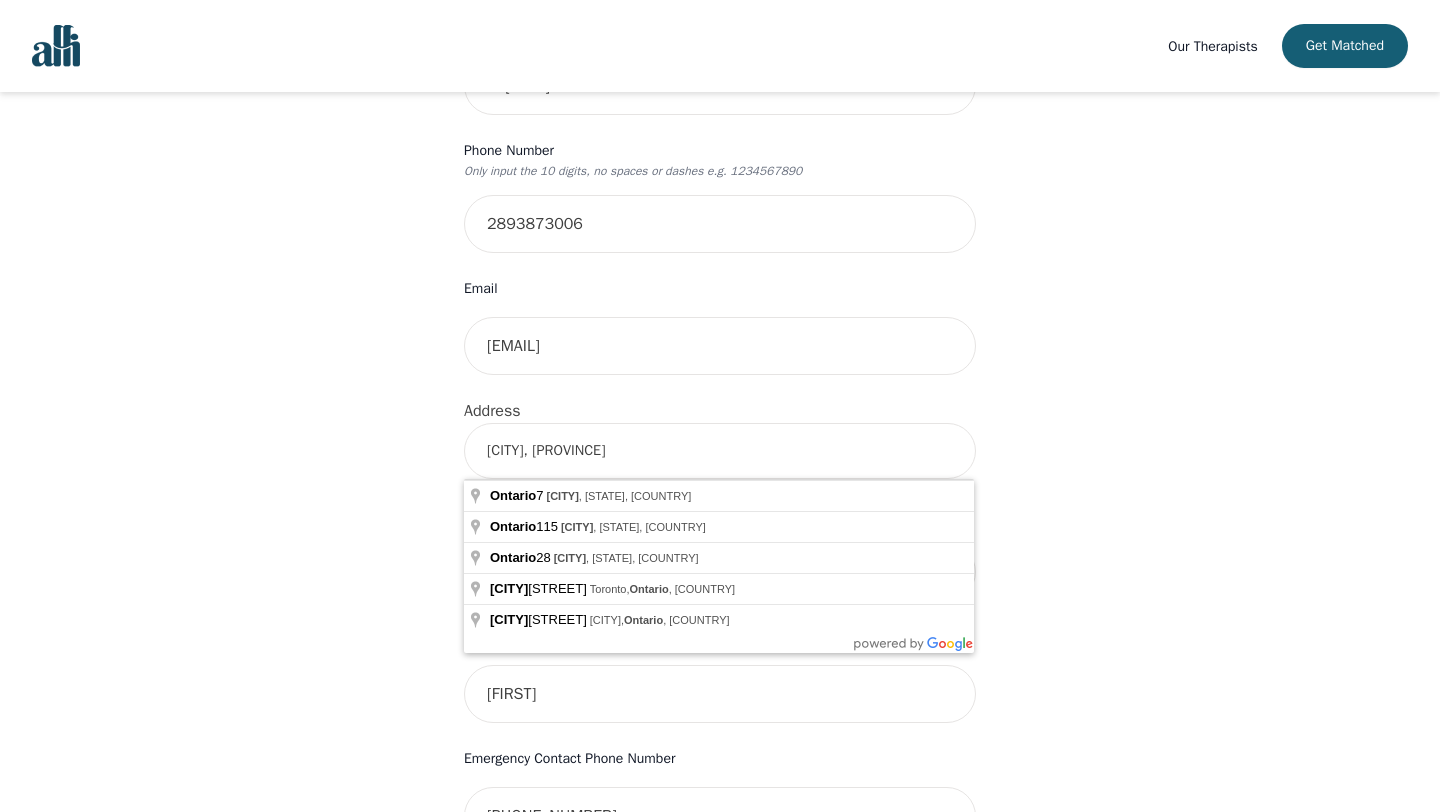 drag, startPoint x: 648, startPoint y: 454, endPoint x: 370, endPoint y: 435, distance: 278.64853 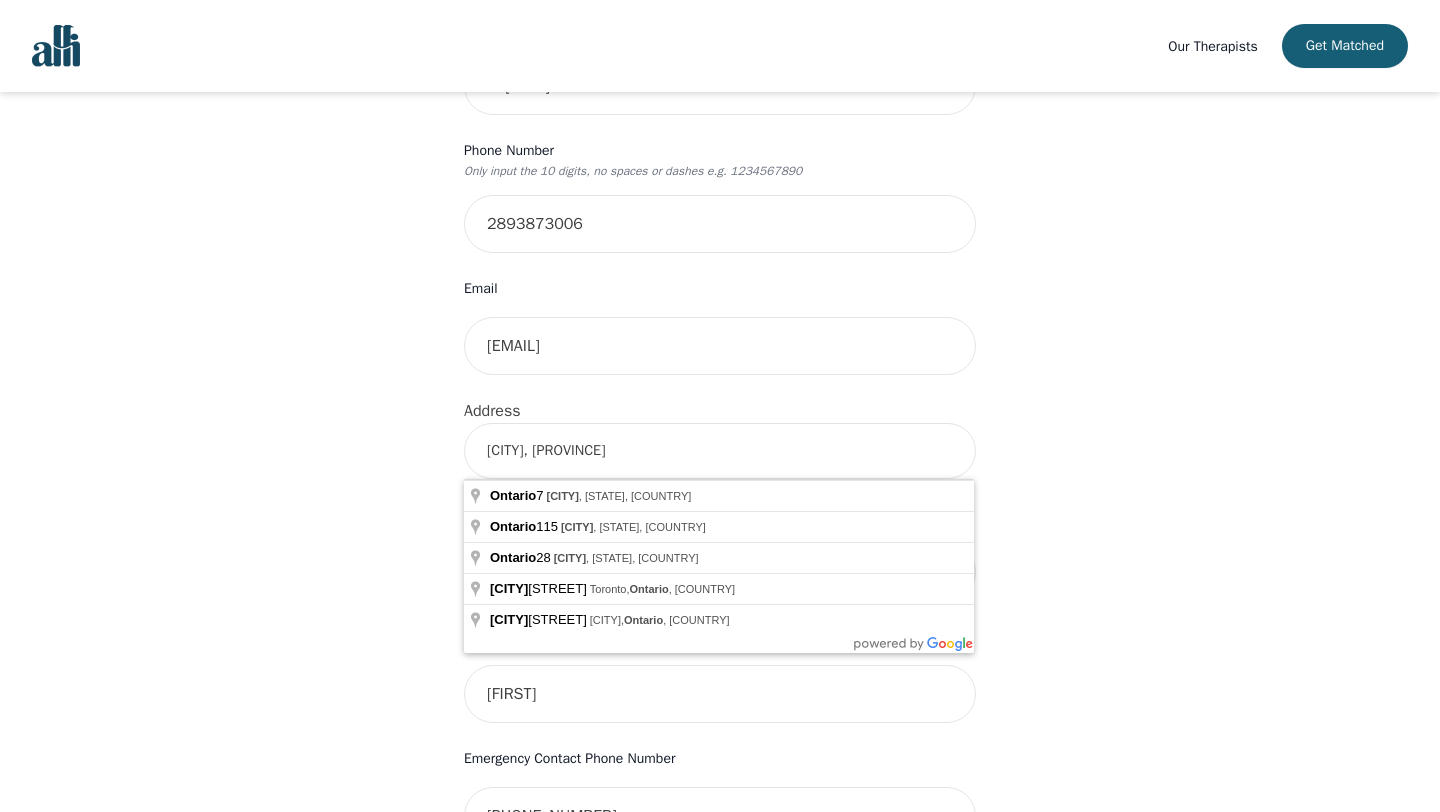 click on "Our Therapists Get Matched Your therapy journey is about to begin! Your initial assessment session with   [FIRST] [LAST]  will be on  2025-08-11 @ 11:00 AM  for 50 minutes , free of charge. Your follow-up sessions will be at your selected rate of $[PRICE]. To confirm your session, please complete the following: First Name [FIRST] Last Name [LAST] Phone Number Only input the 10 digits, no spaces or dashes e.g. 1234567890 [PHONE_NUMBER] Email [EMAIL] Address [CITY], [PROVINCE] Unit Number (Optional) Emergency Contact Name [FIRST] Emergency Contact Phone Number [PHONE_NUMBER] I have a promo code I have read and accept the  consent to counselling and psychotherapy services I have read and accept  Alli's Terms of Services I understand that I will be charged the full session rate if I cancel within 24 hours of my scheduled appointment or if I miss it all together. (*Note: This does not apply to your very first session with Alli. You may cancel your first session at any time without incurring fees). Info Oops -    Submit" at bounding box center [720, 508] 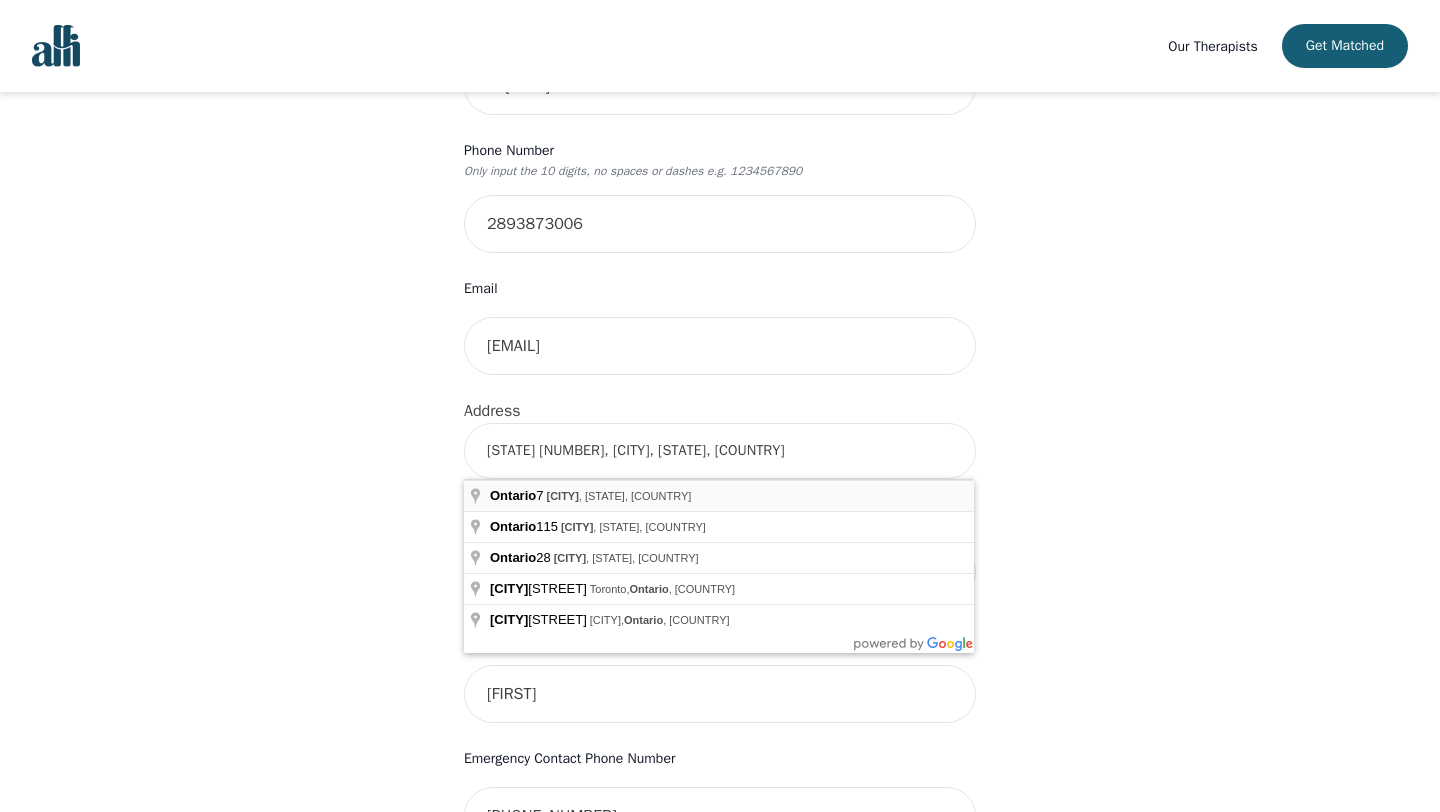 type on "[HIGHWAY], [CITY], [STATE], [COUNTRY]" 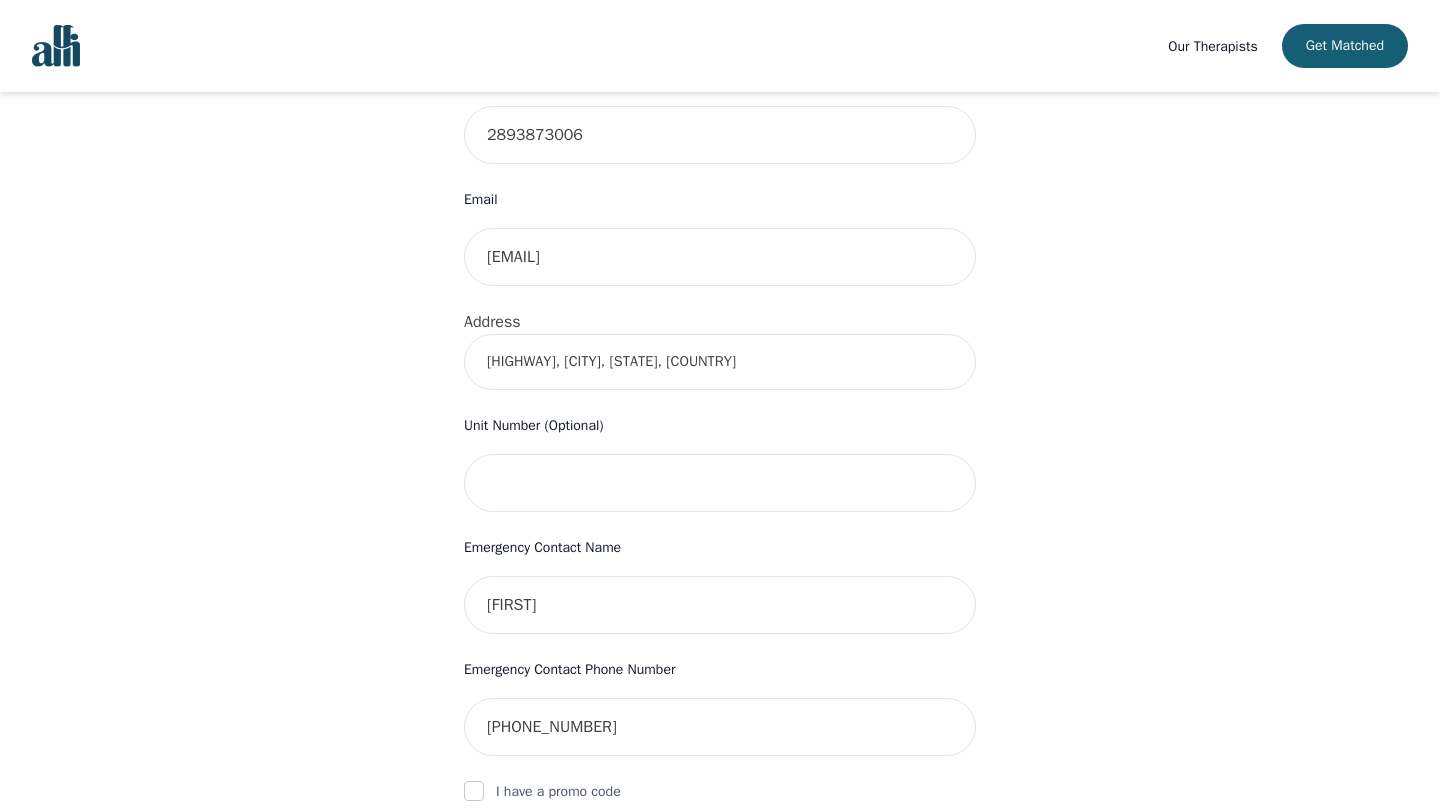 scroll, scrollTop: 1065, scrollLeft: 0, axis: vertical 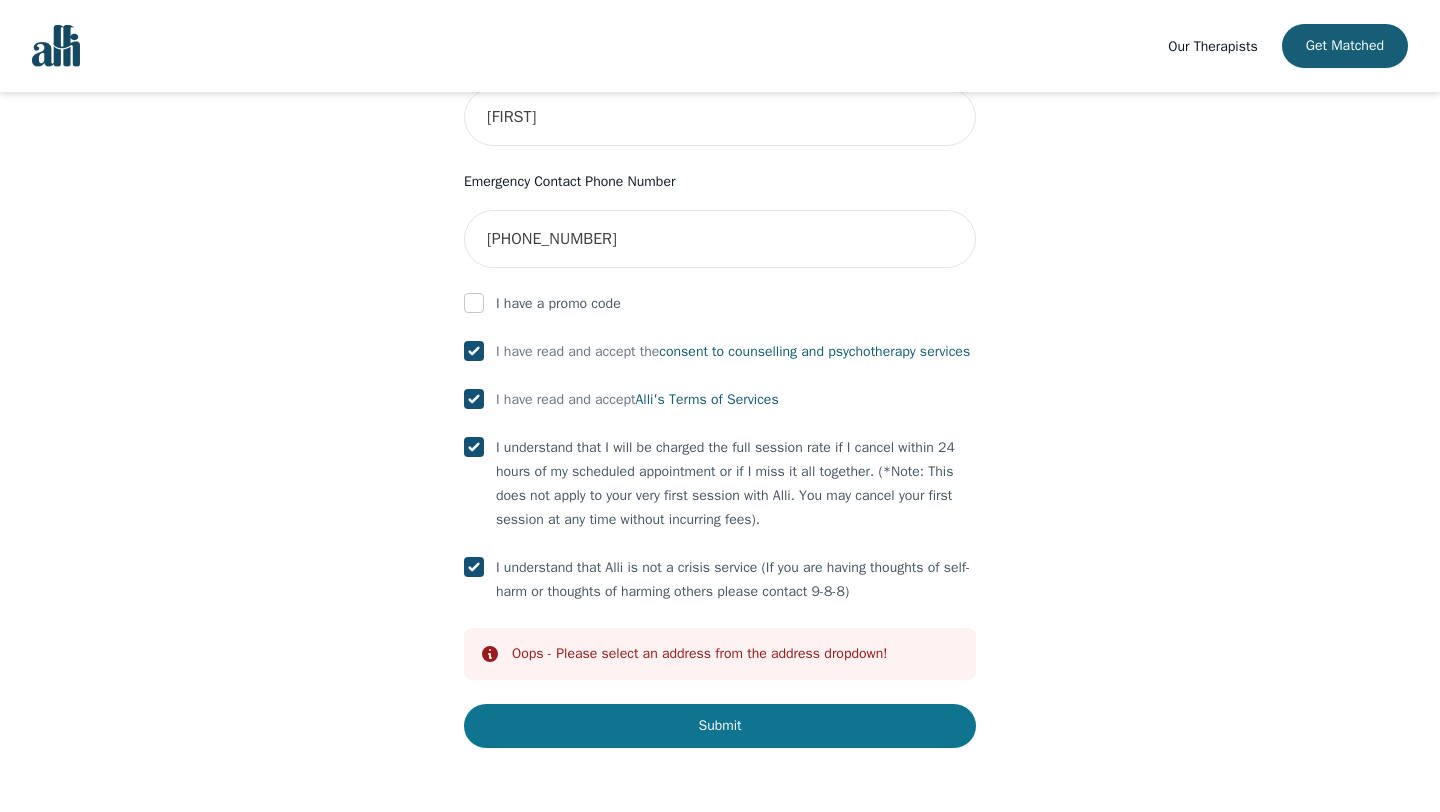 click on "Submit" at bounding box center [720, 726] 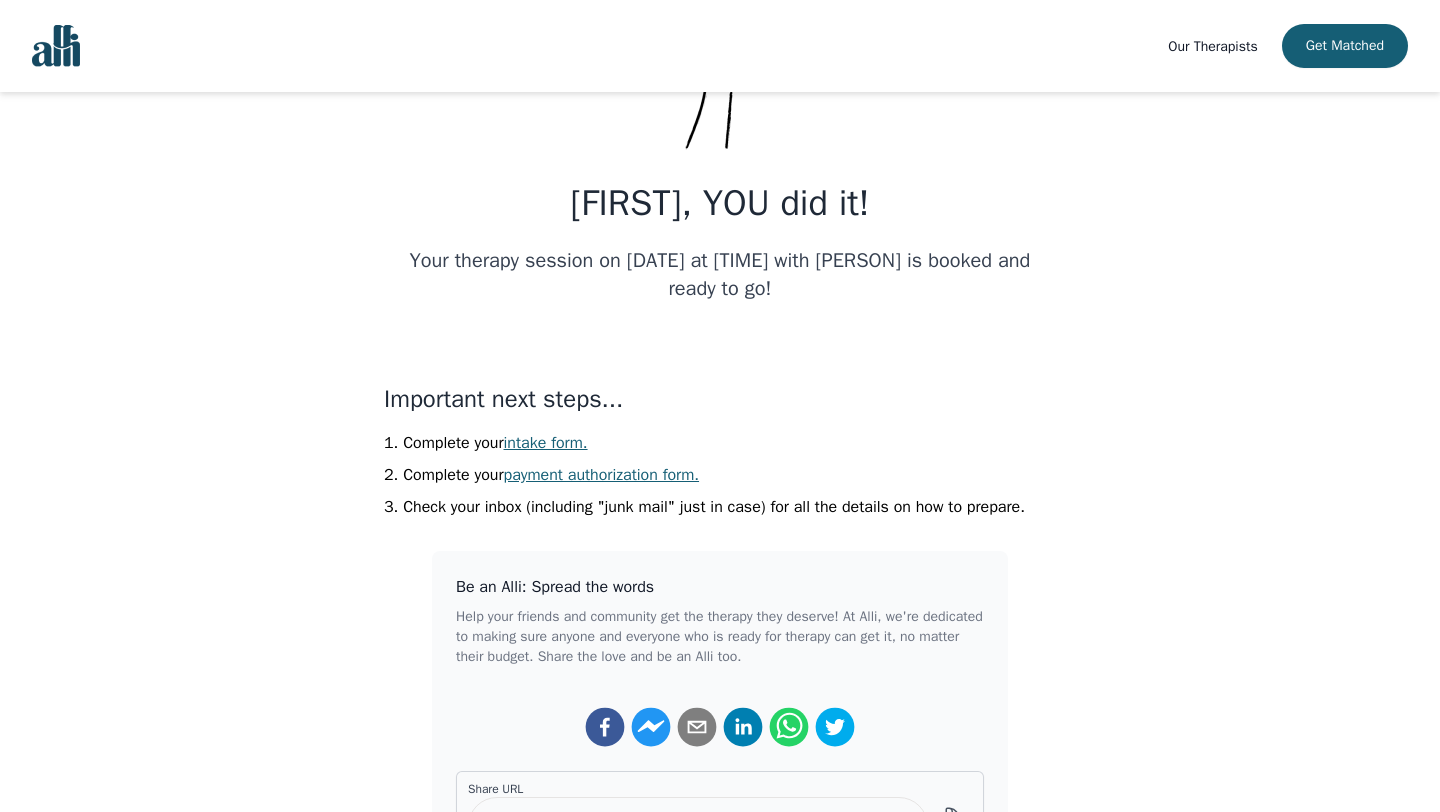scroll, scrollTop: 204, scrollLeft: 0, axis: vertical 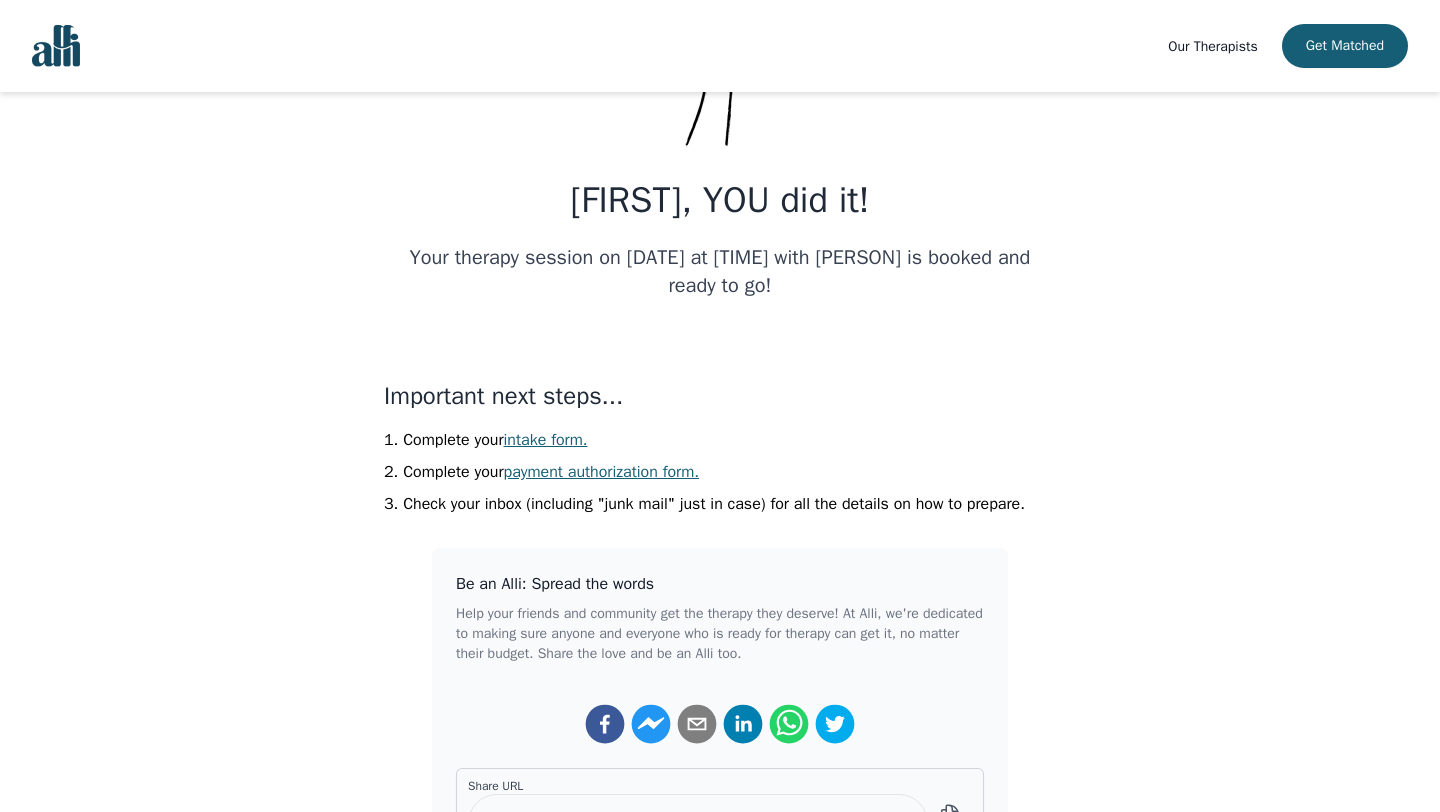 click on "intake form." at bounding box center (546, 440) 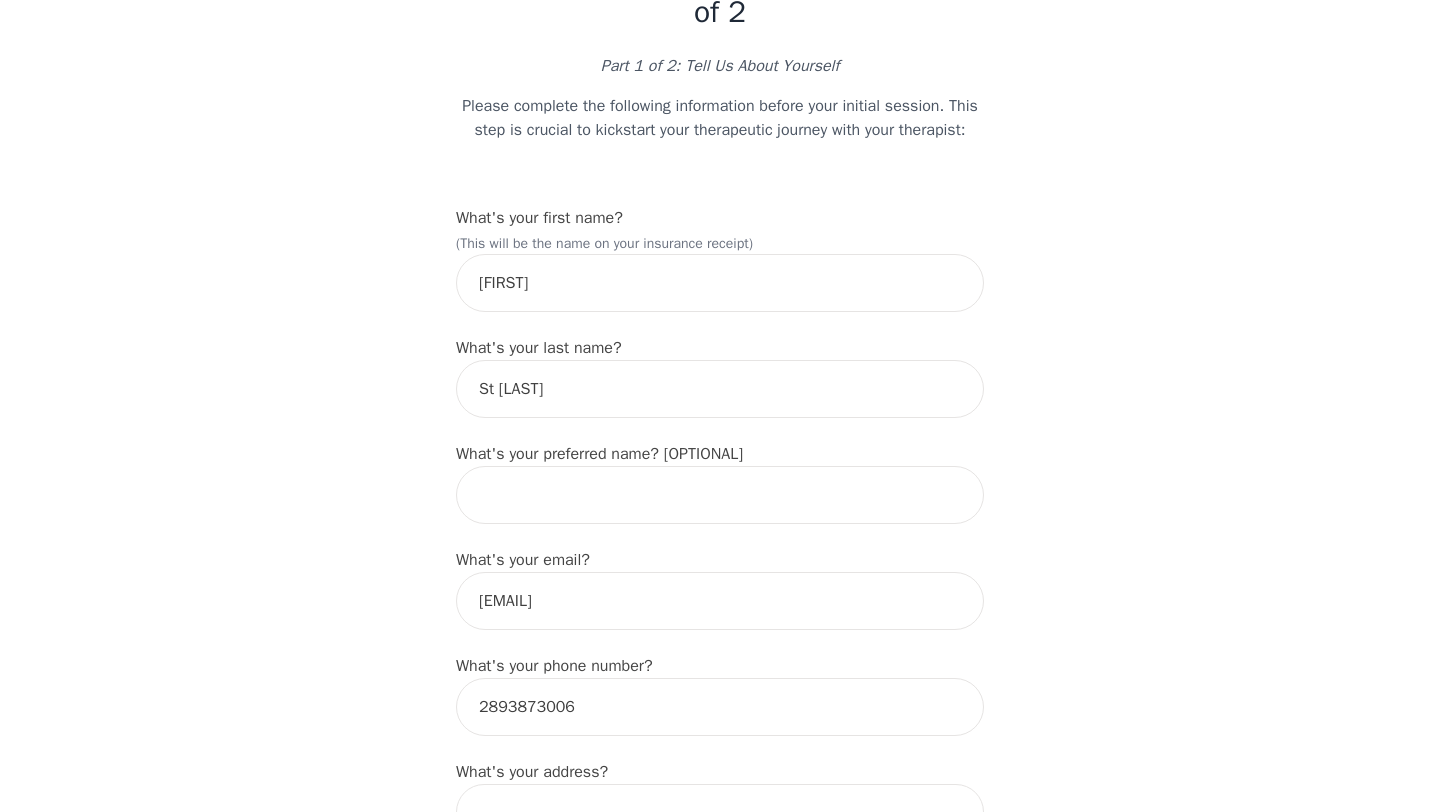 scroll, scrollTop: 178, scrollLeft: 0, axis: vertical 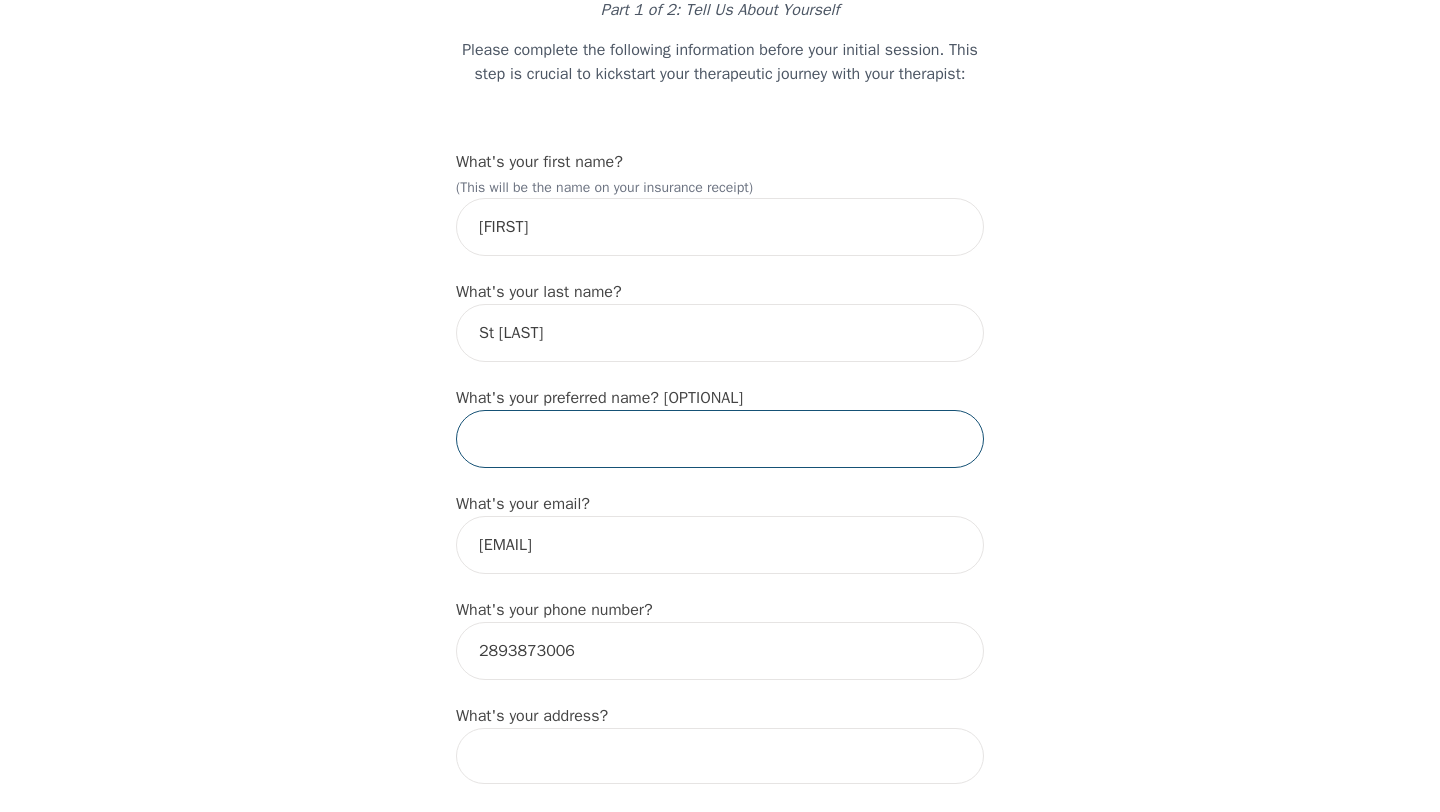 click at bounding box center (720, 439) 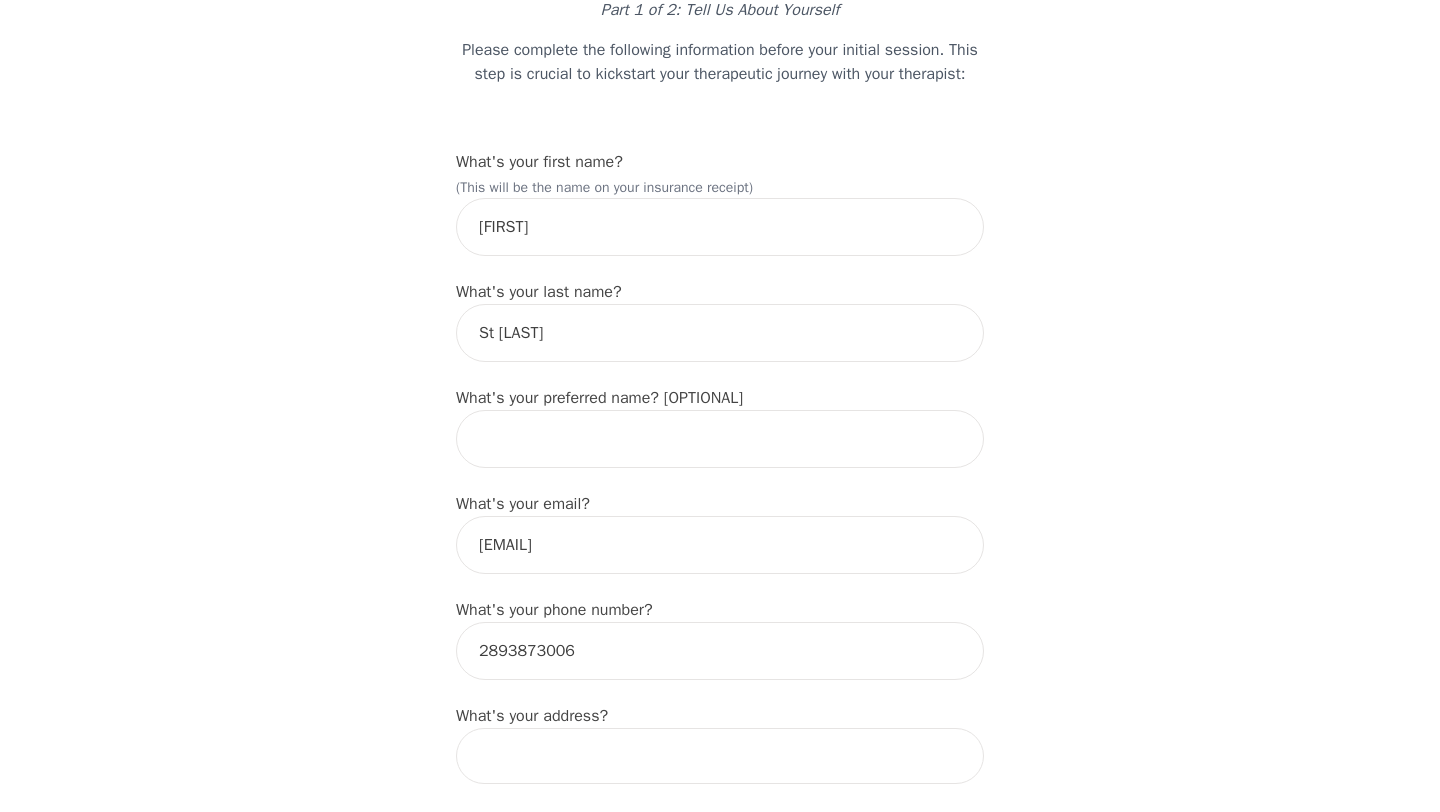 click on "What's your first name? (This will be the name on your insurance receipt) [FIRST] What's your last name? [LAST] What's your preferred name? [OPTIONAL] What's your email? [EMAIL] What's your phone number? [PHONE] What's your address? What's your unit number? [OPTIONAL] What's your date of birth? What's the name of your emergency contact? [FIRST] What's the phone number of your emergency contact? [PHONE] What's the full name of your primary care physician? What's the phone number of your primary care physician? Below are optional questions - Please tell us more about yourself: What is your gender? -Select- male female non-binary transgender intersex prefer_not_to_say What are your preferred pronouns? -Select- he/him she/her they/them ze/zir xe/xem ey/em ve/ver tey/ter e/e per/per prefer_not_to_say What's your marital/partnership status? -Select- Single Partnered Married Common Law Widowed Separated Divorced What is your educational background? -Select- Less than high school high school -Select-" at bounding box center [720, 1461] 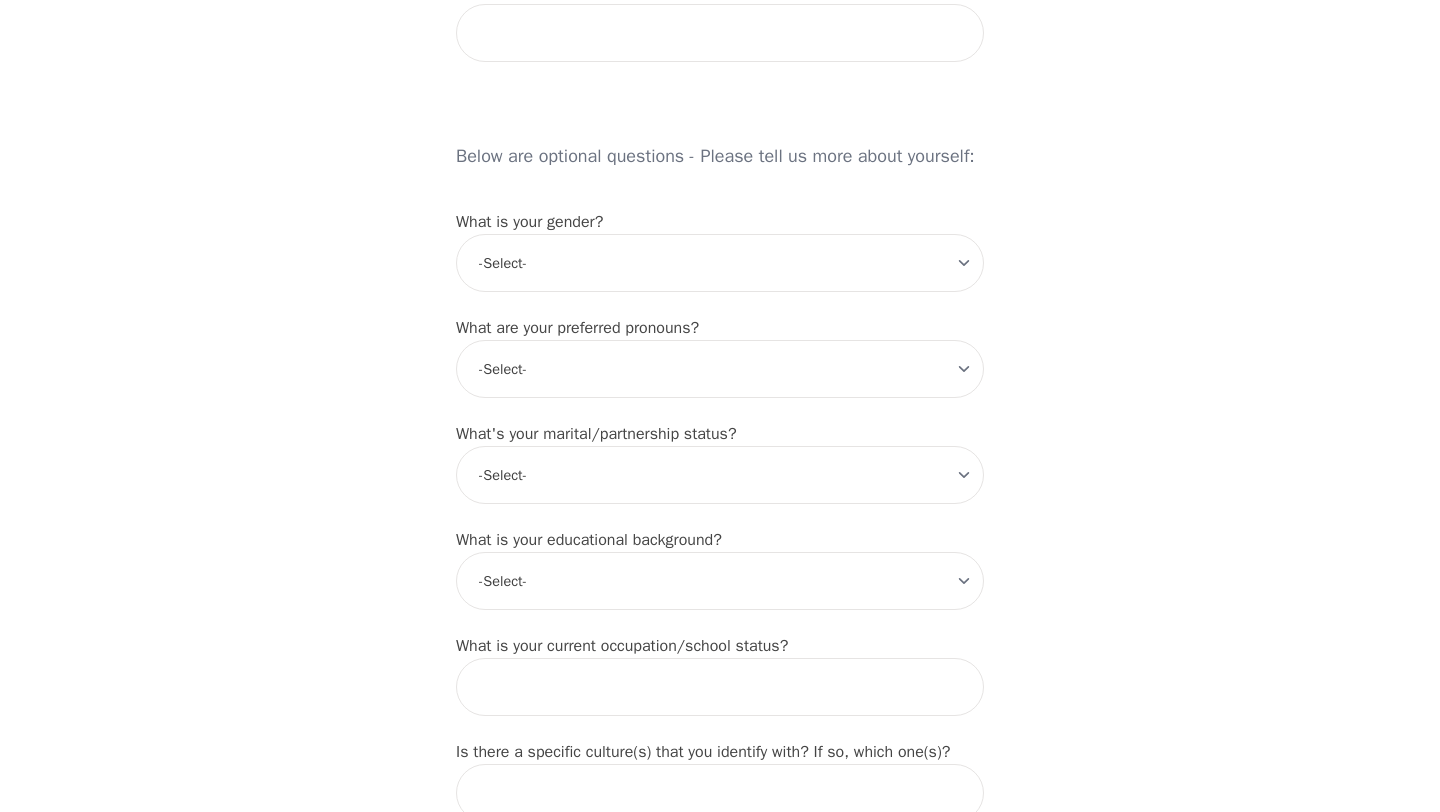 scroll, scrollTop: 1425, scrollLeft: 0, axis: vertical 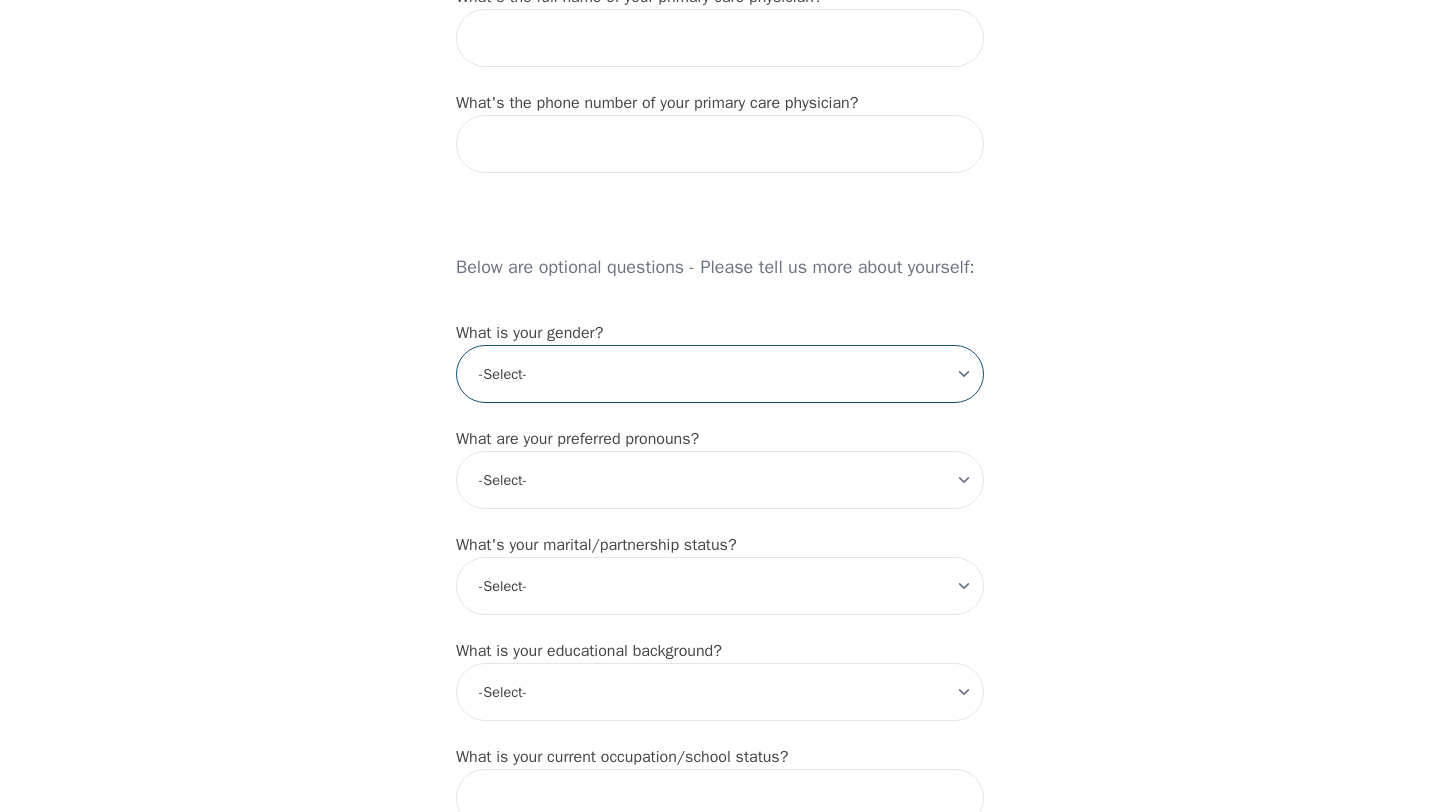 click on "-Select- male female non-binary transgender intersex prefer_not_to_say" at bounding box center (720, 374) 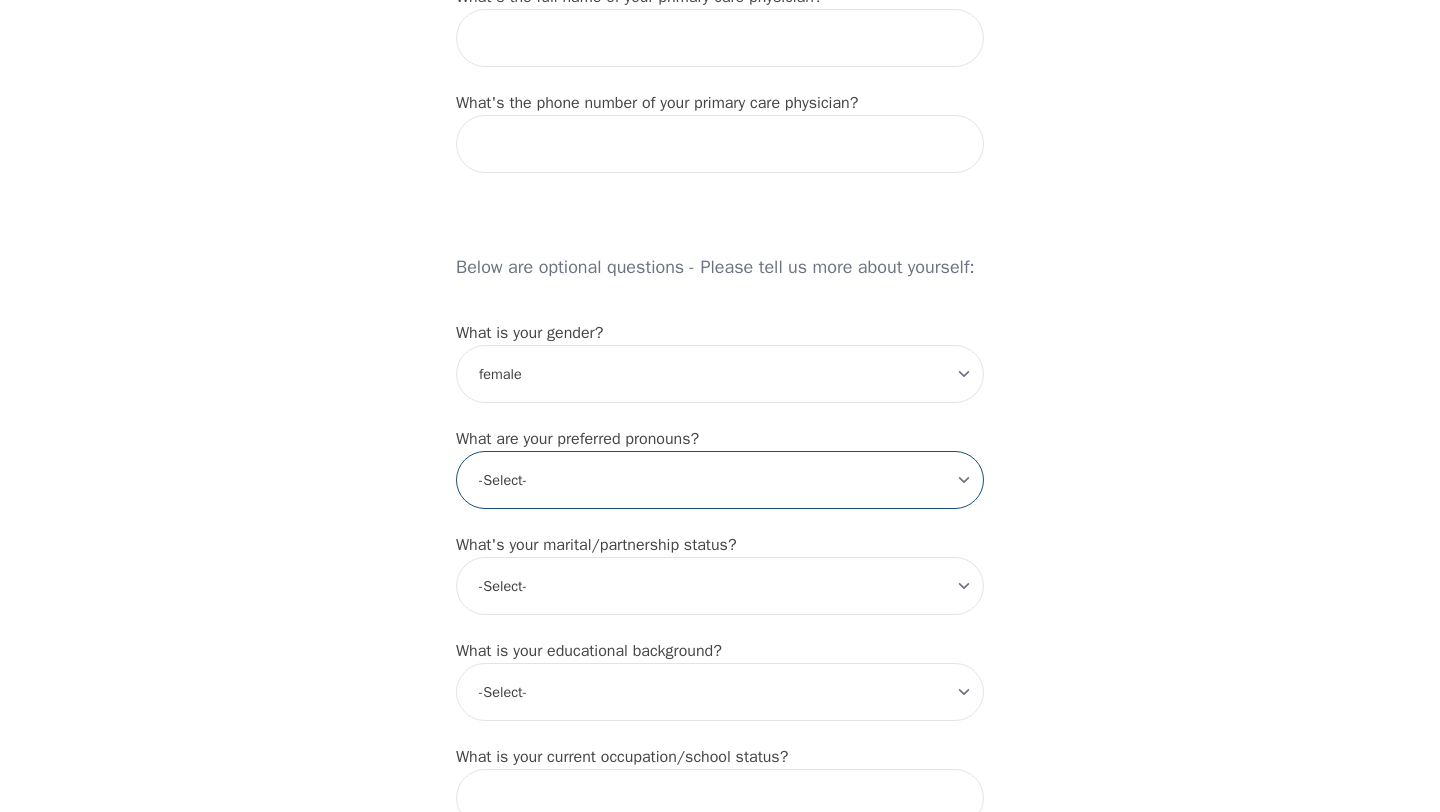 click on "-Select- he/him she/her they/them ze/zir xe/xem ey/em ve/ver tey/ter e/e per/per prefer_not_to_say" at bounding box center (720, 480) 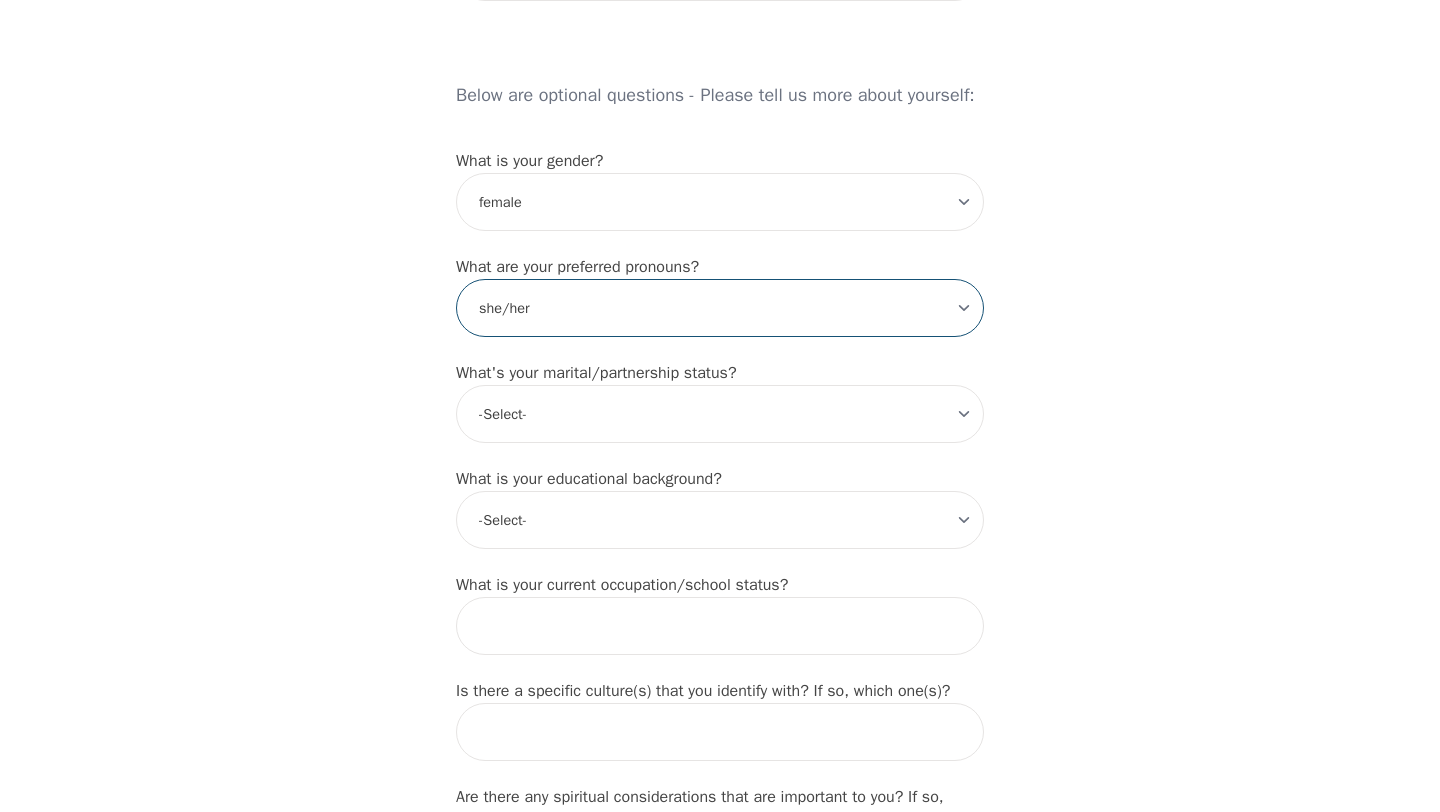 scroll, scrollTop: 1600, scrollLeft: 0, axis: vertical 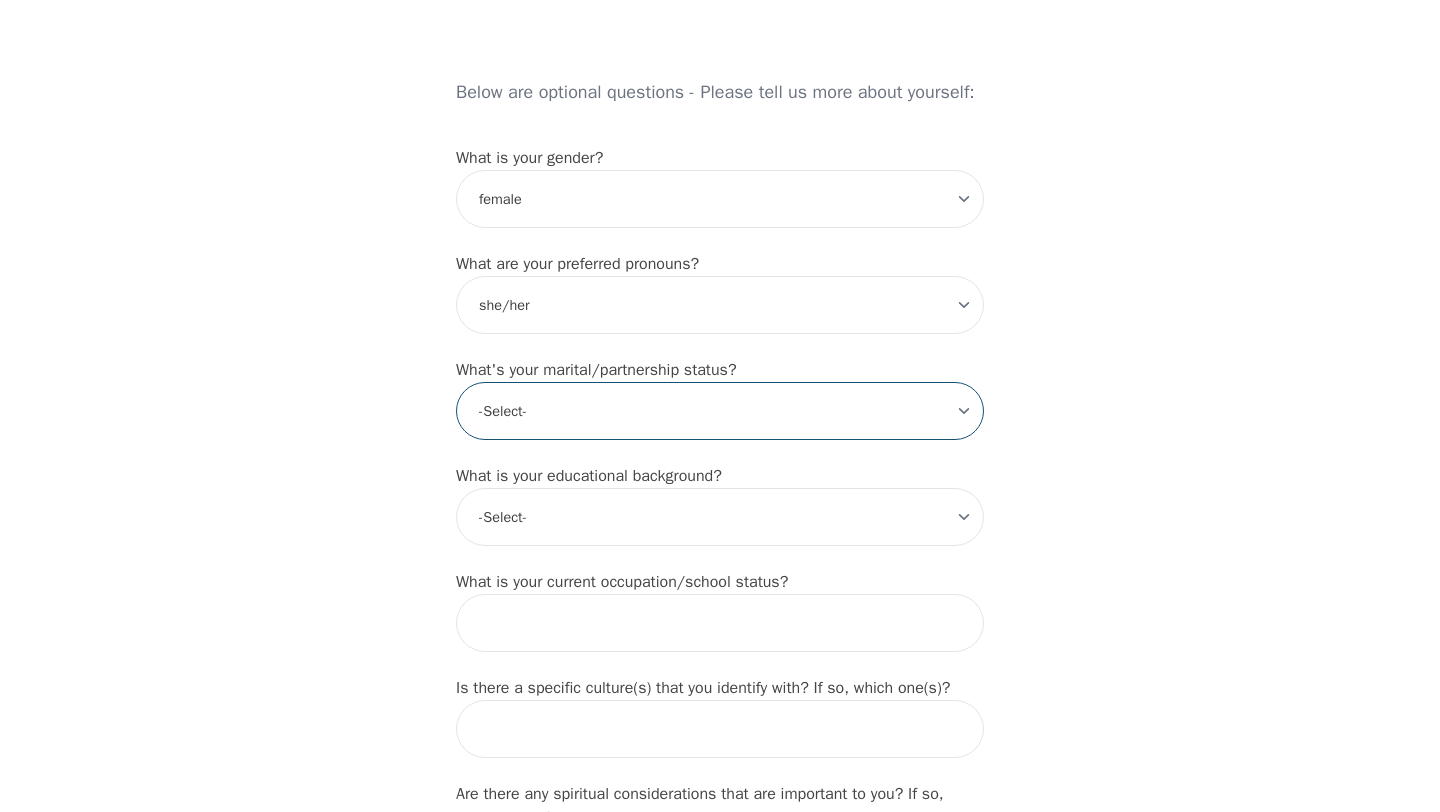 click on "-Select- Single Partnered Married Common Law Widowed Separated Divorced" at bounding box center [720, 411] 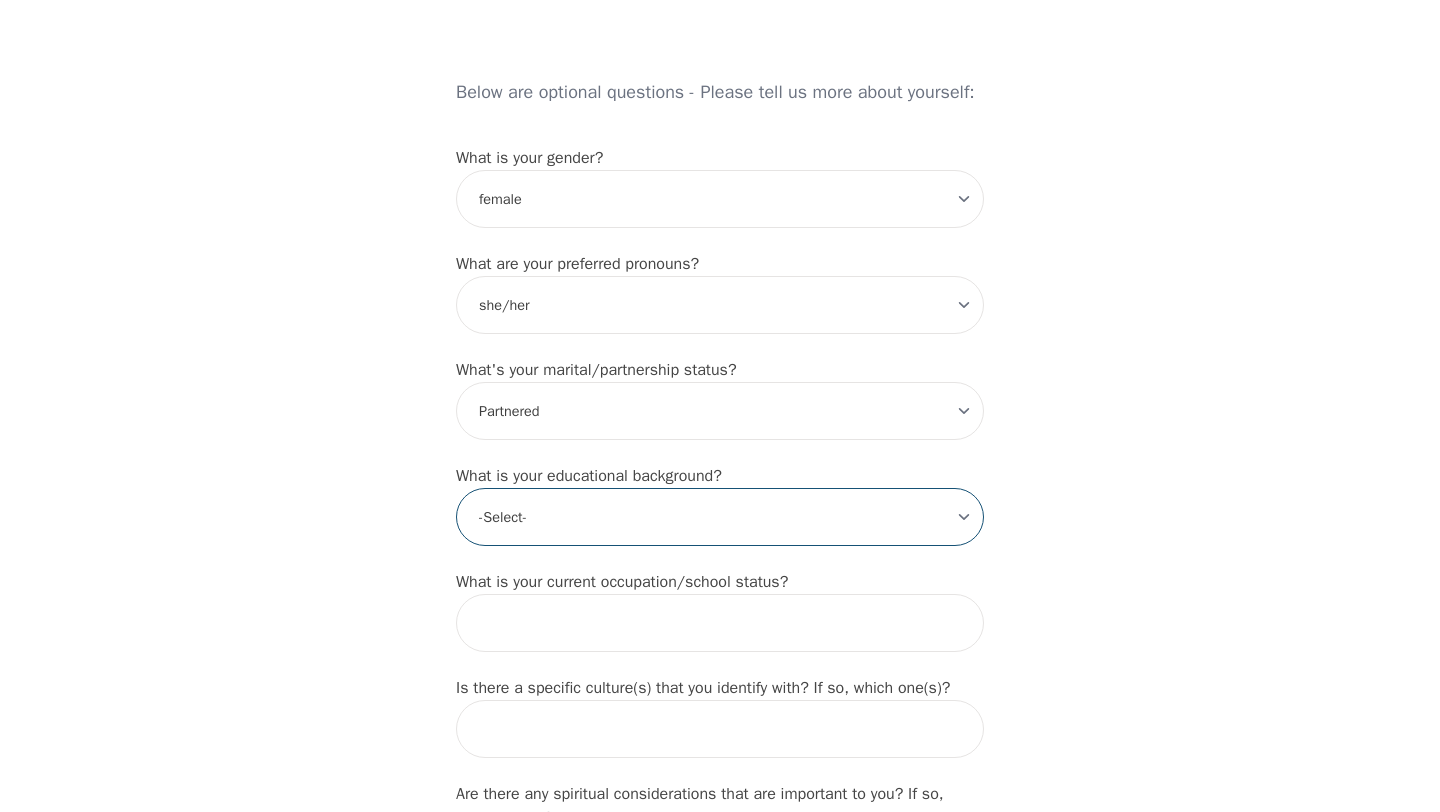 click on "-Select- Less than high school High school Associate degree Bachelor degree Master's degree Professional degree Doctorial degree" at bounding box center [720, 517] 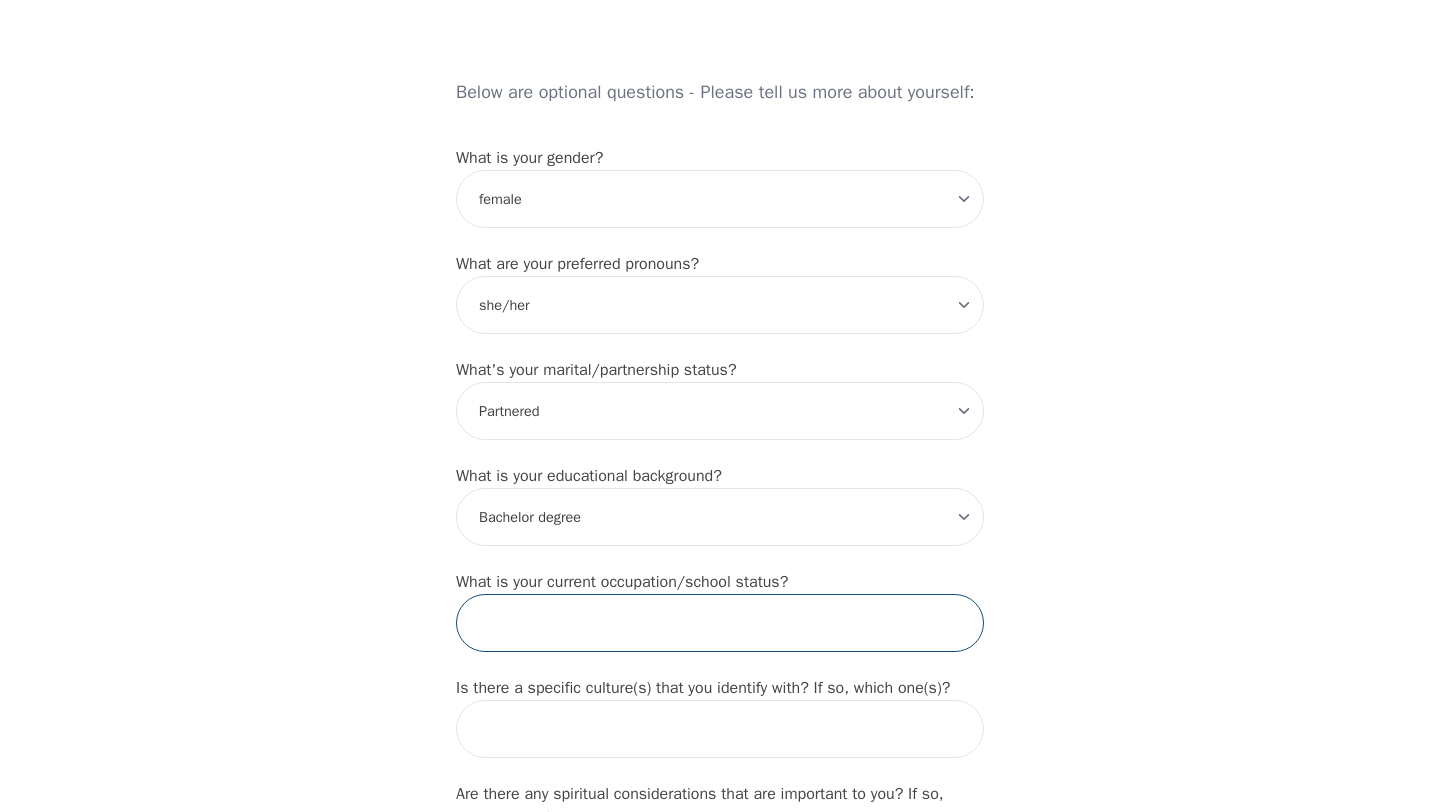 click at bounding box center (720, 623) 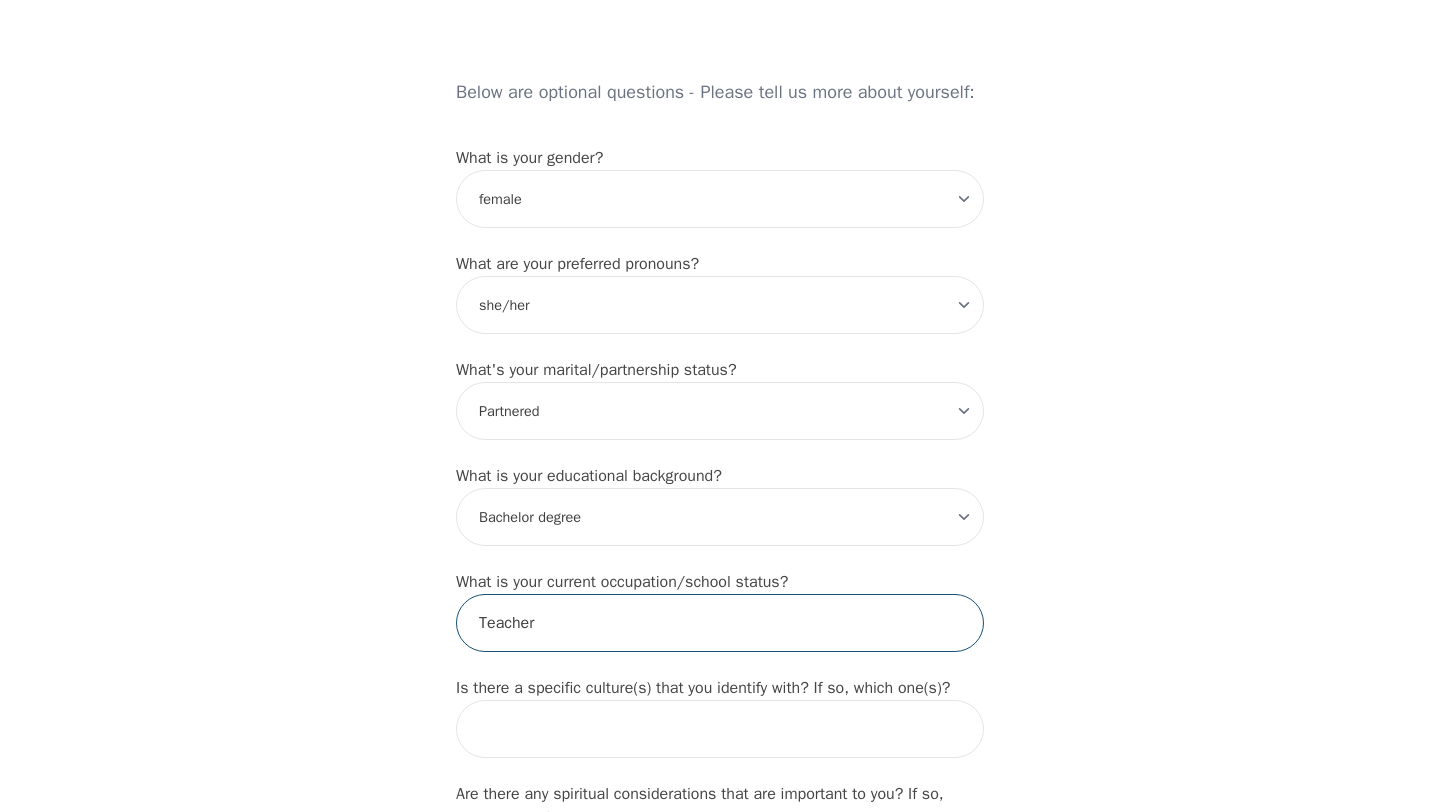 type on "Teacher" 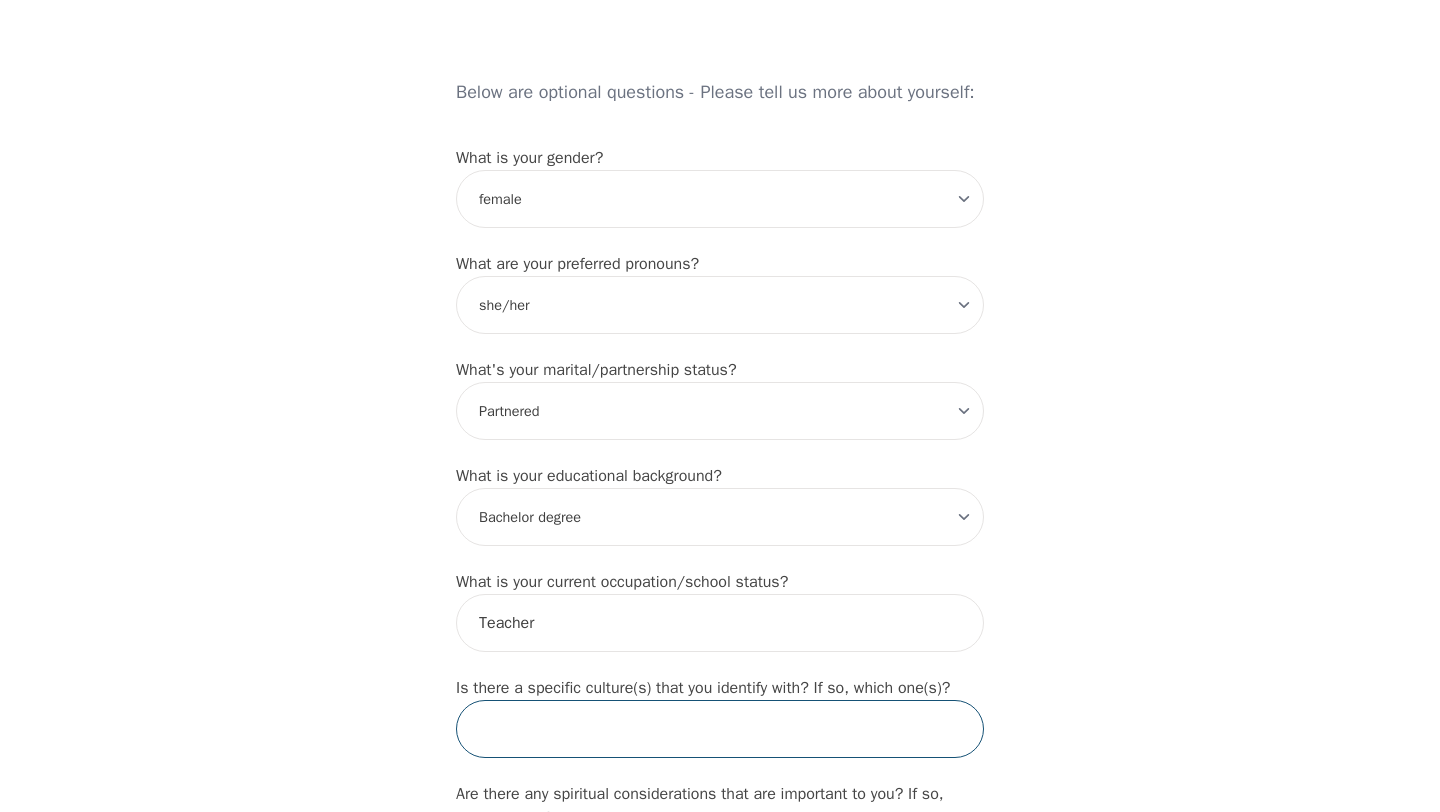 click at bounding box center [720, 729] 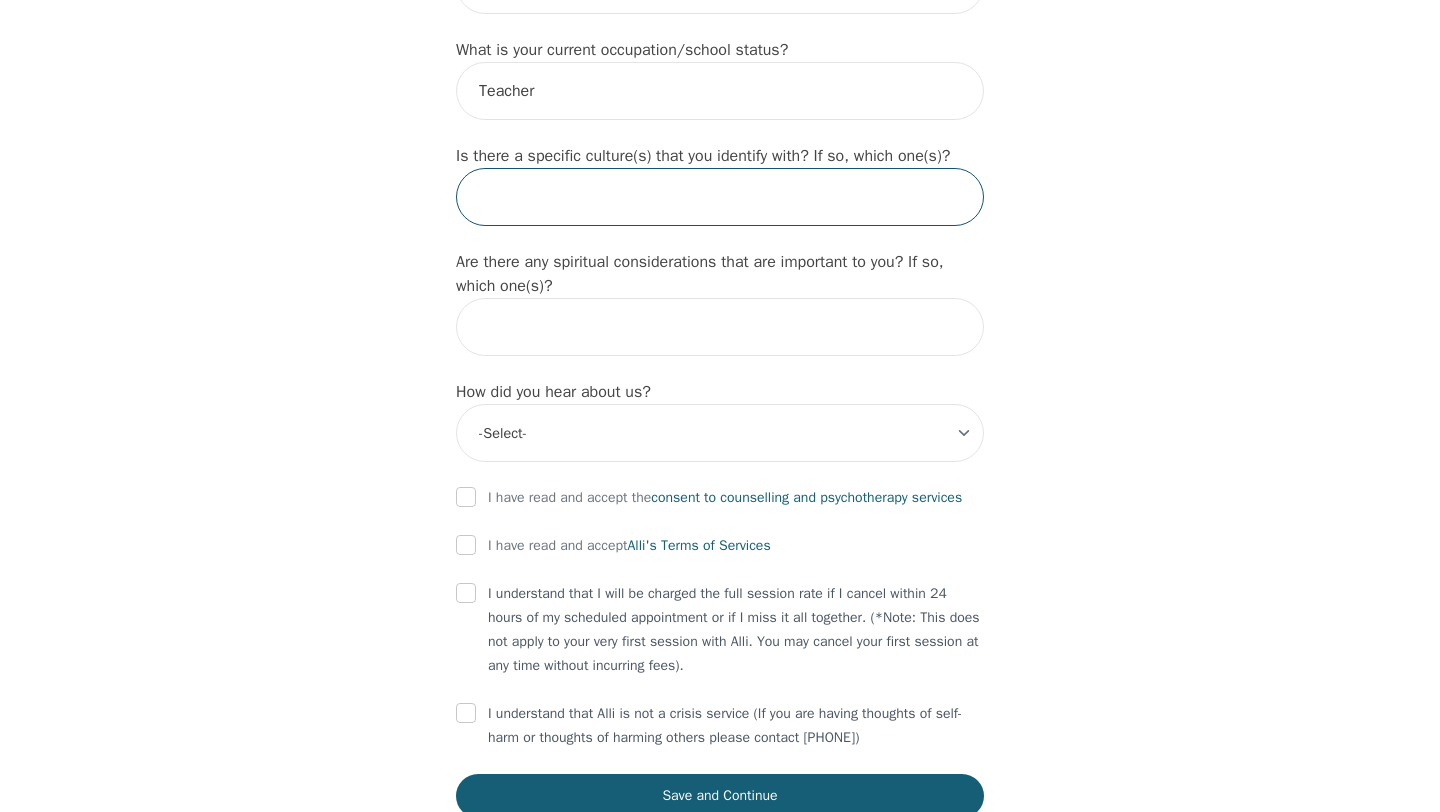 scroll, scrollTop: 2142, scrollLeft: 0, axis: vertical 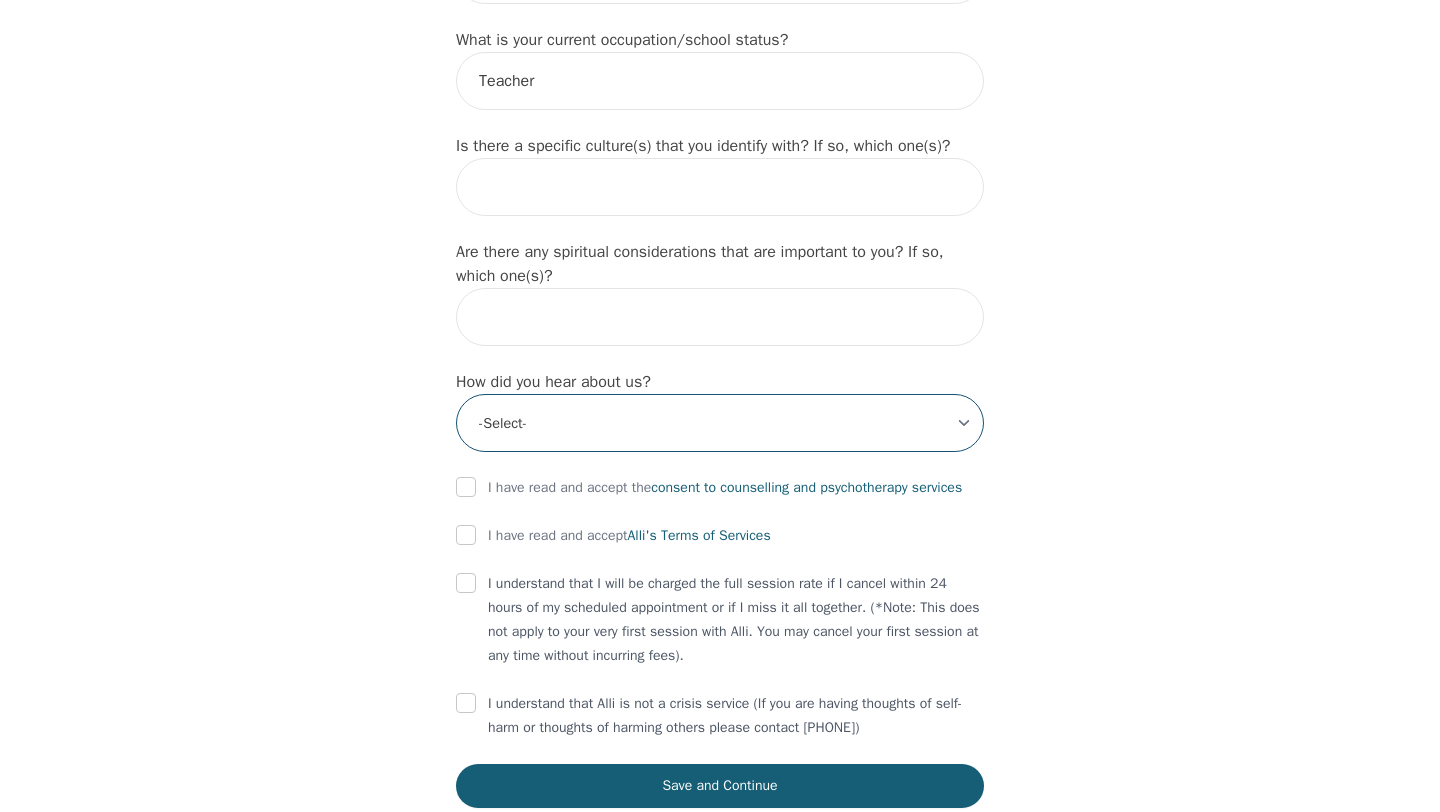click on "-Select- Physician/Specialist Friend Facebook Instagram Google Search Google Ads Facebook/Instagram Ads Other" at bounding box center [720, 423] 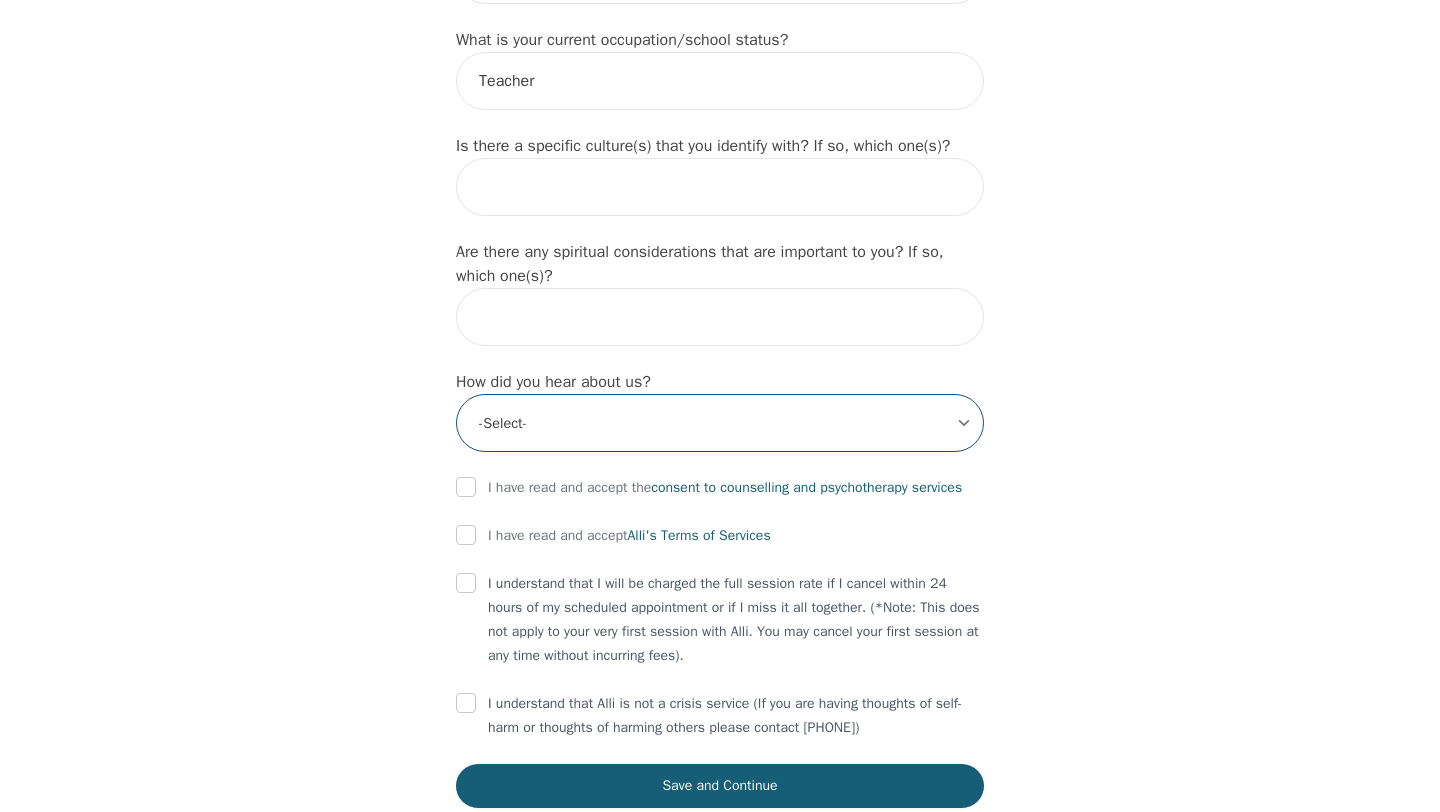 select on "Instagram" 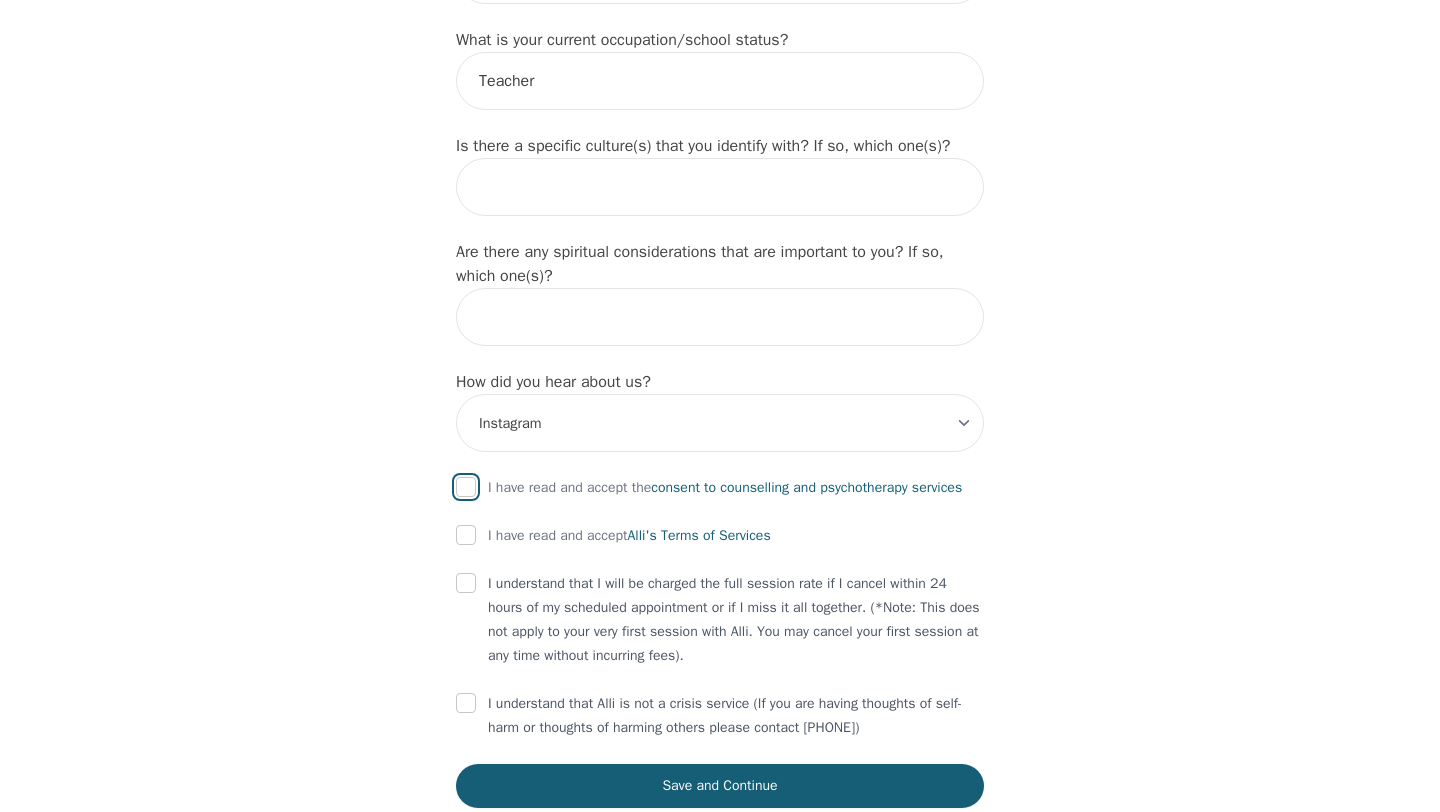 click at bounding box center (466, 487) 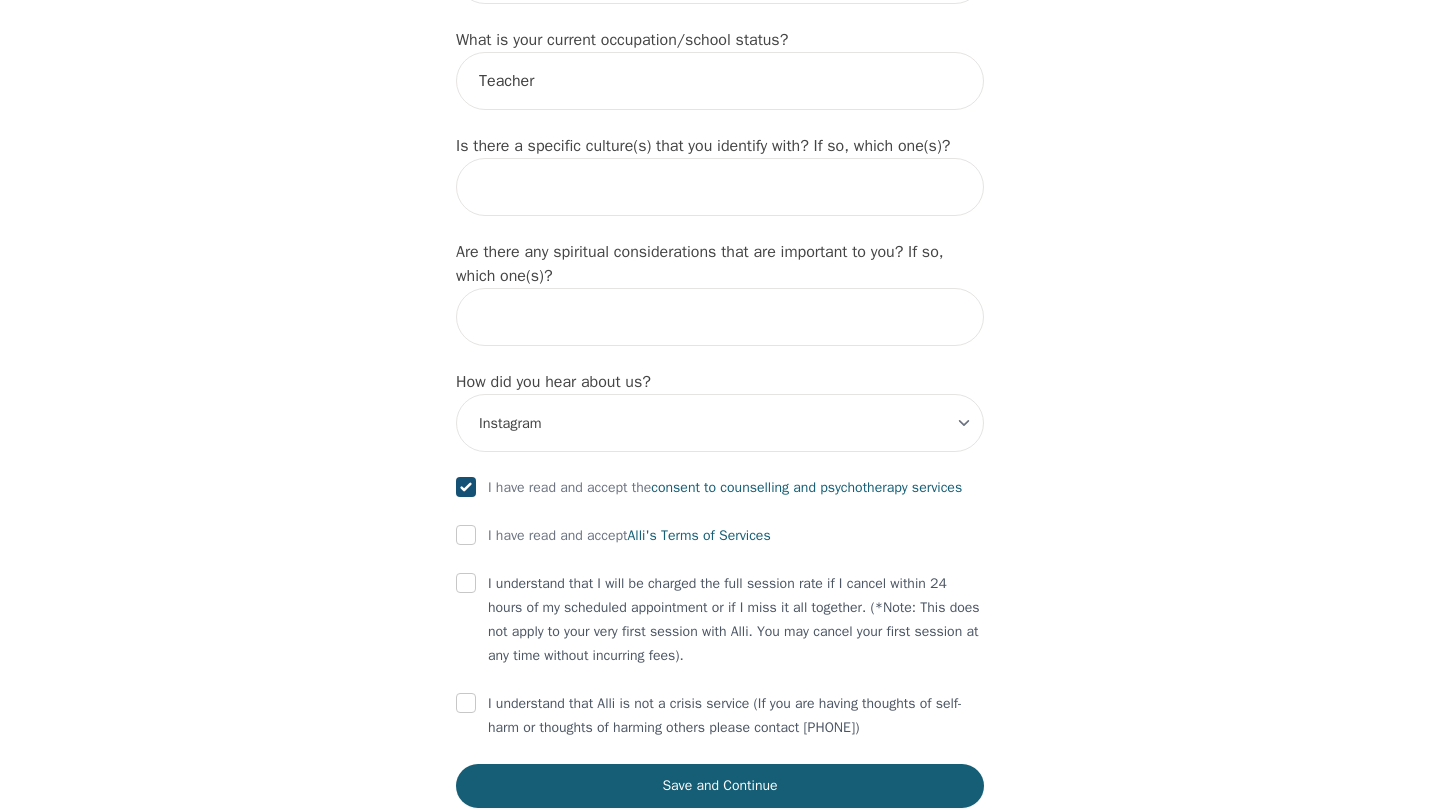 checkbox on "true" 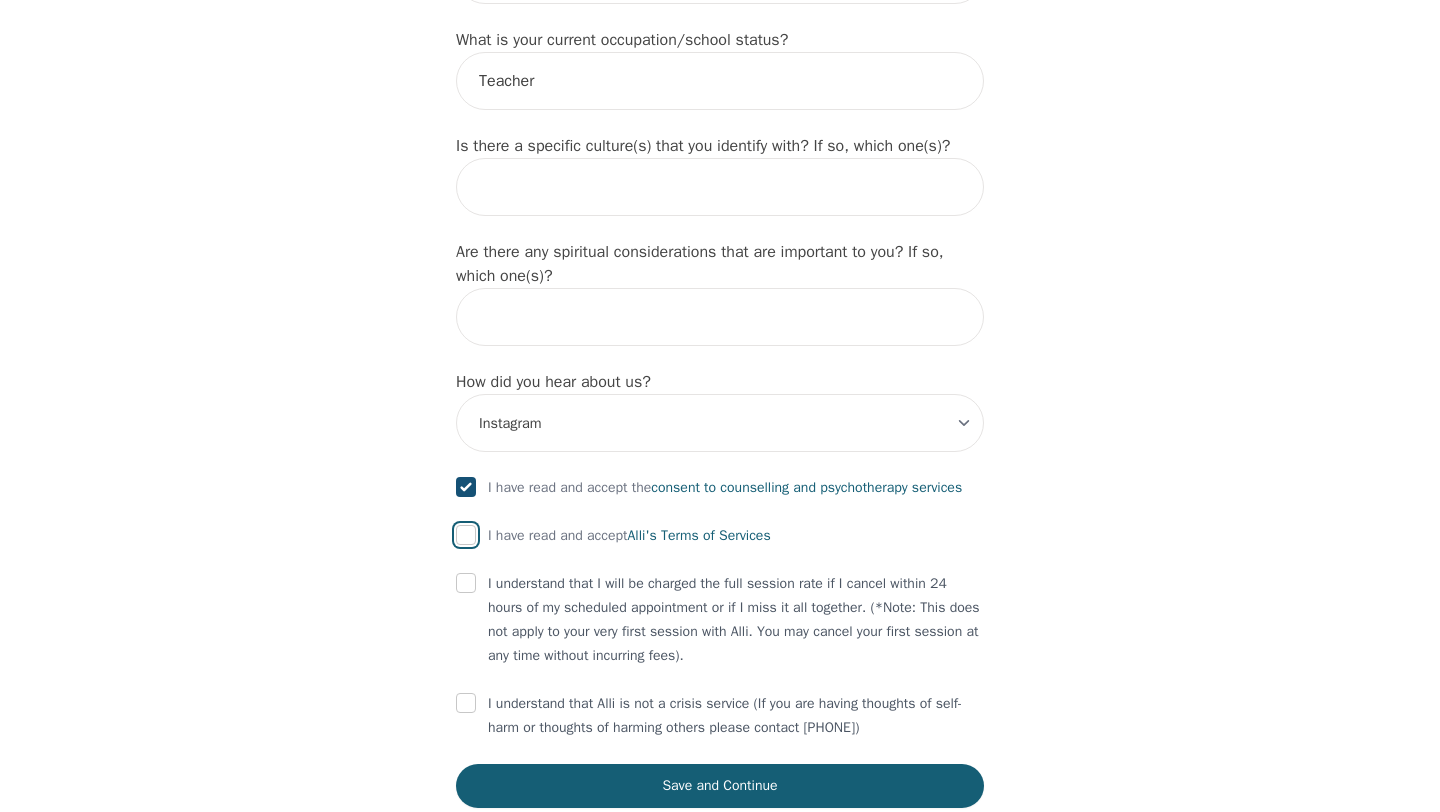 click at bounding box center [466, 535] 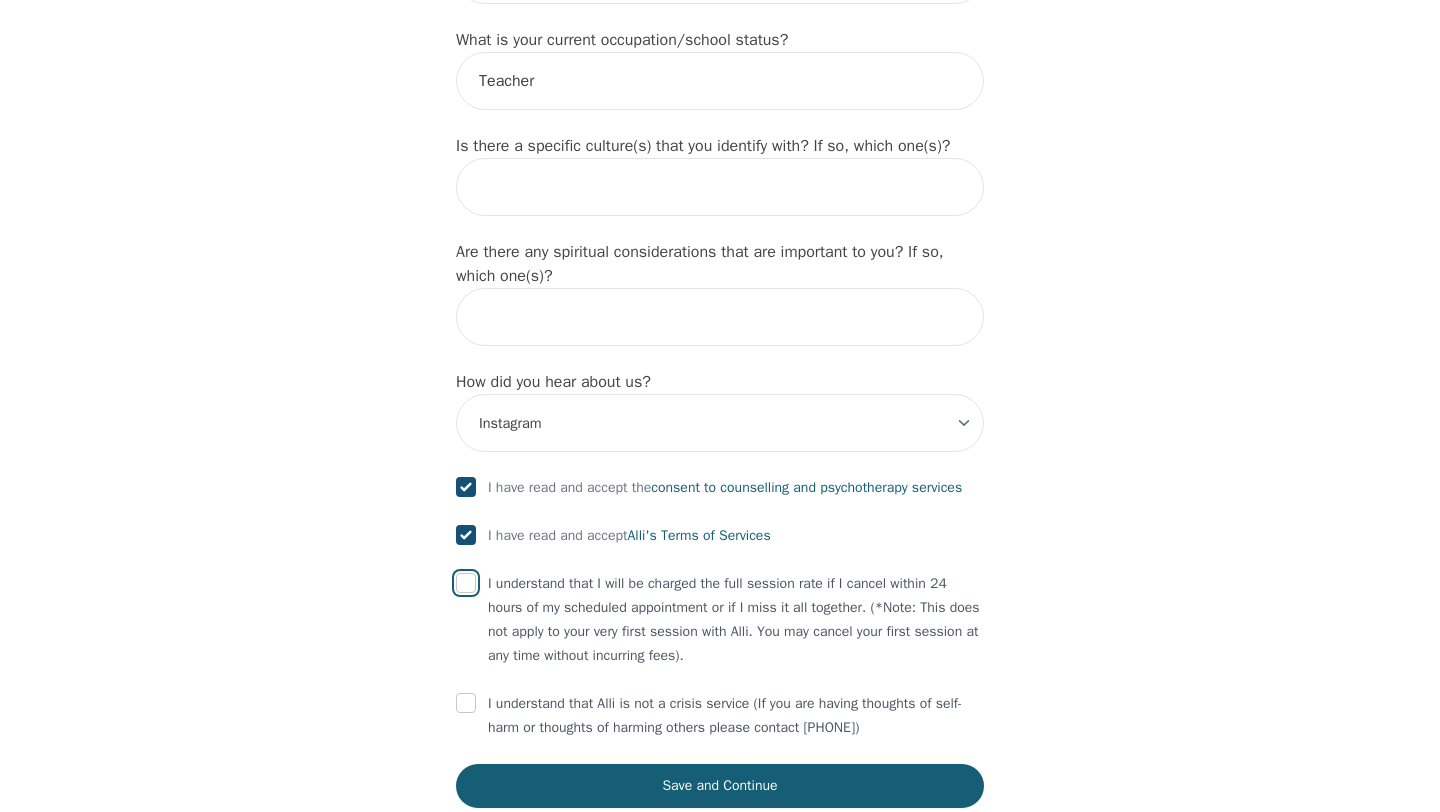 click at bounding box center (466, 583) 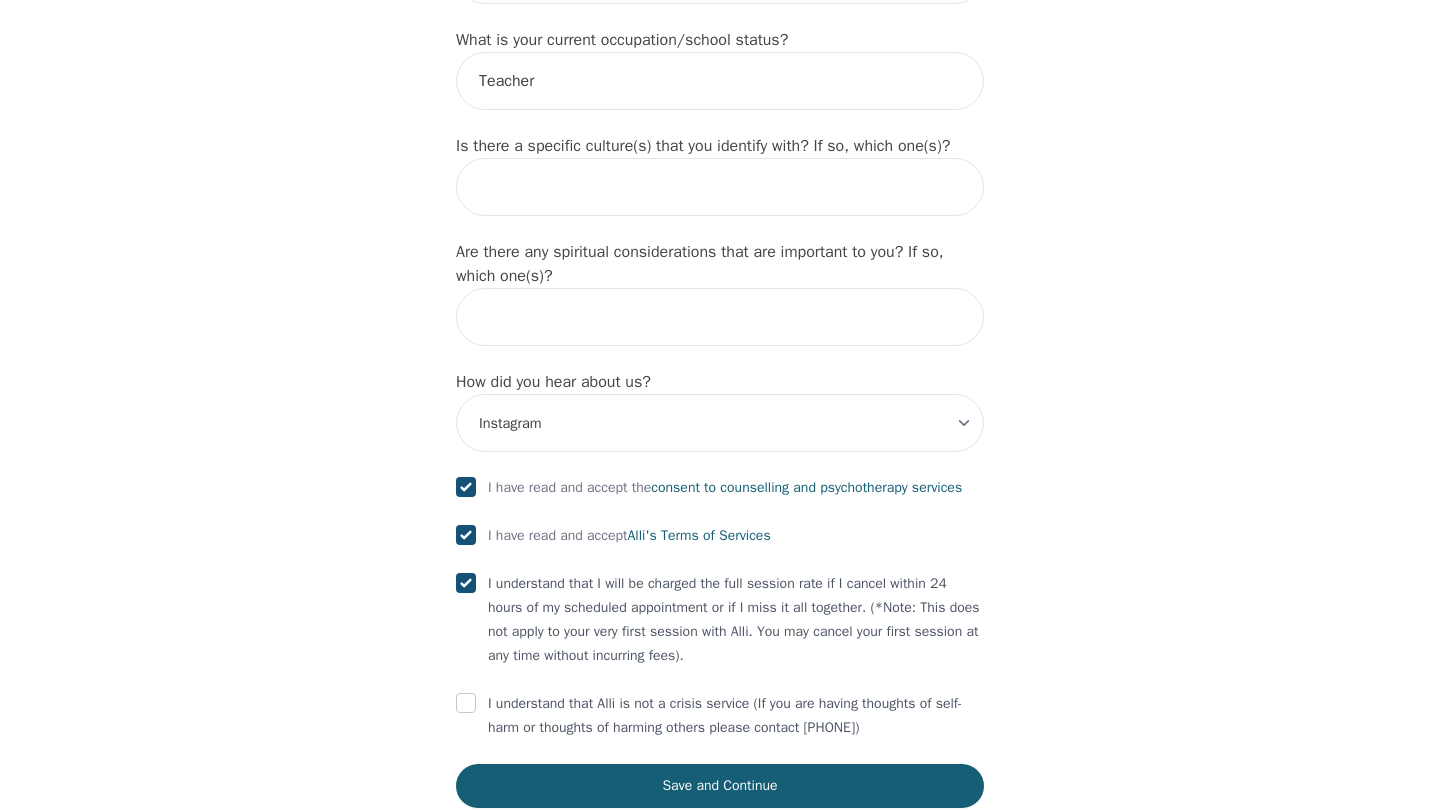 checkbox on "true" 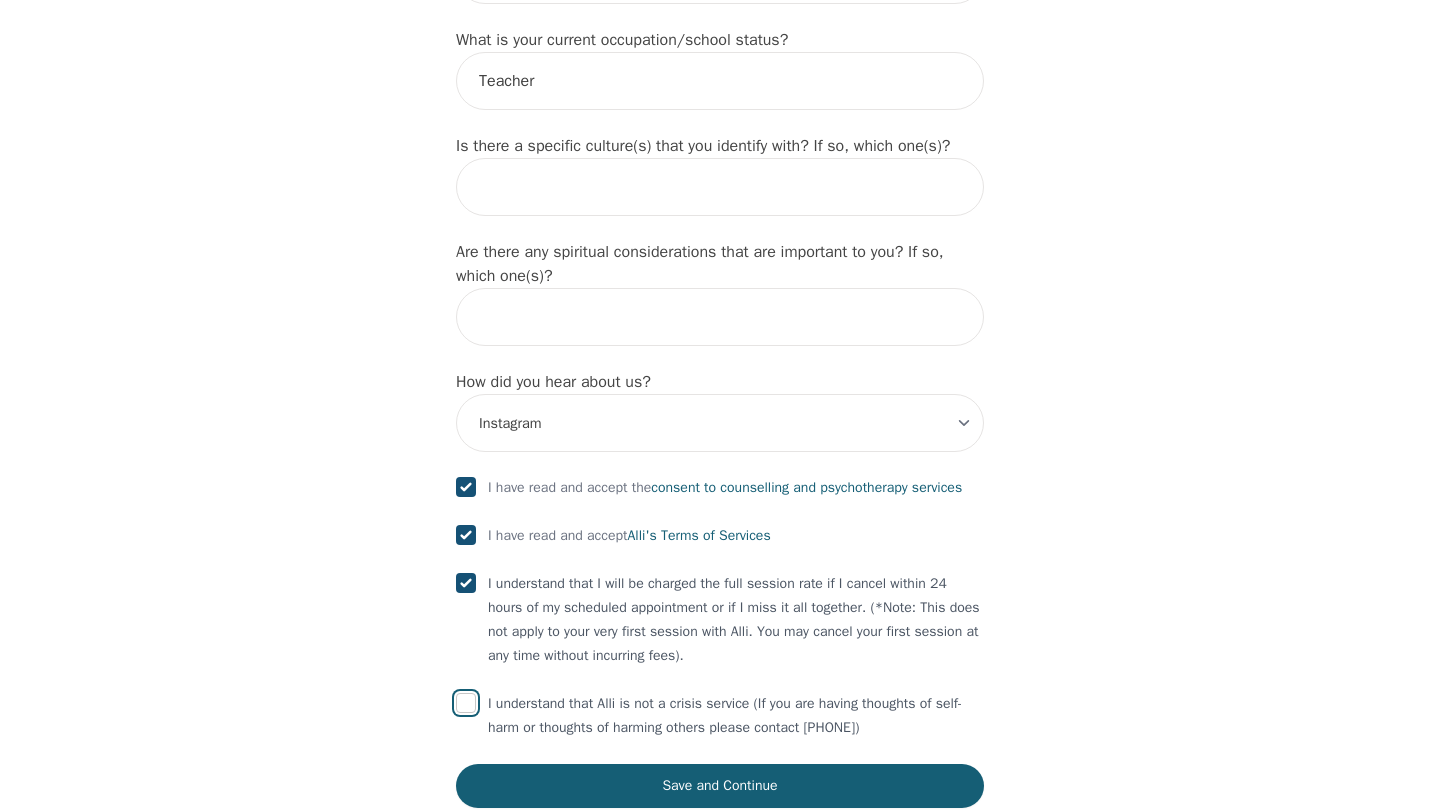 click at bounding box center [466, 703] 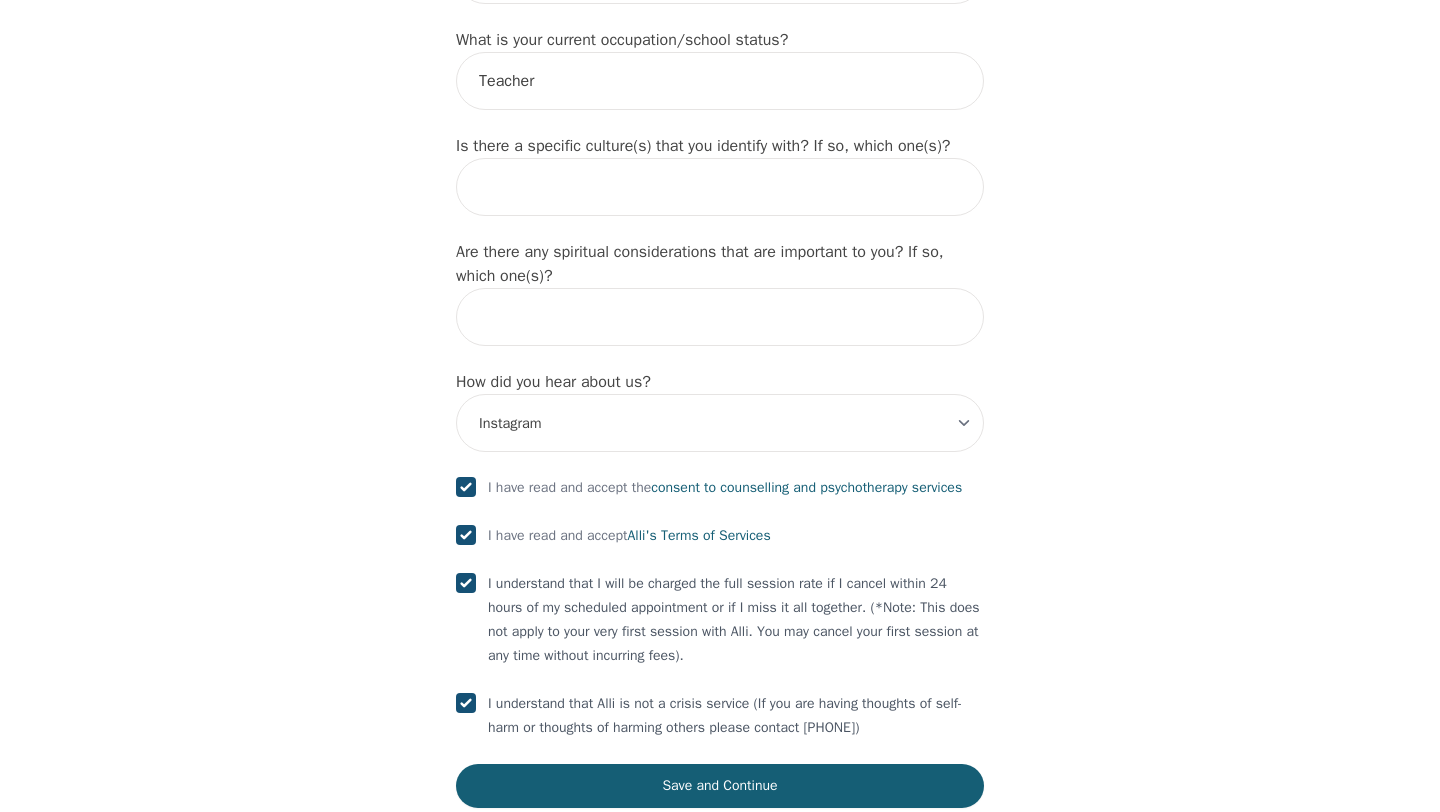 checkbox on "true" 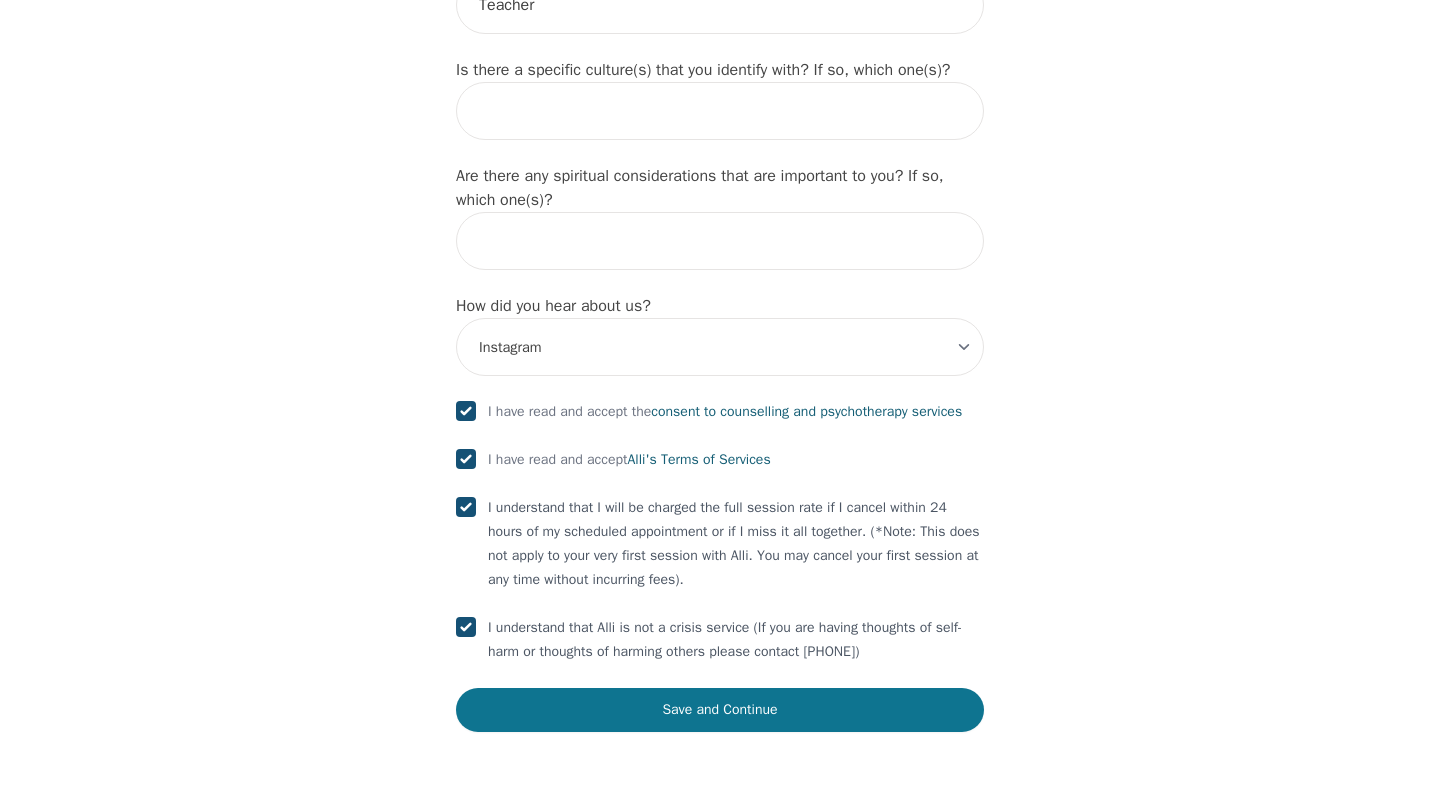 click on "Save and Continue" at bounding box center [720, 710] 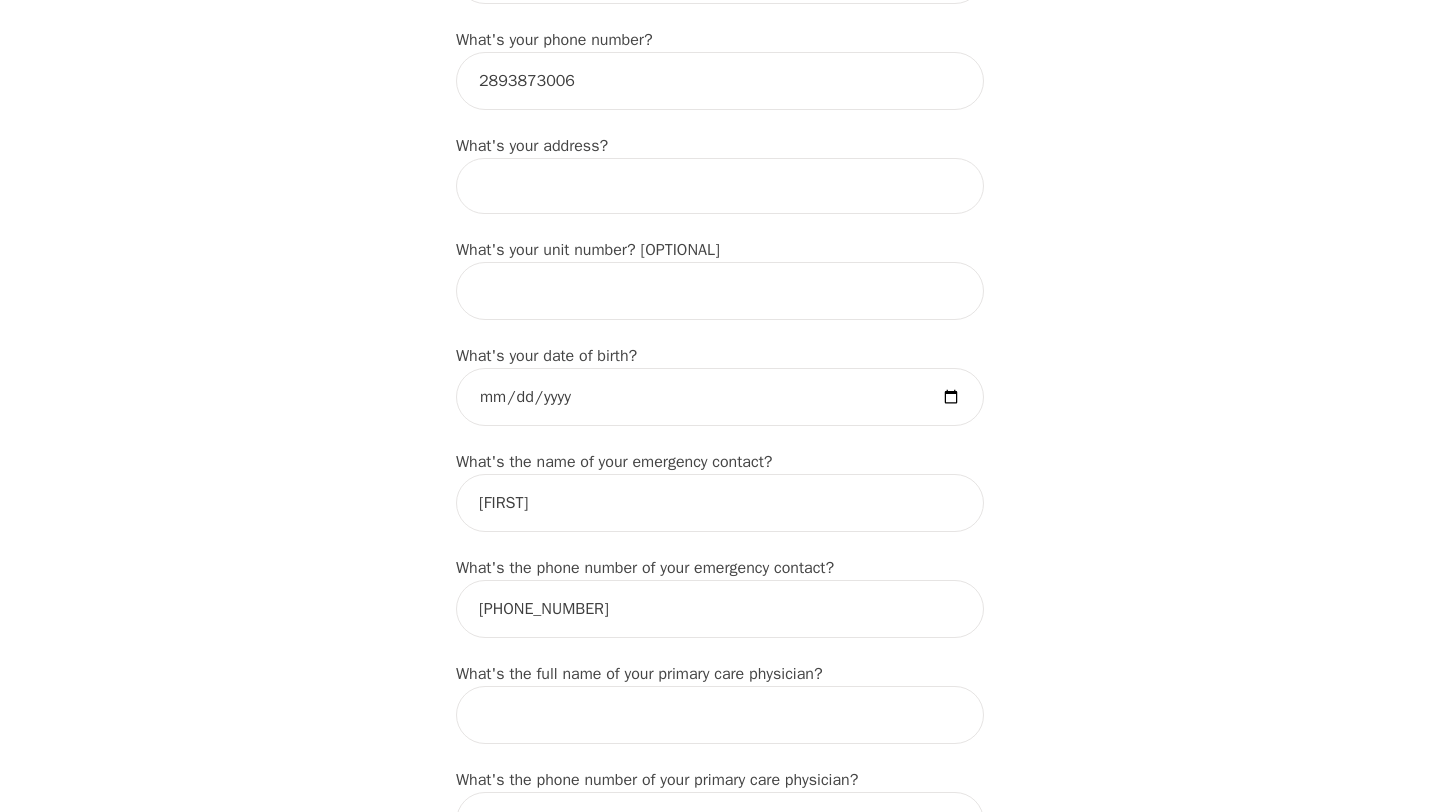scroll, scrollTop: 752, scrollLeft: 0, axis: vertical 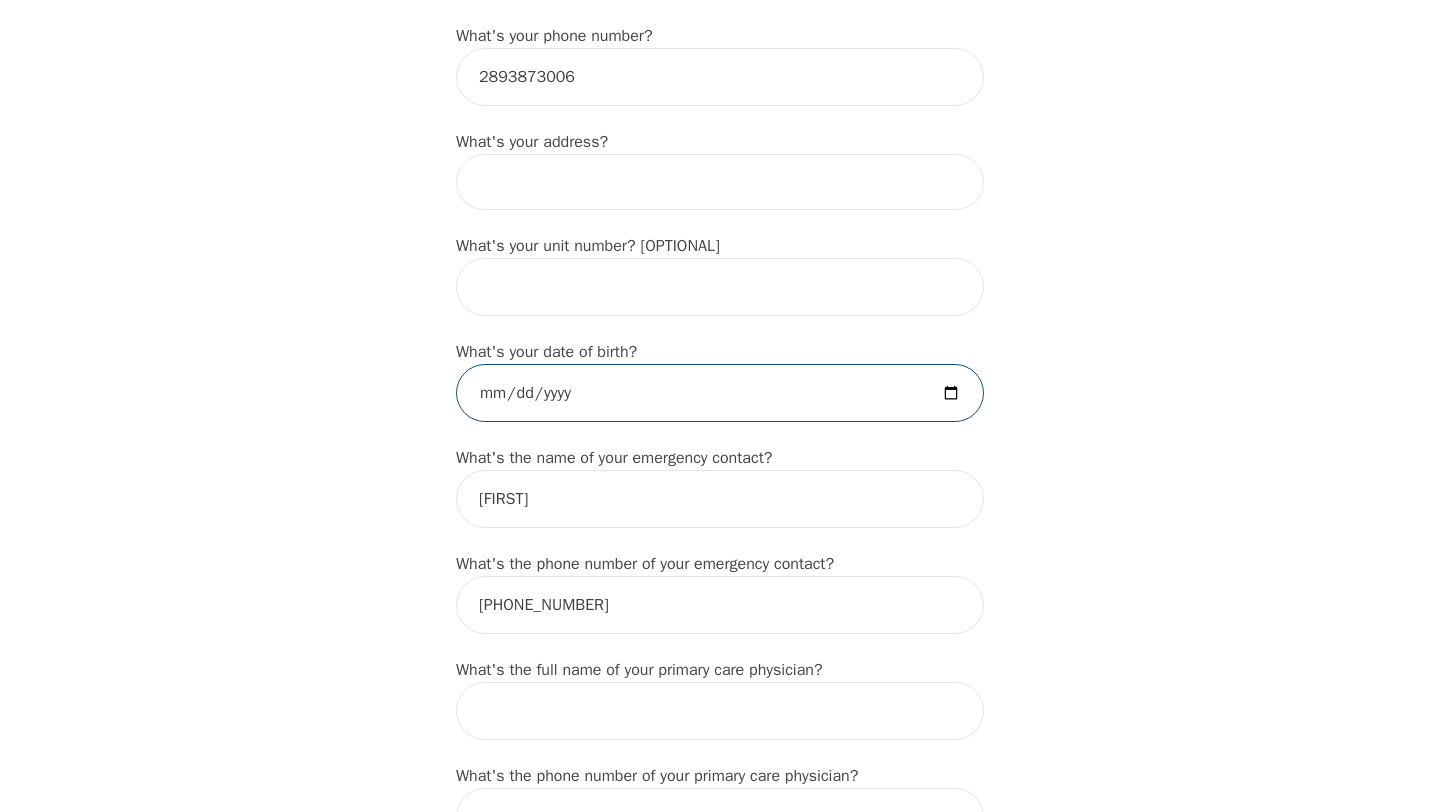 click at bounding box center (720, 393) 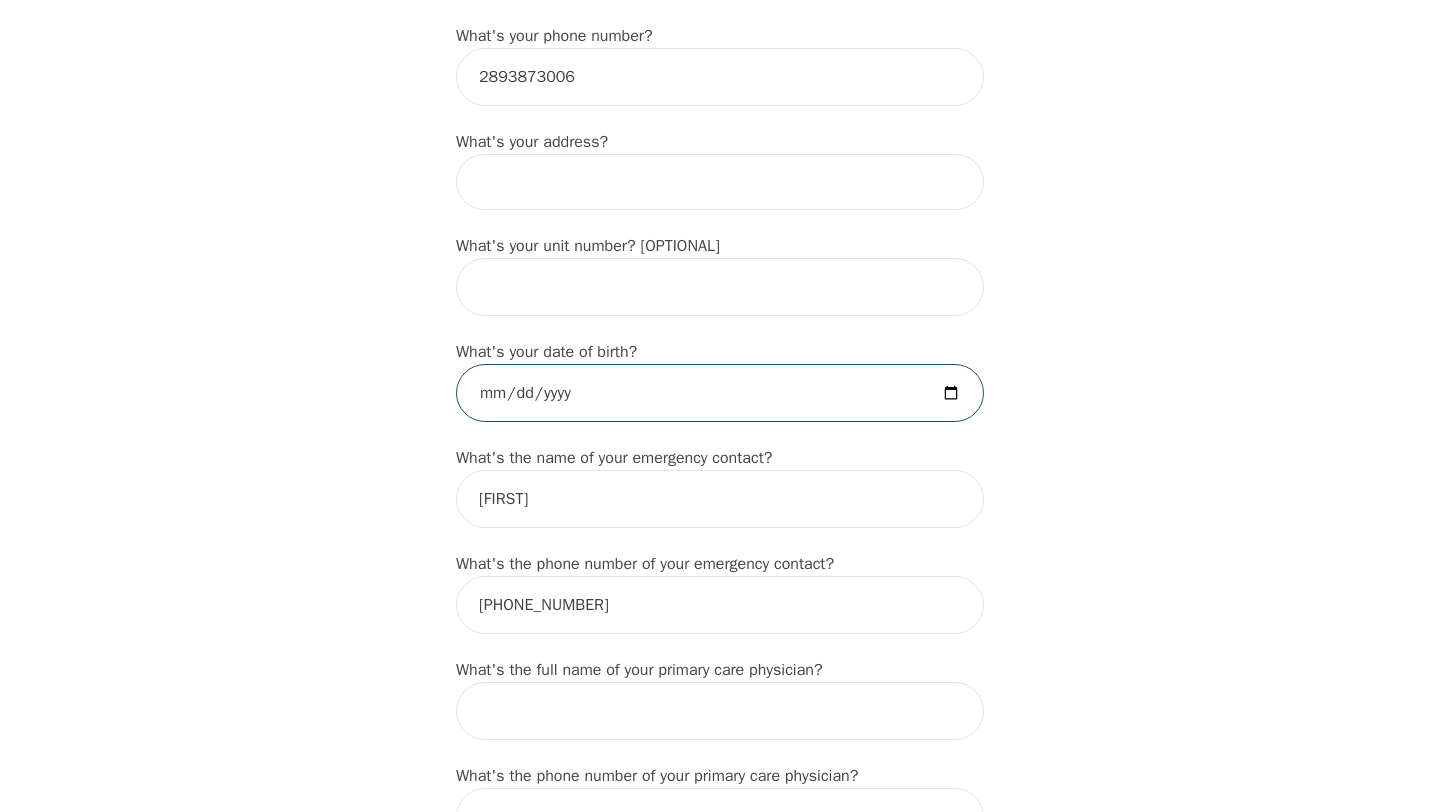 click at bounding box center (720, 393) 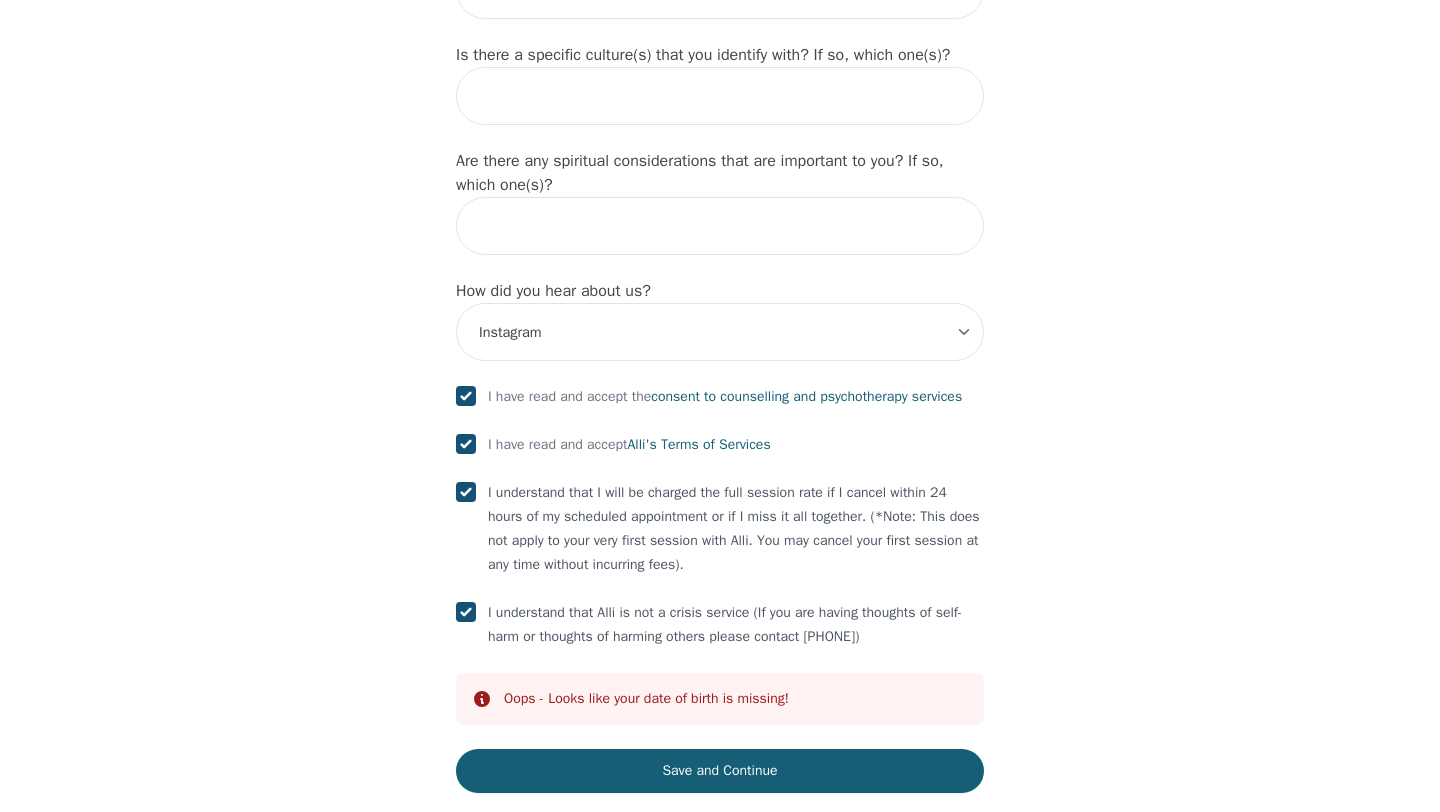 scroll, scrollTop: 2305, scrollLeft: 0, axis: vertical 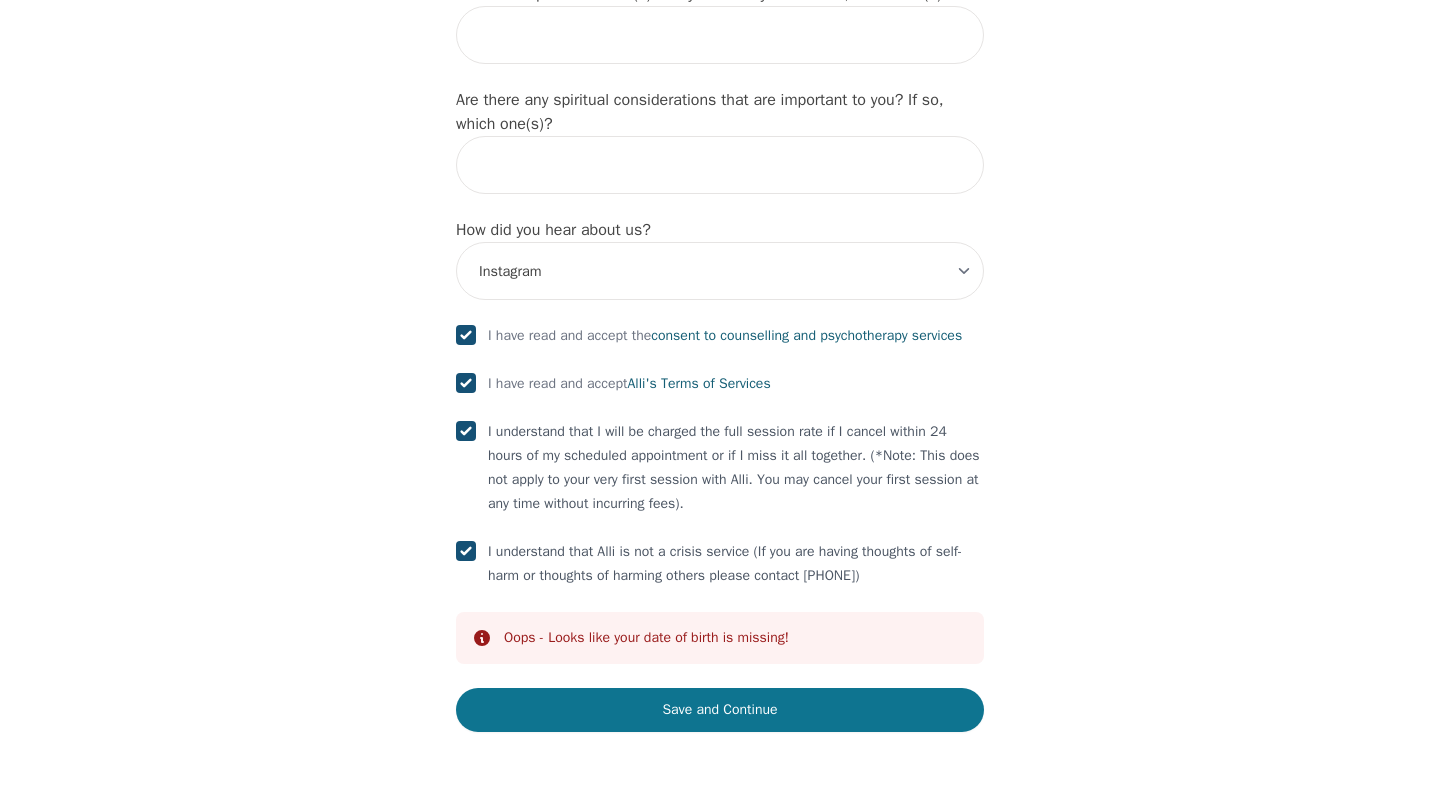 click on "Save and Continue" at bounding box center [720, 710] 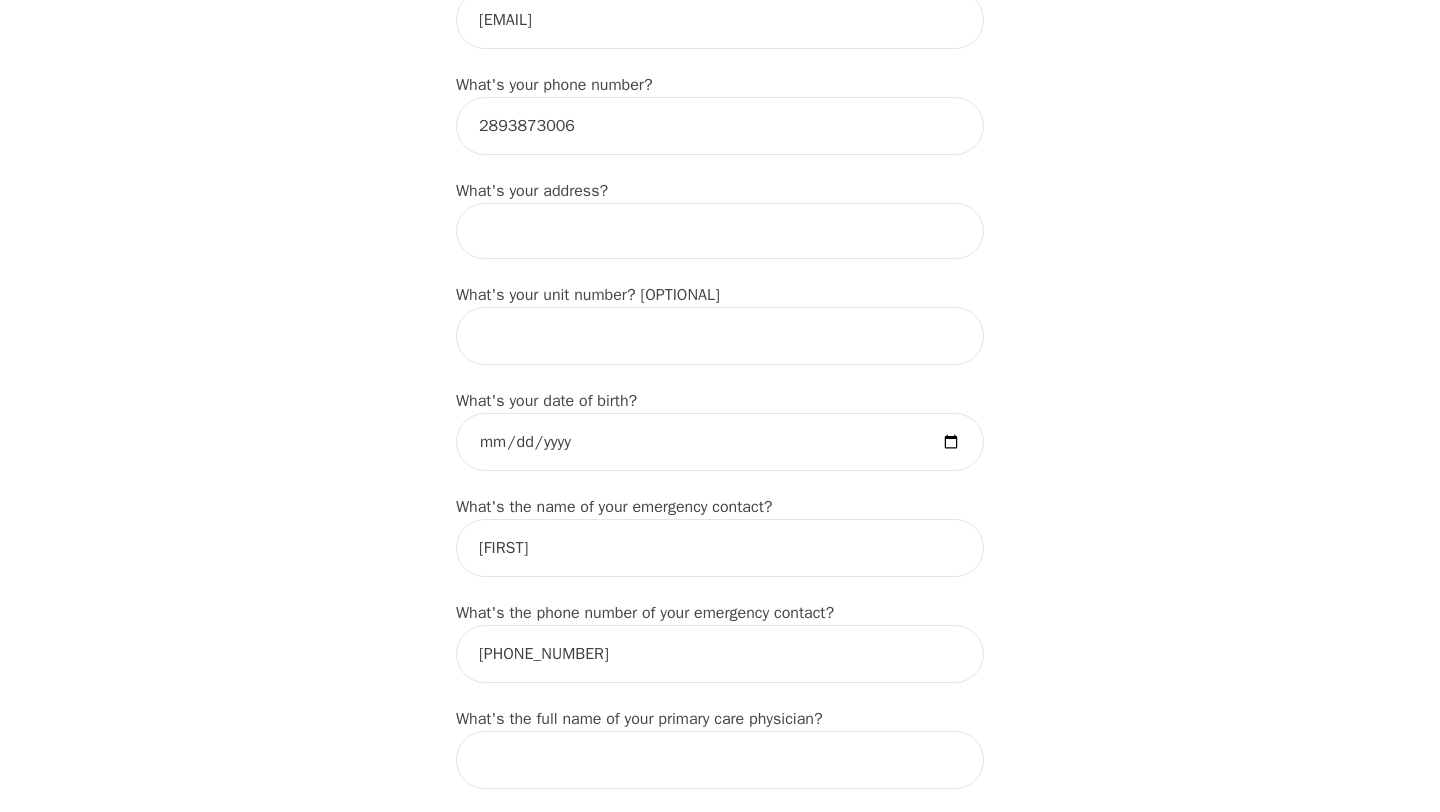 scroll, scrollTop: 649, scrollLeft: 0, axis: vertical 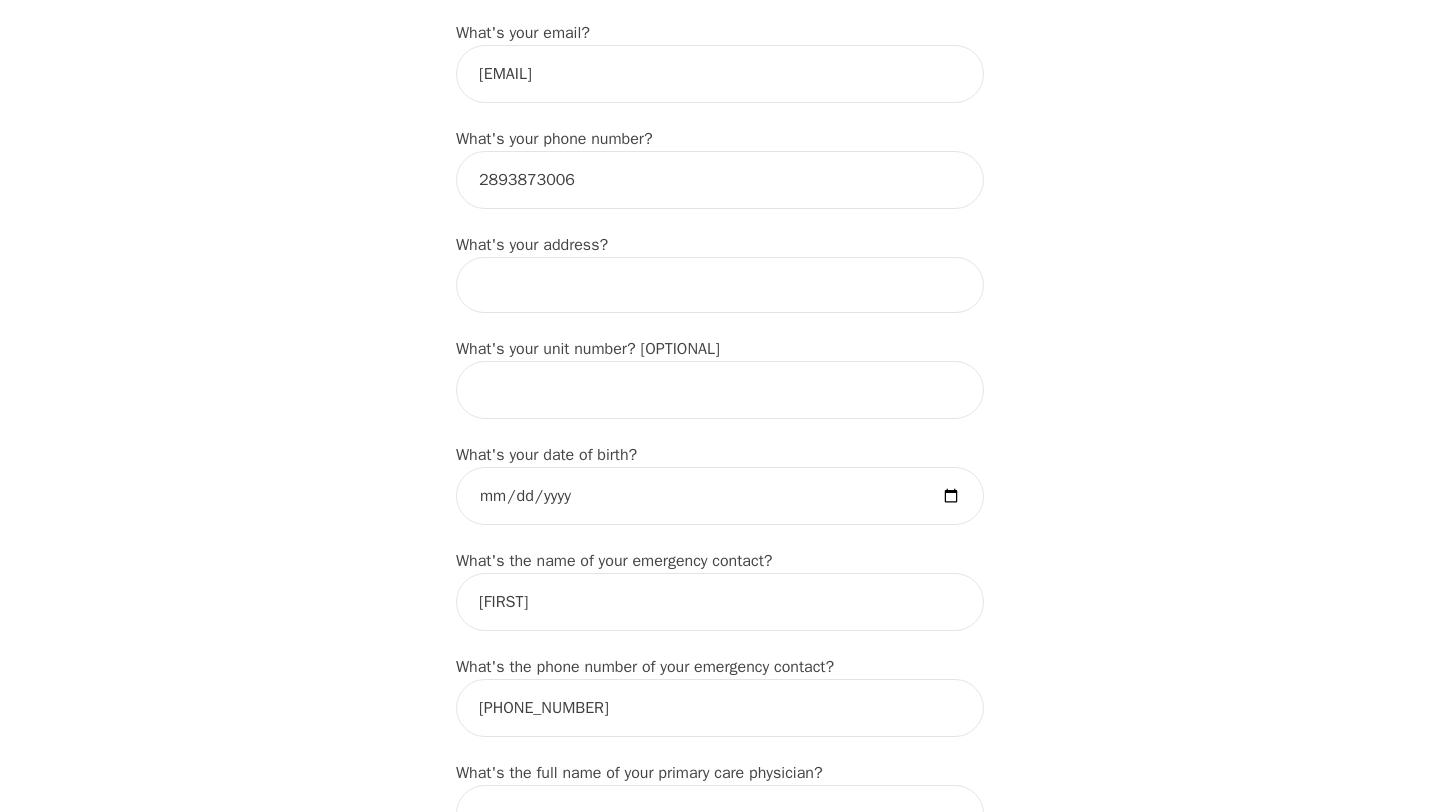 click at bounding box center [720, 285] 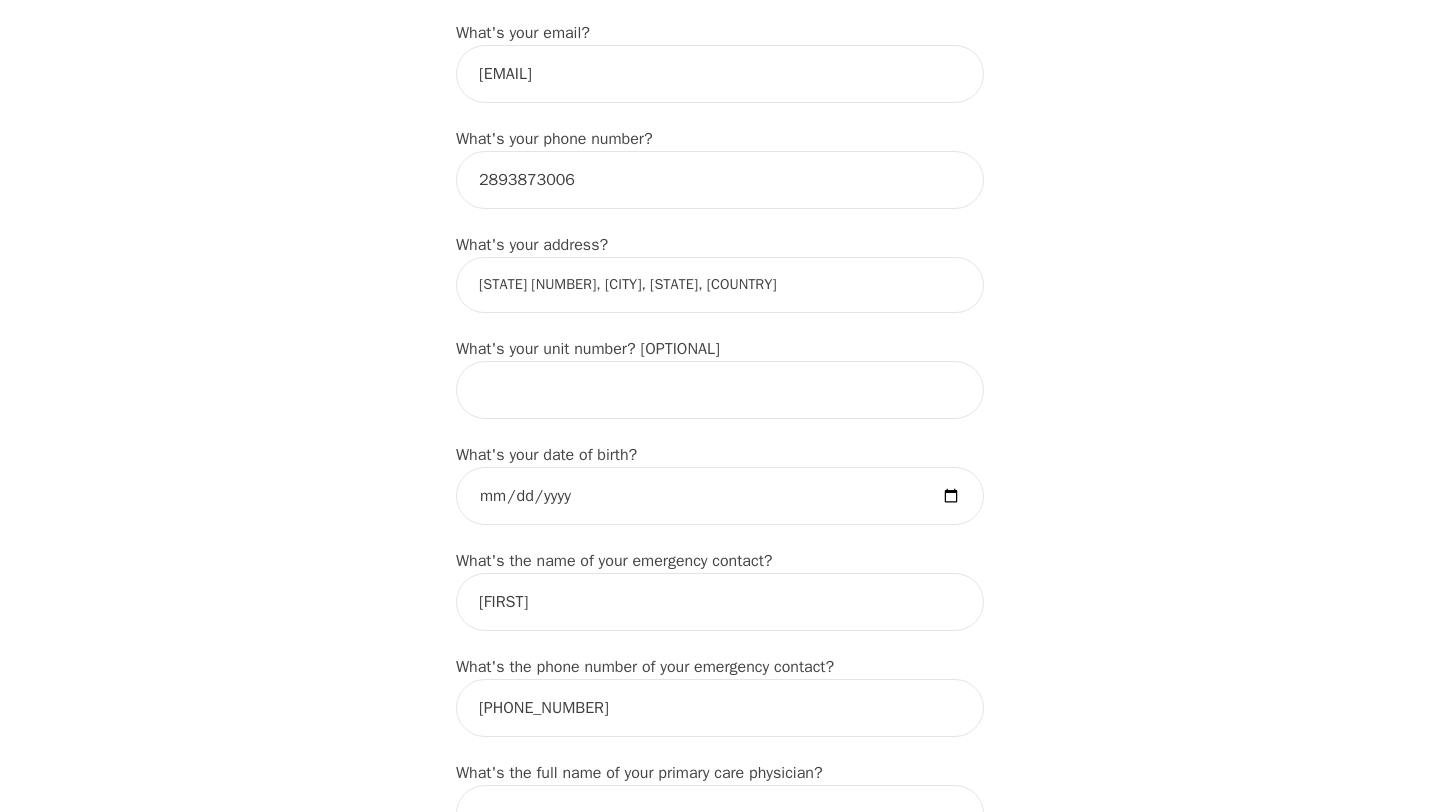 type on "[HIGHWAY], [CITY], [STATE], [COUNTRY]" 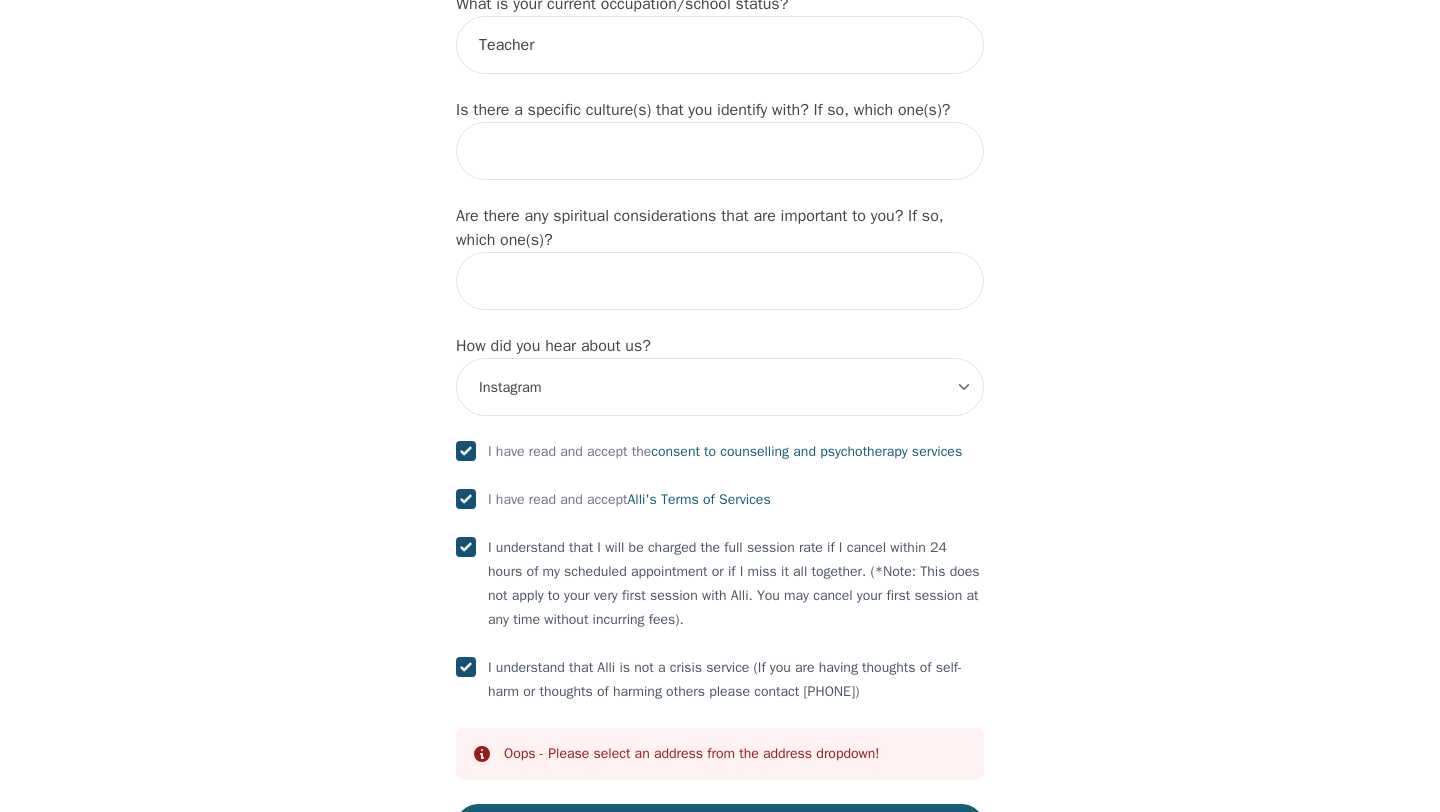 scroll, scrollTop: 2305, scrollLeft: 0, axis: vertical 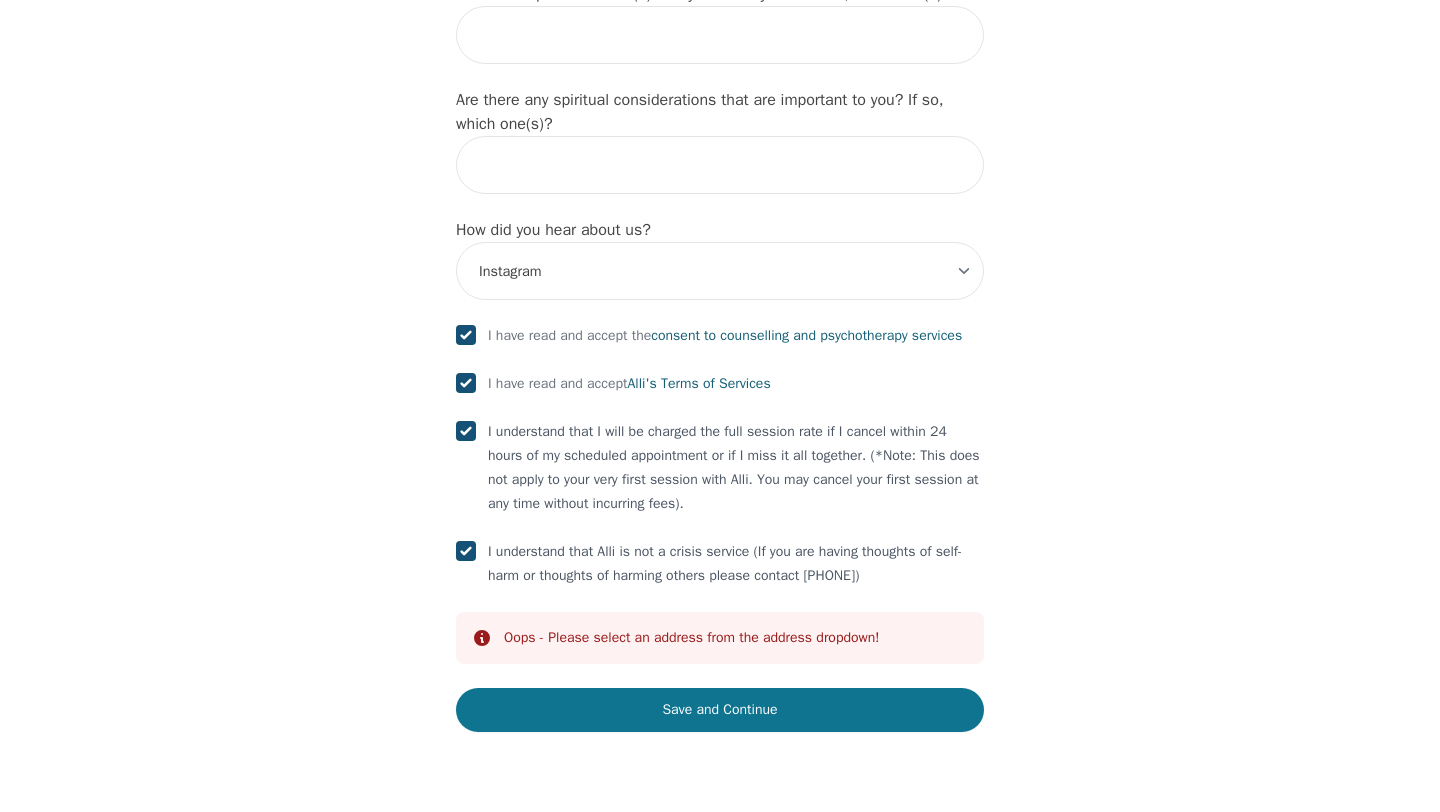 click on "Save and Continue" at bounding box center (720, 710) 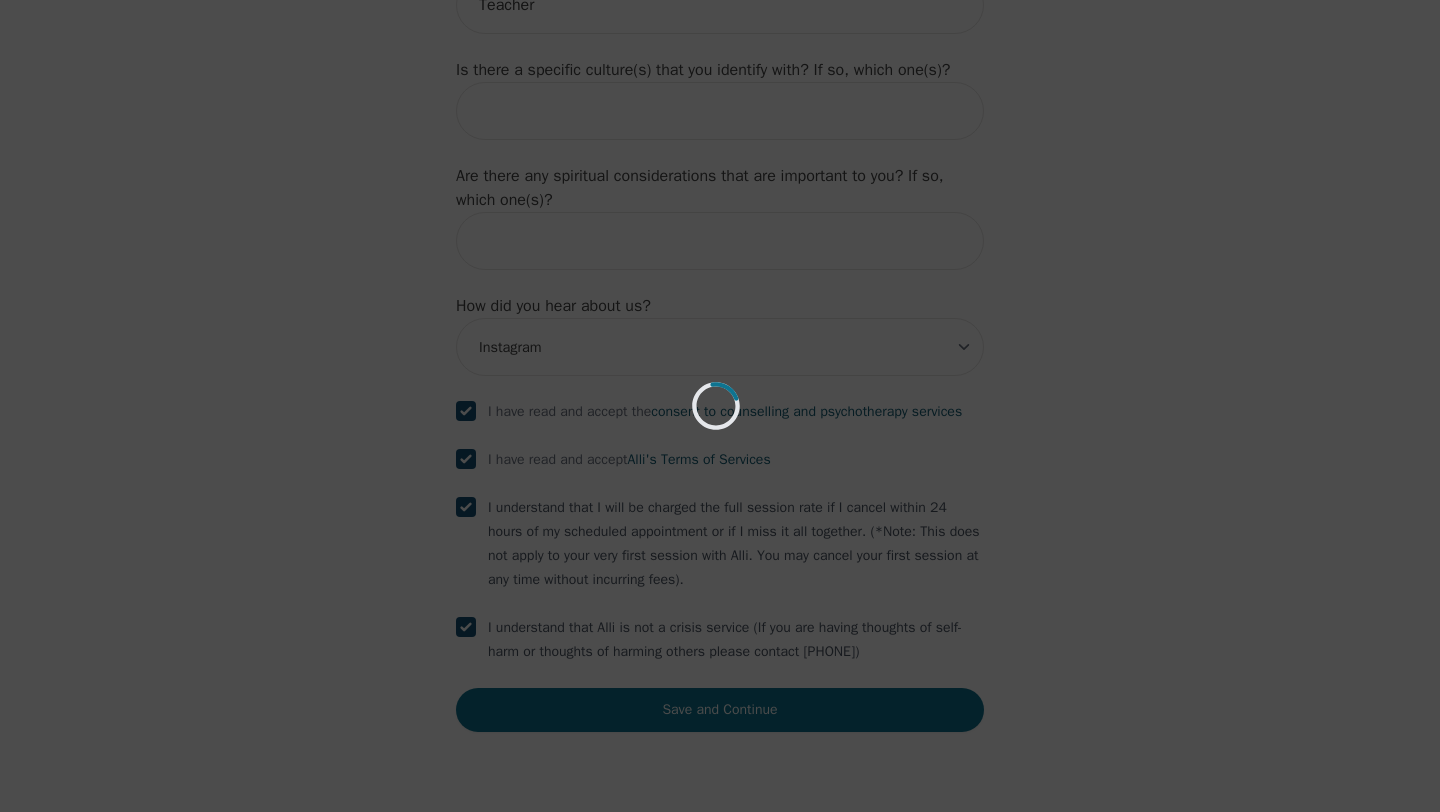 scroll, scrollTop: 2229, scrollLeft: 0, axis: vertical 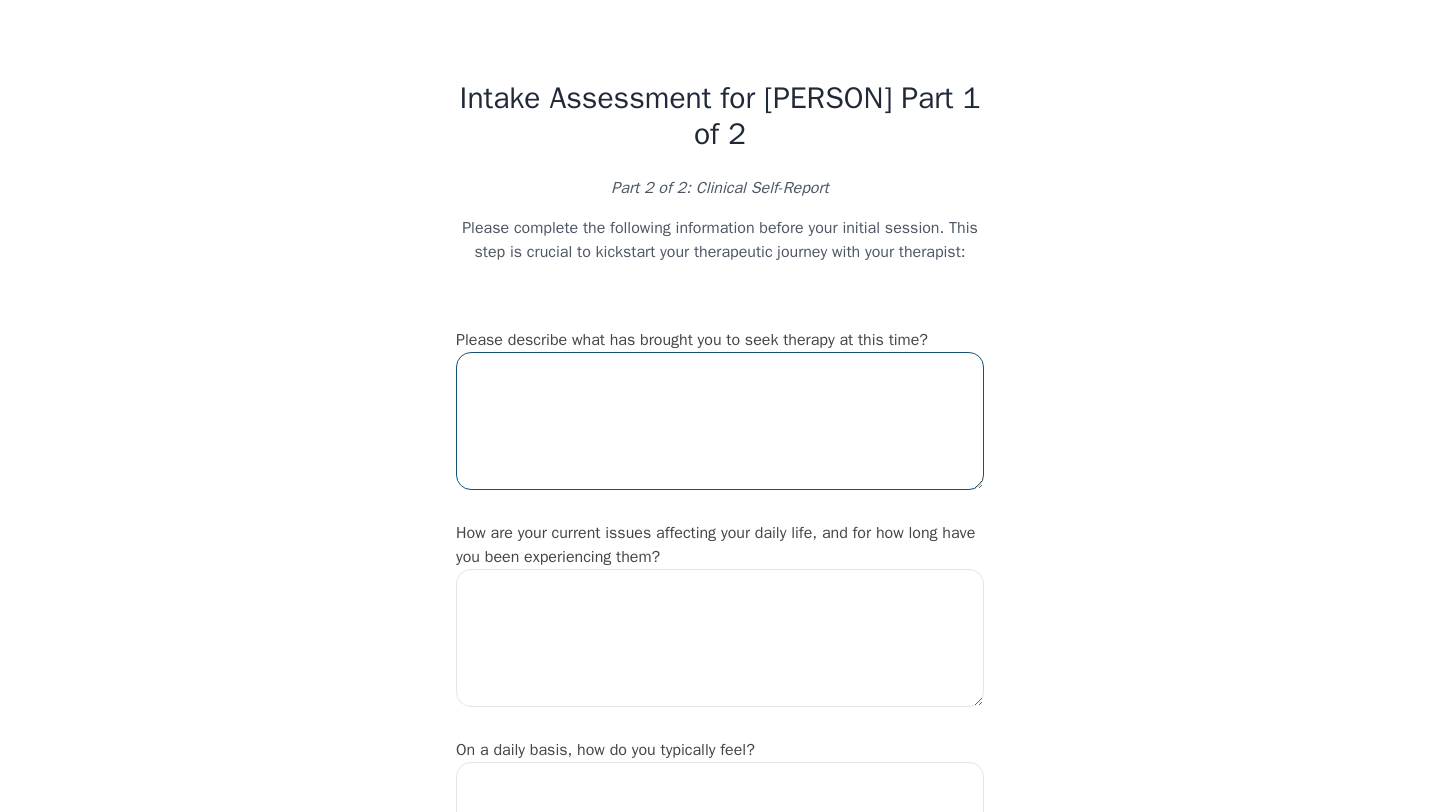 click at bounding box center (720, 421) 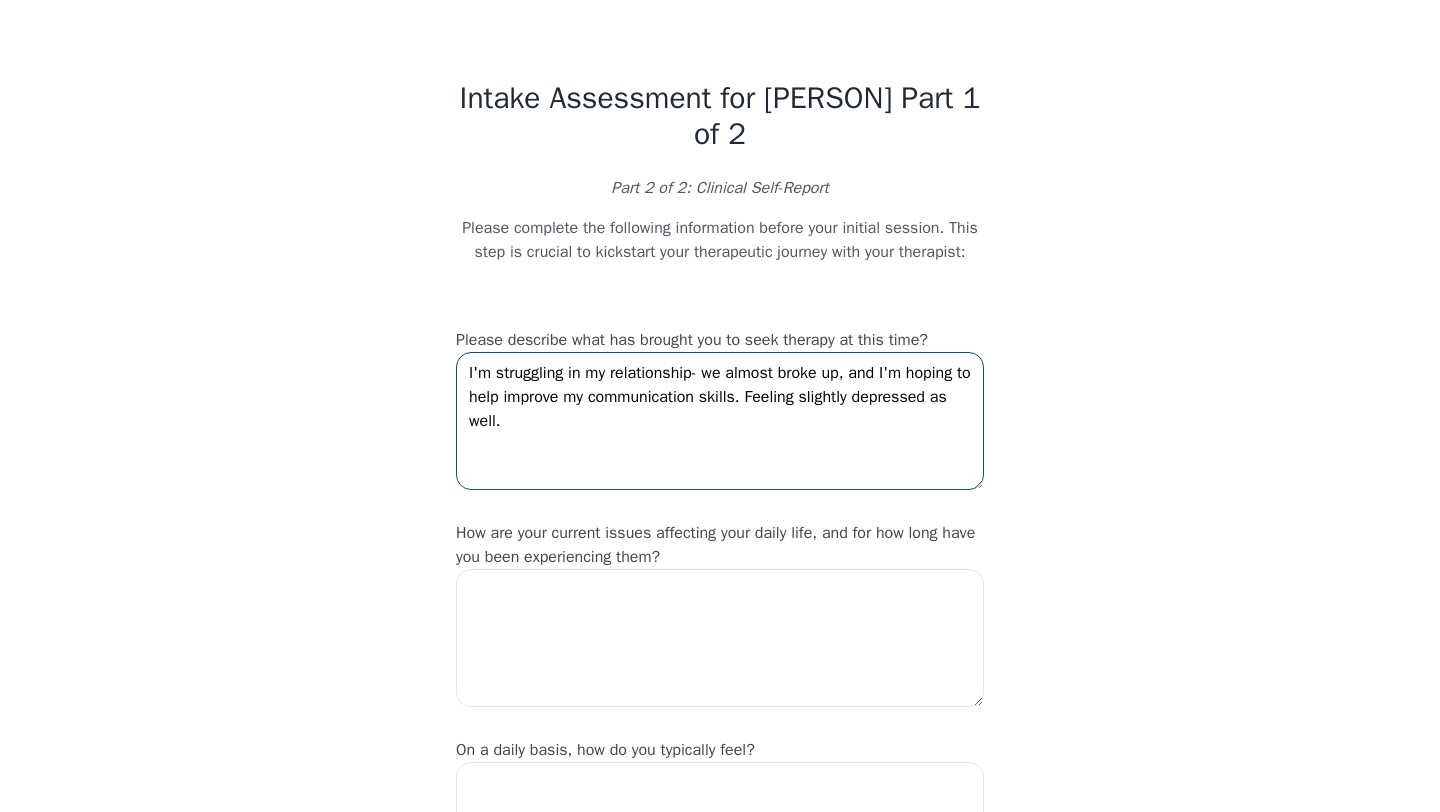 type on "I'm struggling in my relationship- we almost broke up, and I'm hoping to help improve my communication skills. Feeling slightly depressed as well." 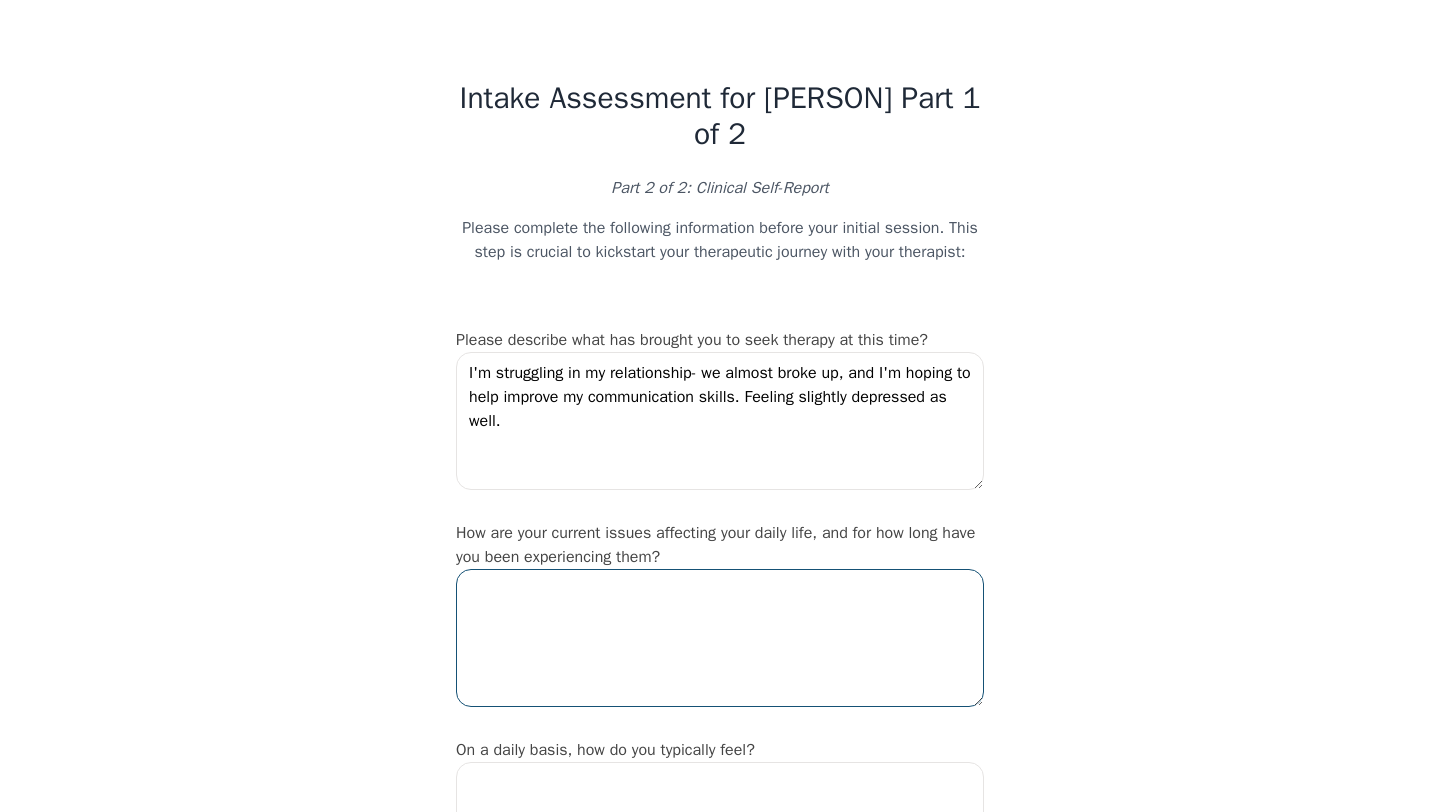 click at bounding box center [720, 638] 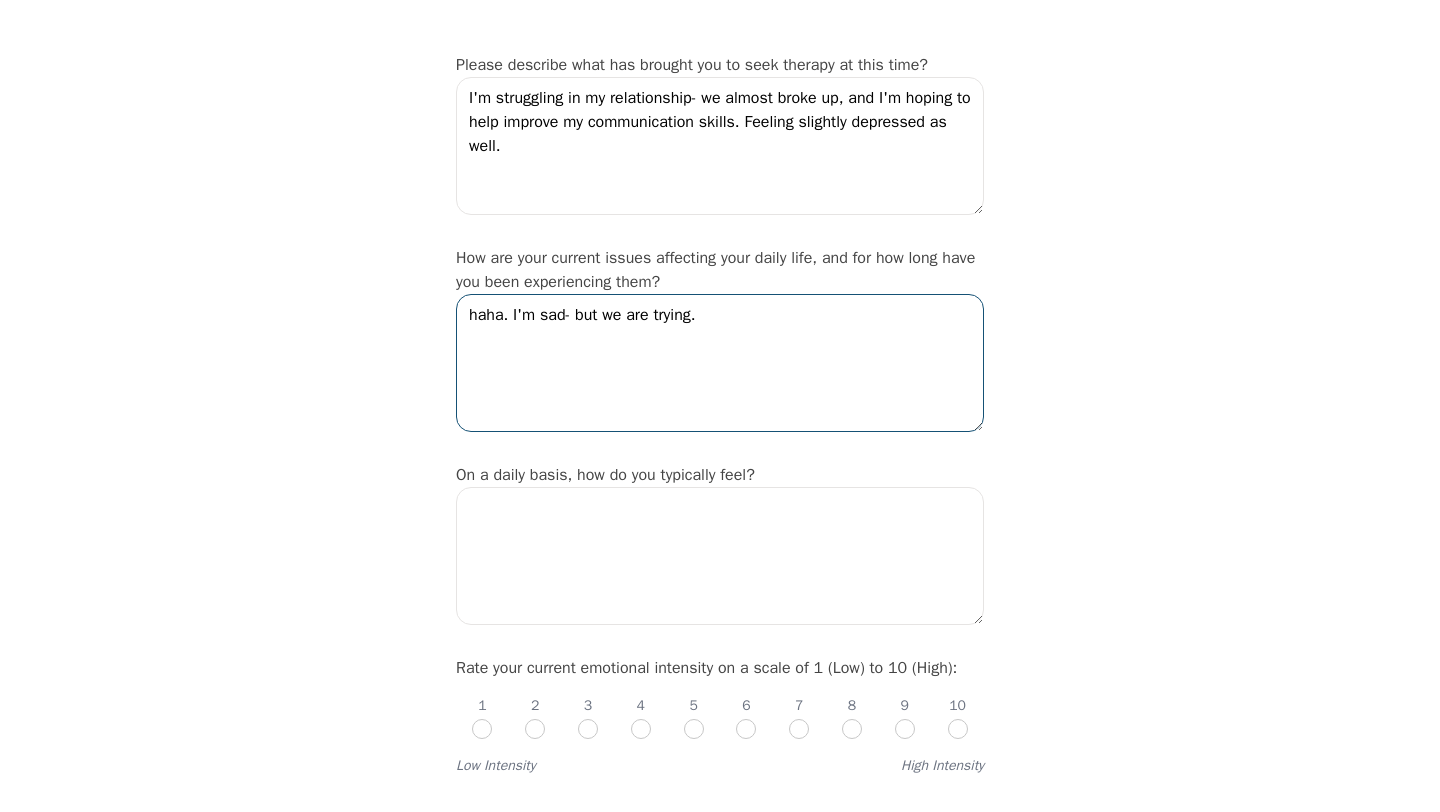scroll, scrollTop: 335, scrollLeft: 0, axis: vertical 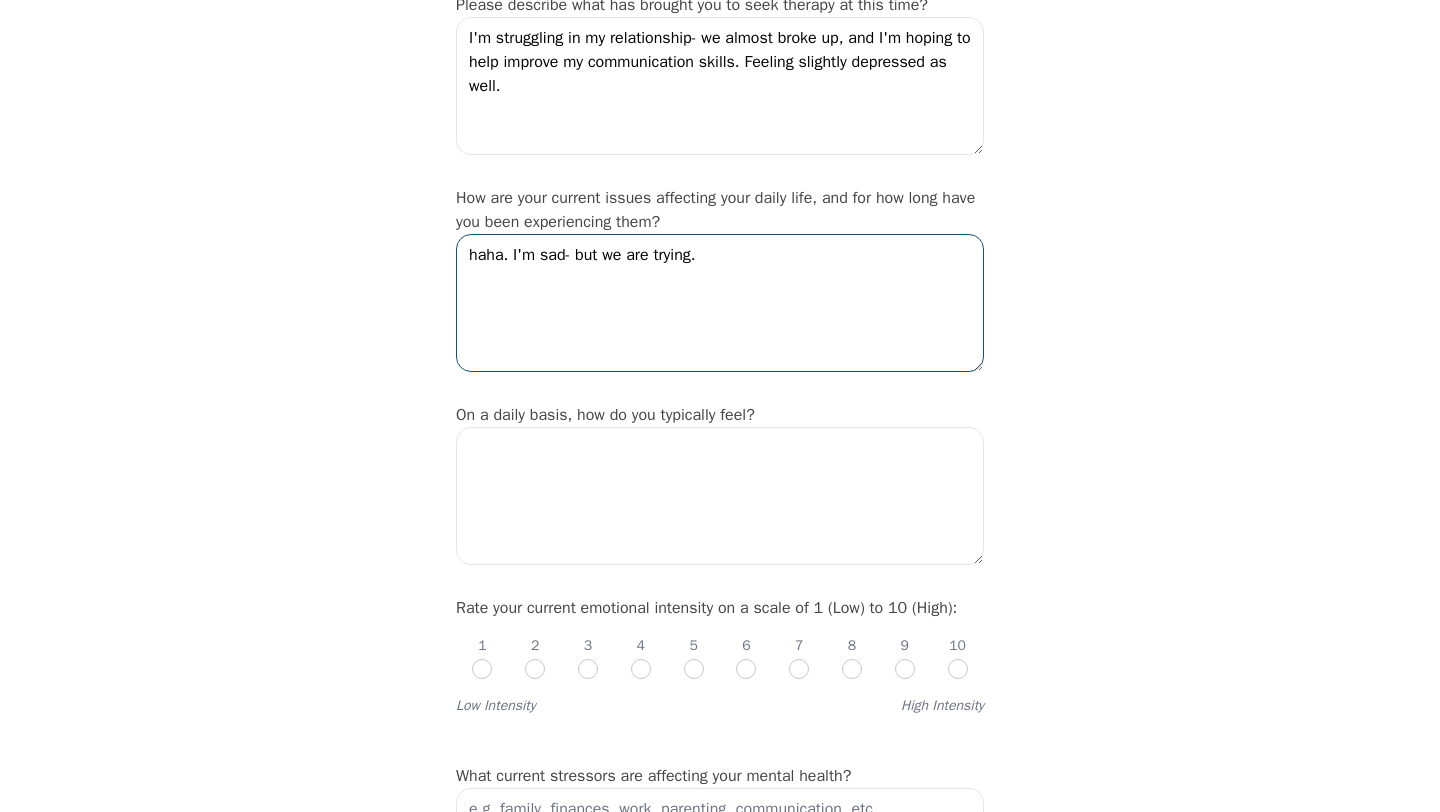 type on "haha. I'm sad- but we are trying." 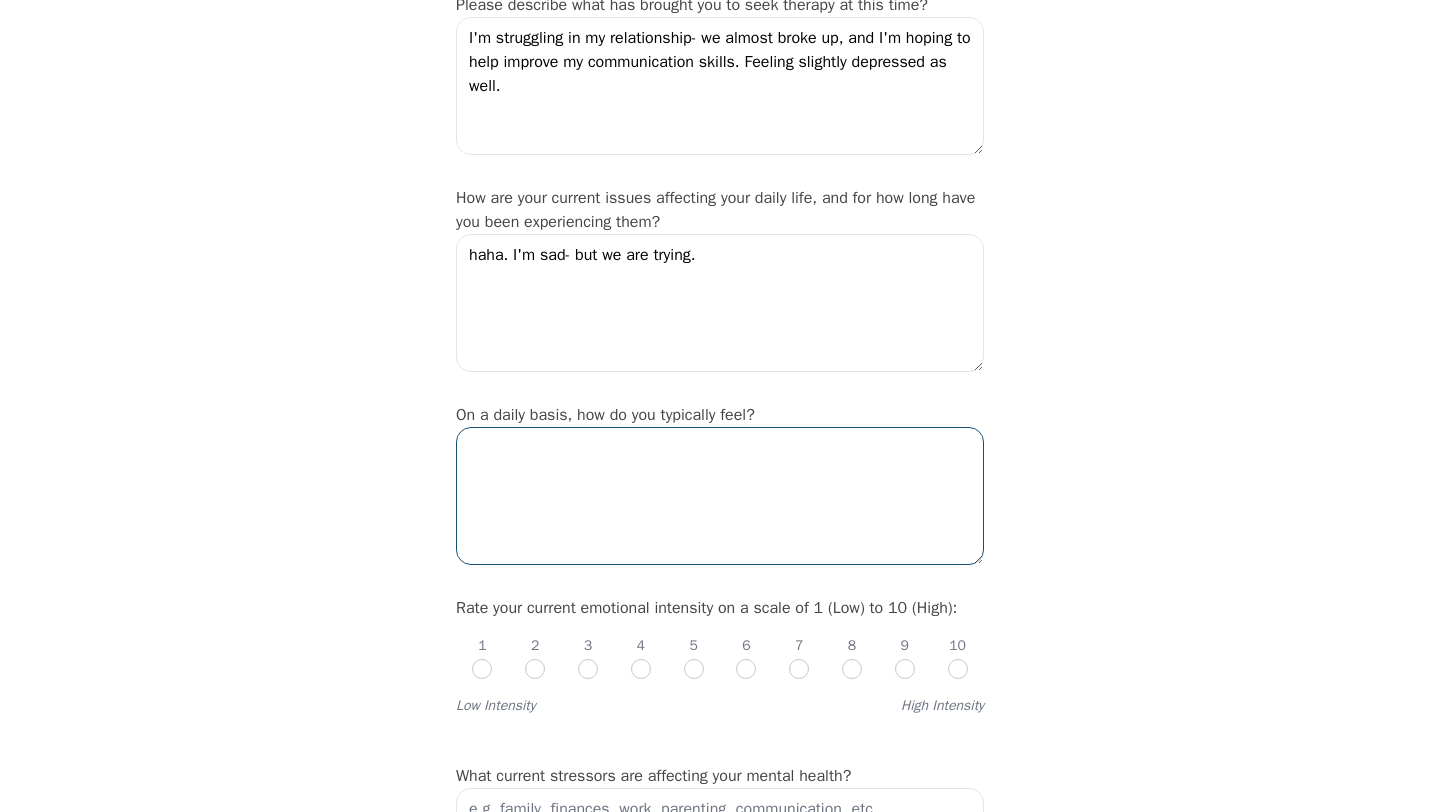 click at bounding box center [720, 496] 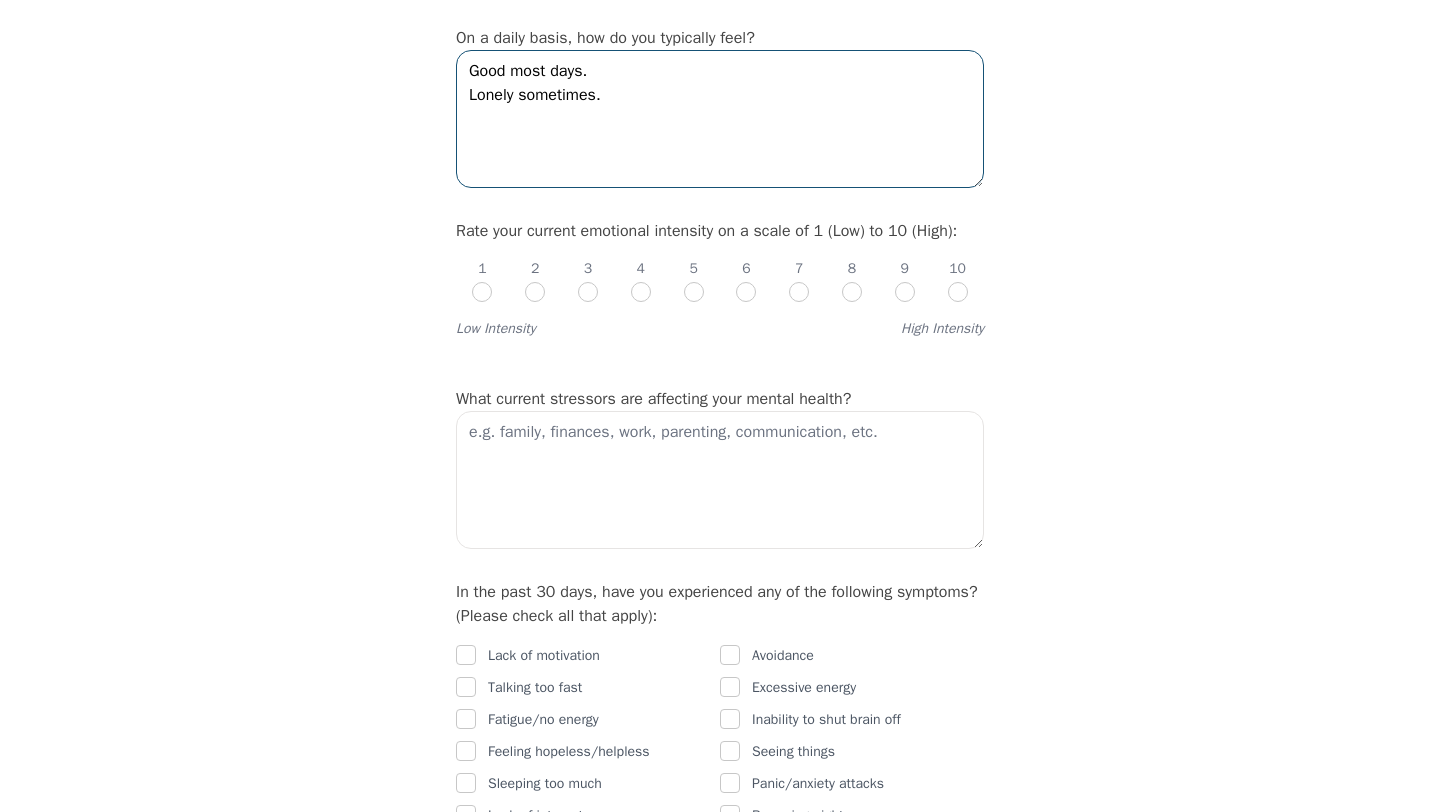 scroll, scrollTop: 713, scrollLeft: 0, axis: vertical 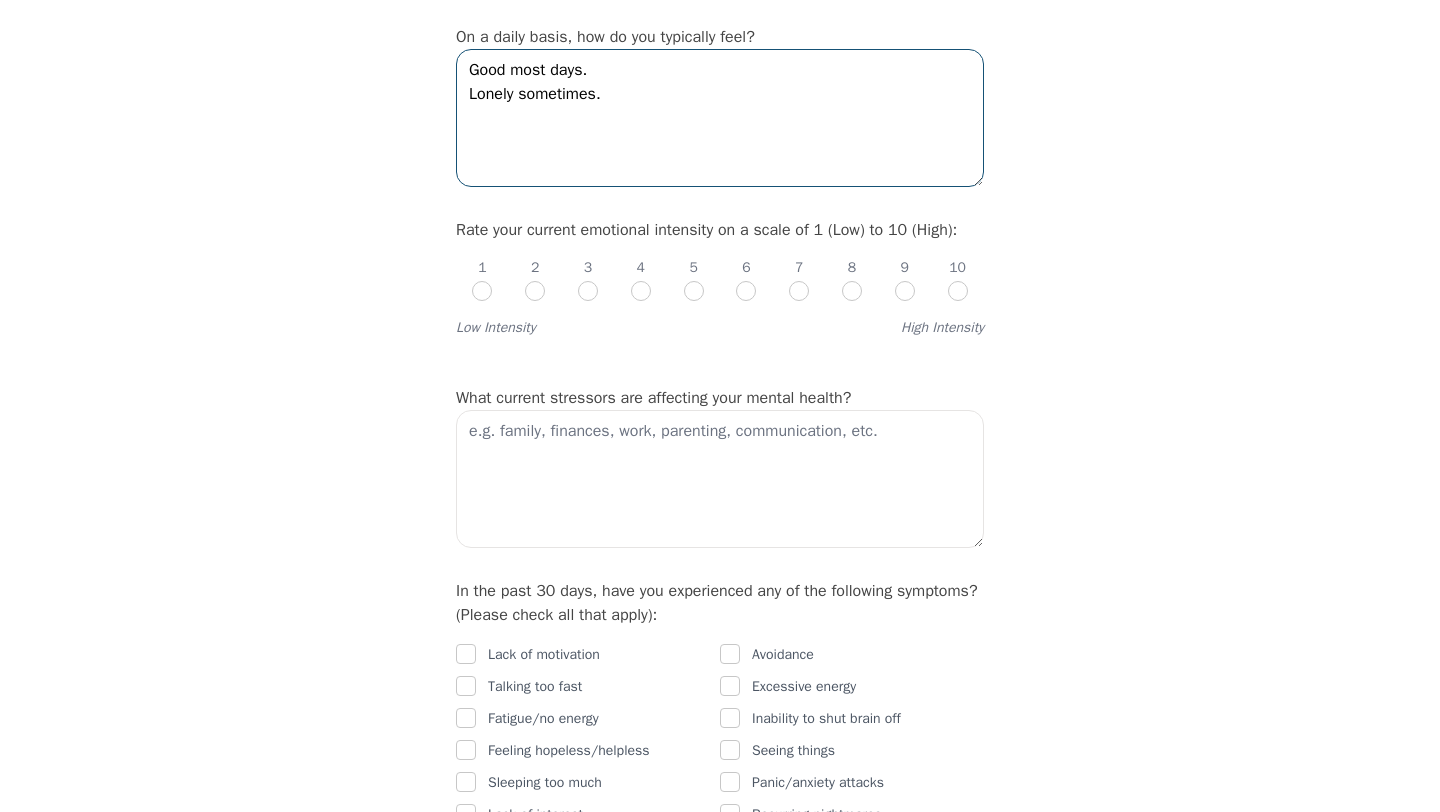 type on "Good most days.
Lonely sometimes." 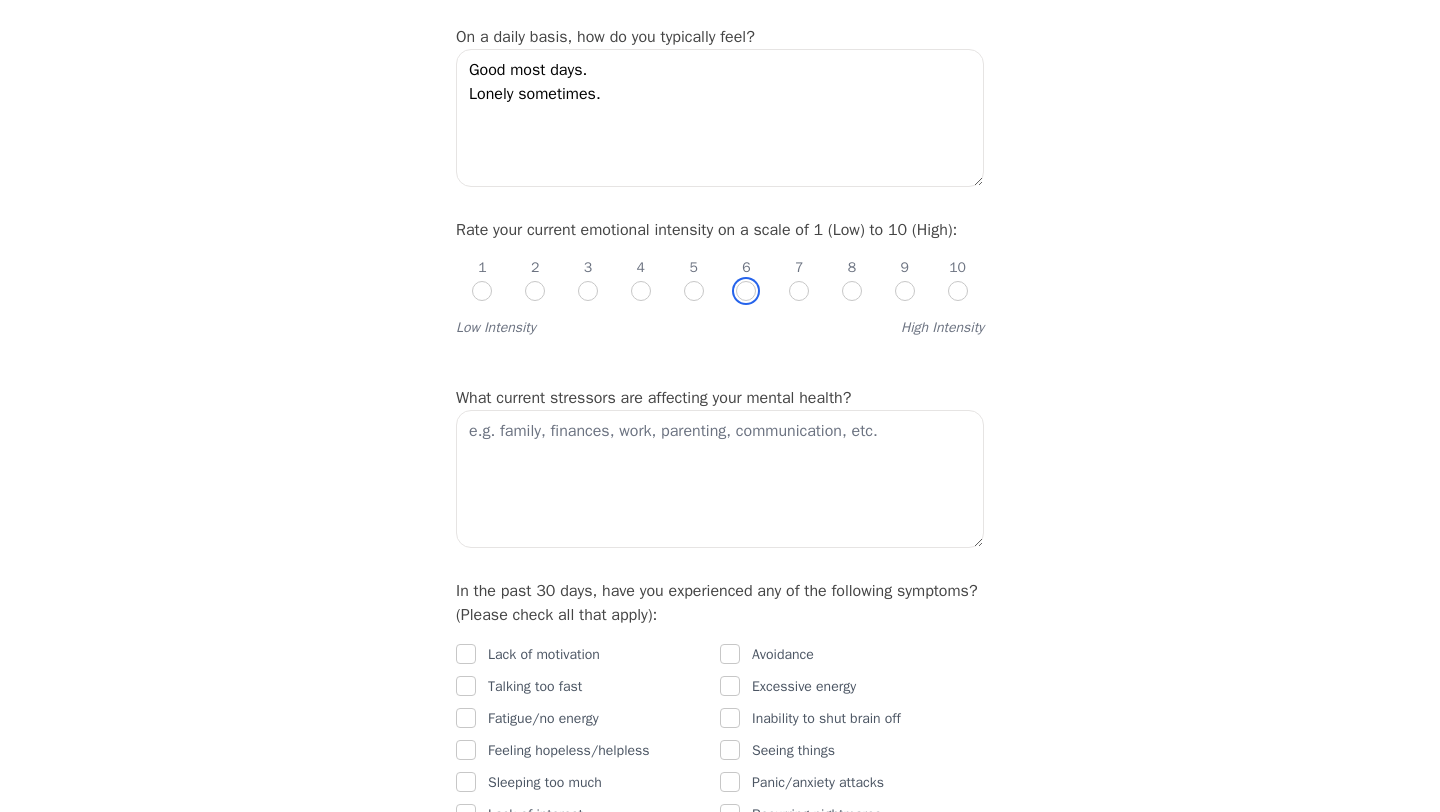 click at bounding box center (746, 291) 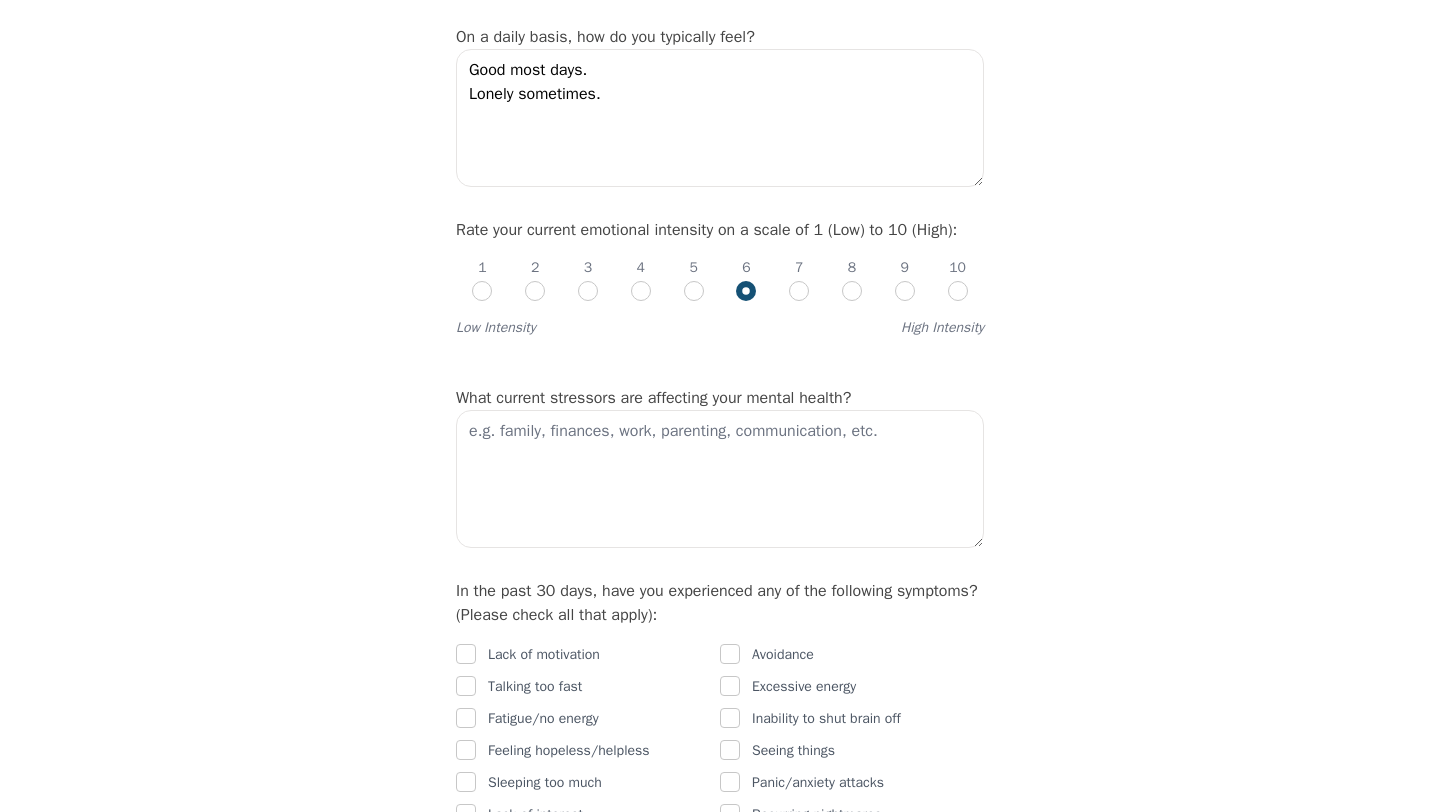 radio on "true" 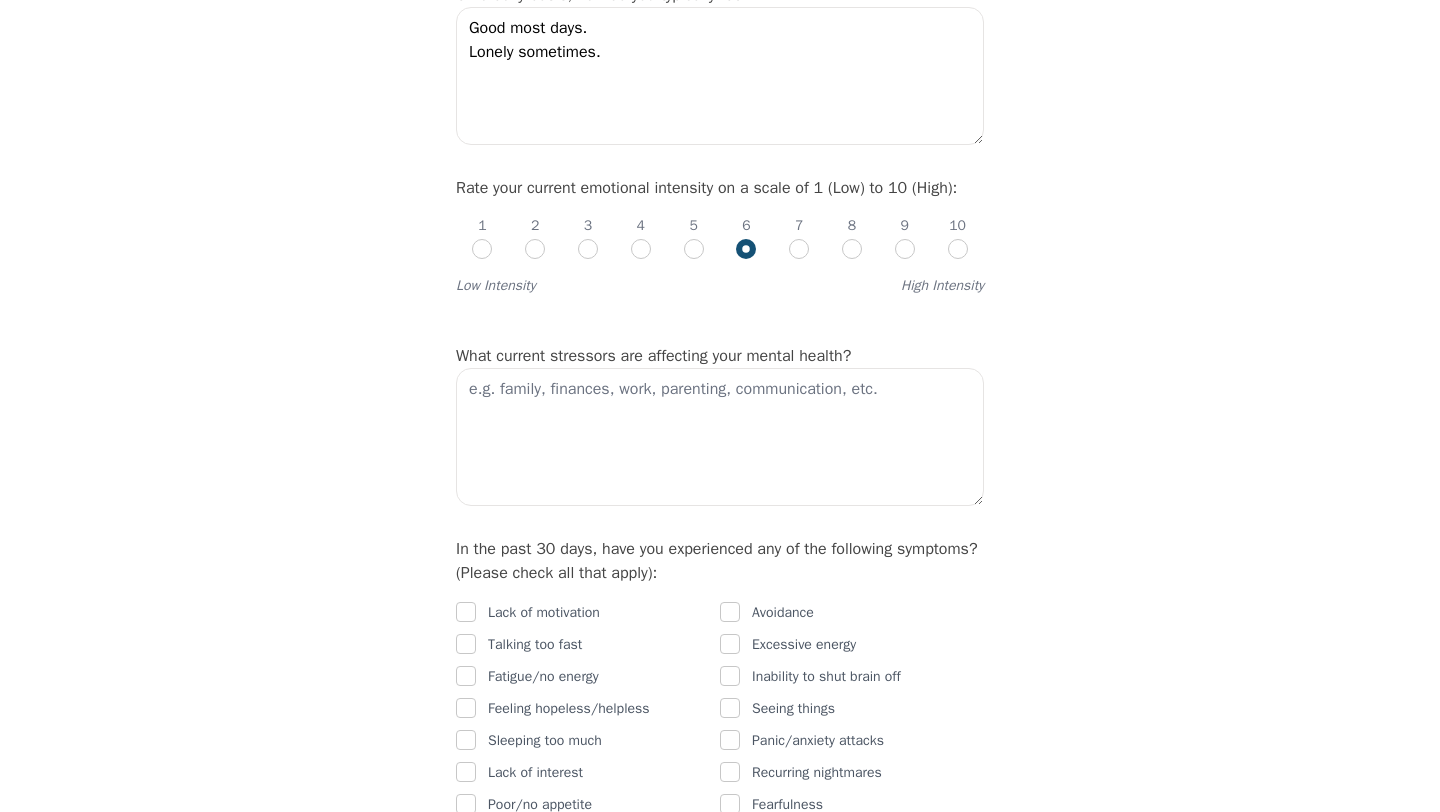 scroll, scrollTop: 770, scrollLeft: 0, axis: vertical 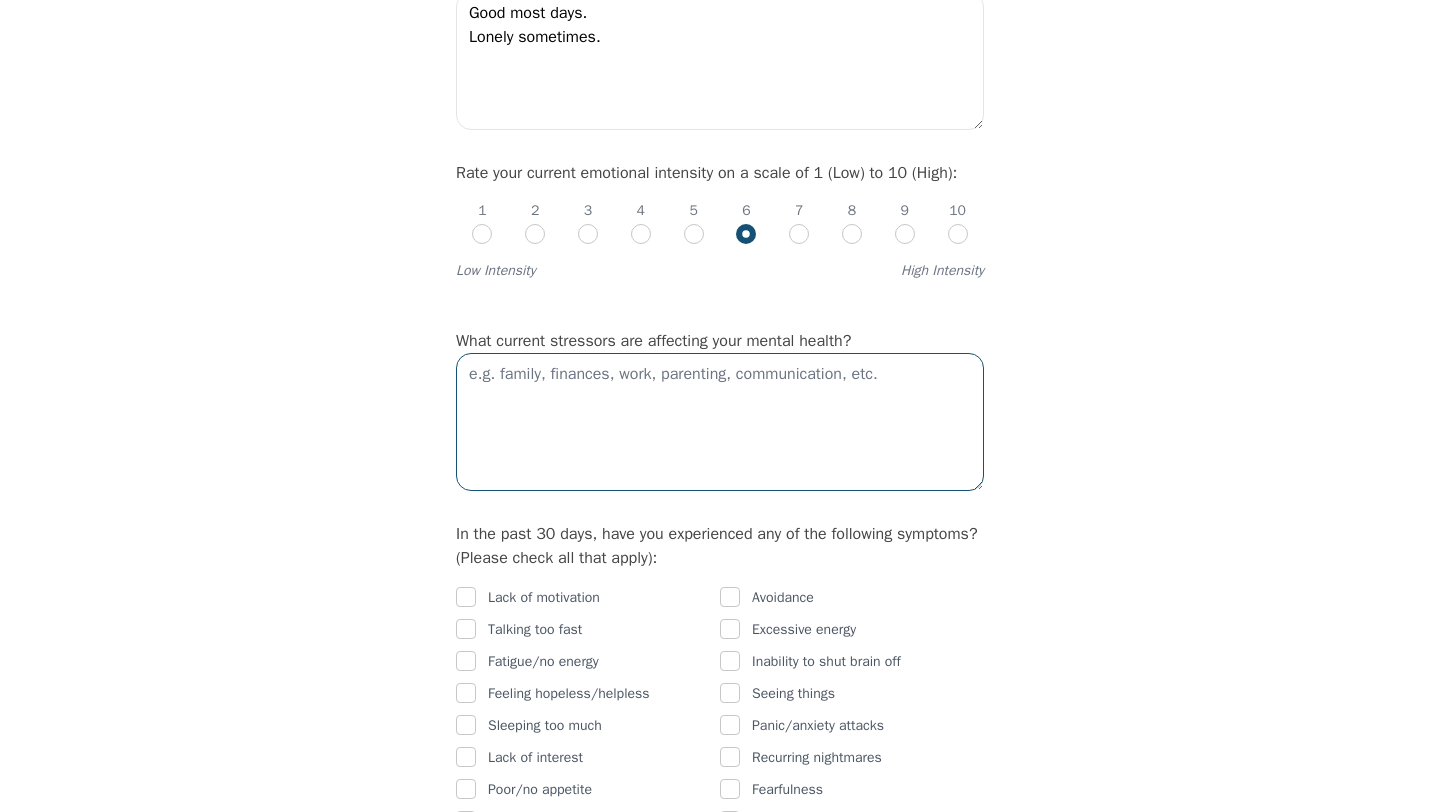 click at bounding box center (720, 422) 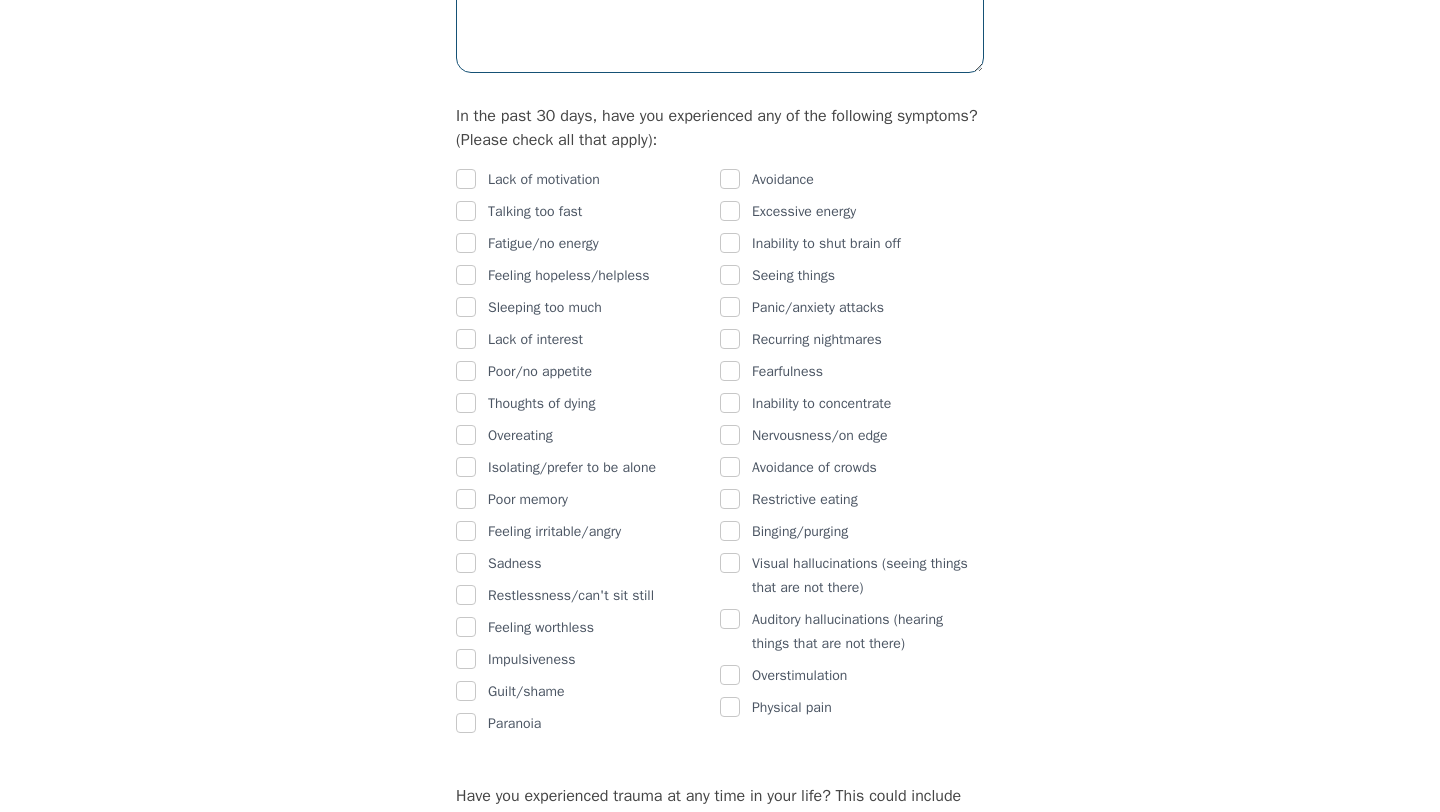 scroll, scrollTop: 1191, scrollLeft: 0, axis: vertical 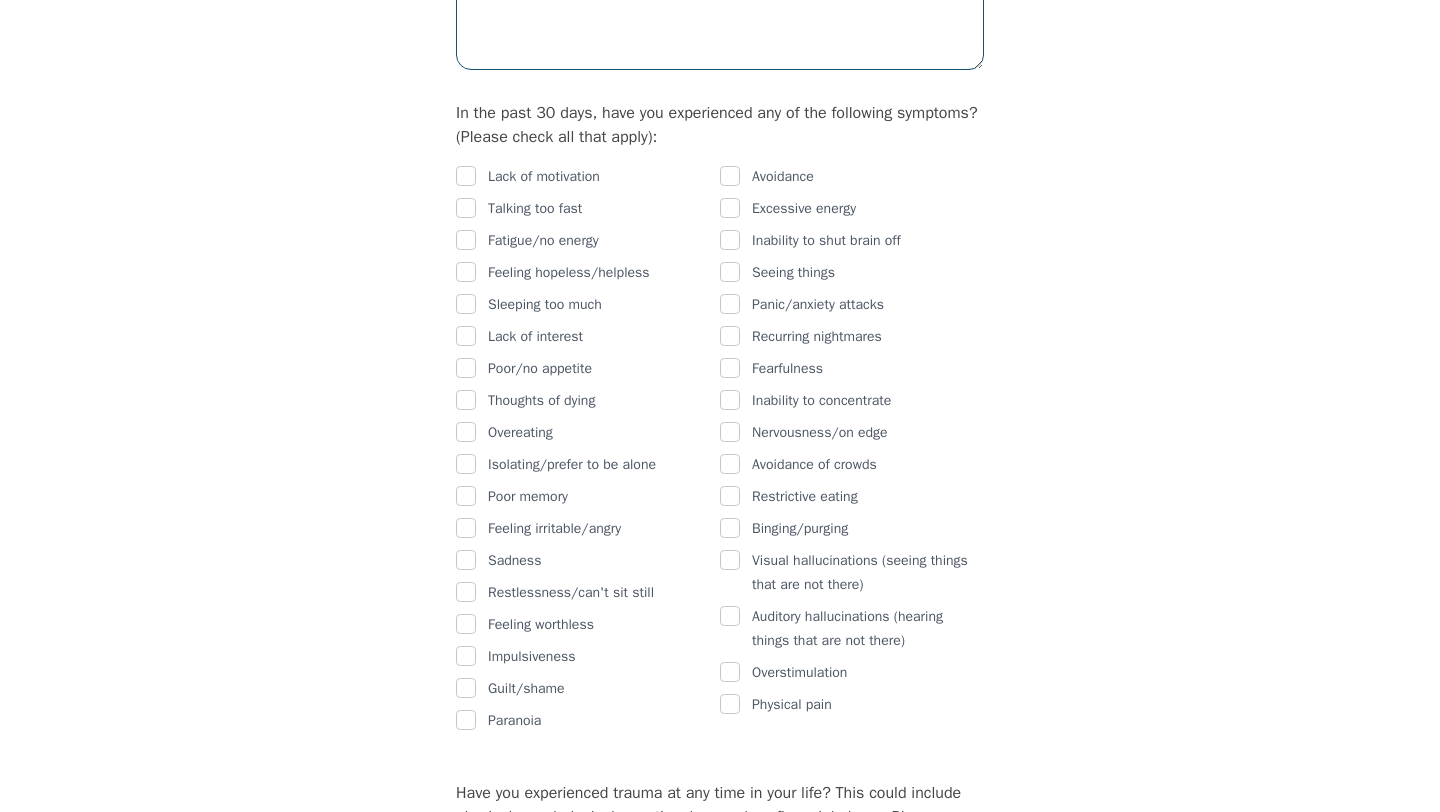 type on "I'm on summer holiday- and have too much time to think." 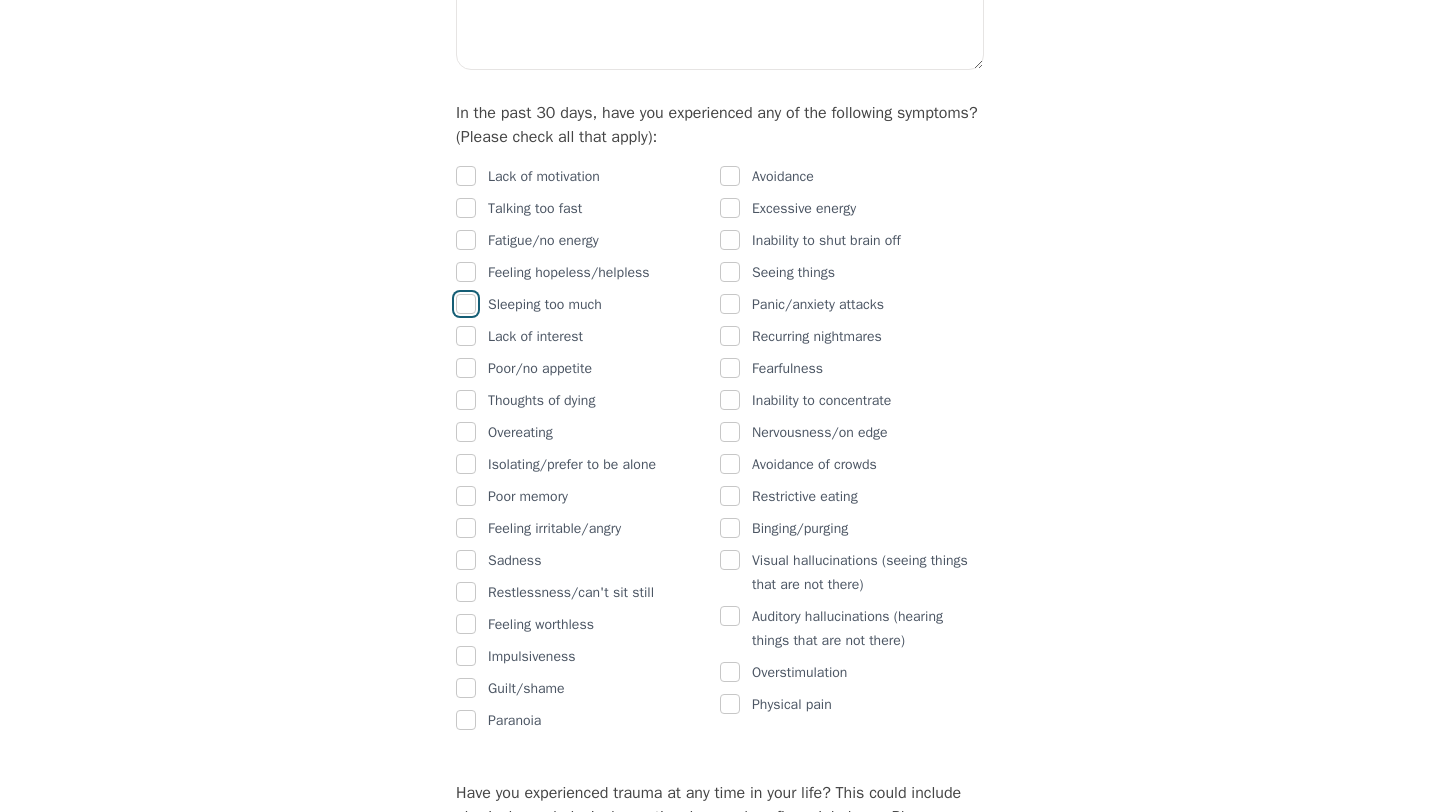 click at bounding box center (466, 304) 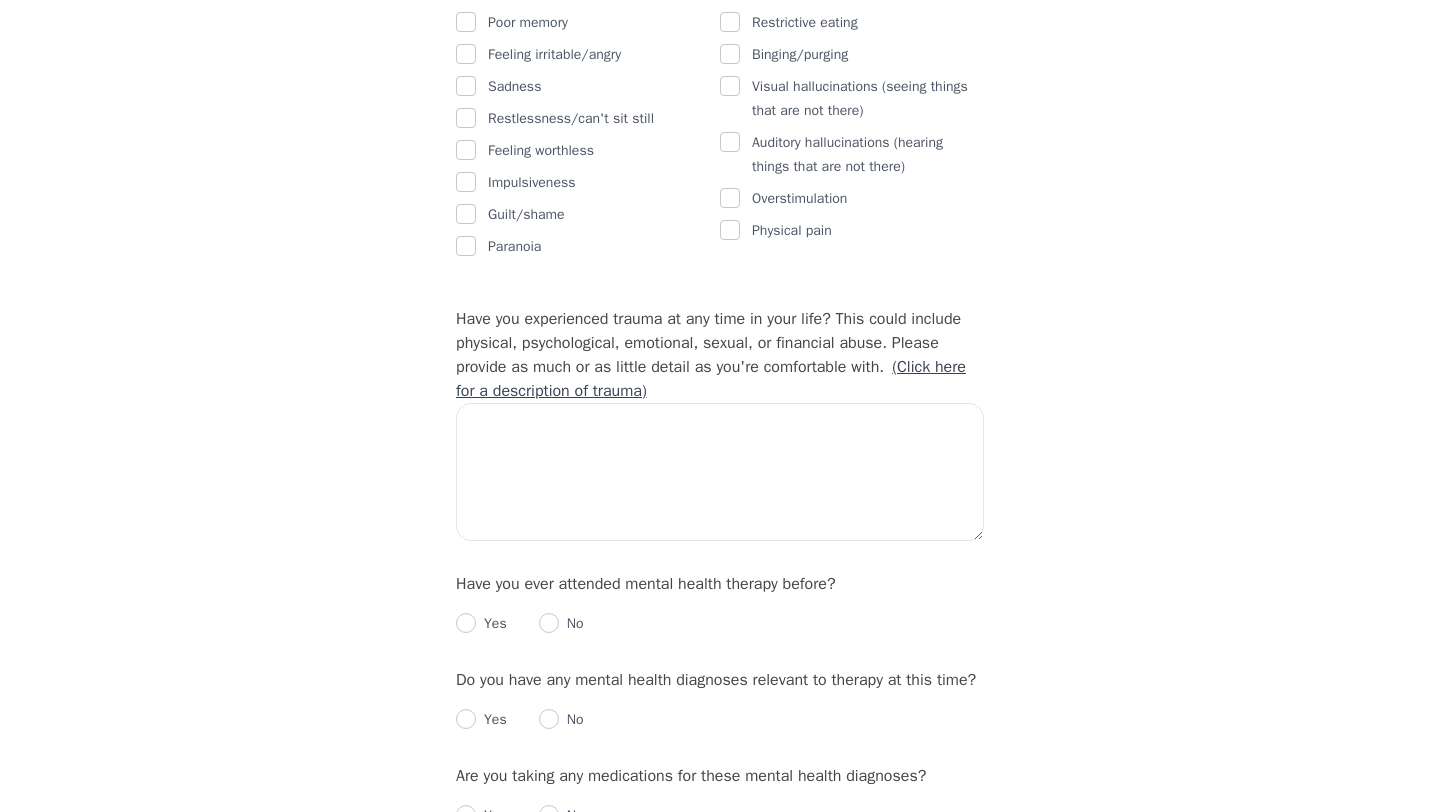 scroll, scrollTop: 1769, scrollLeft: 0, axis: vertical 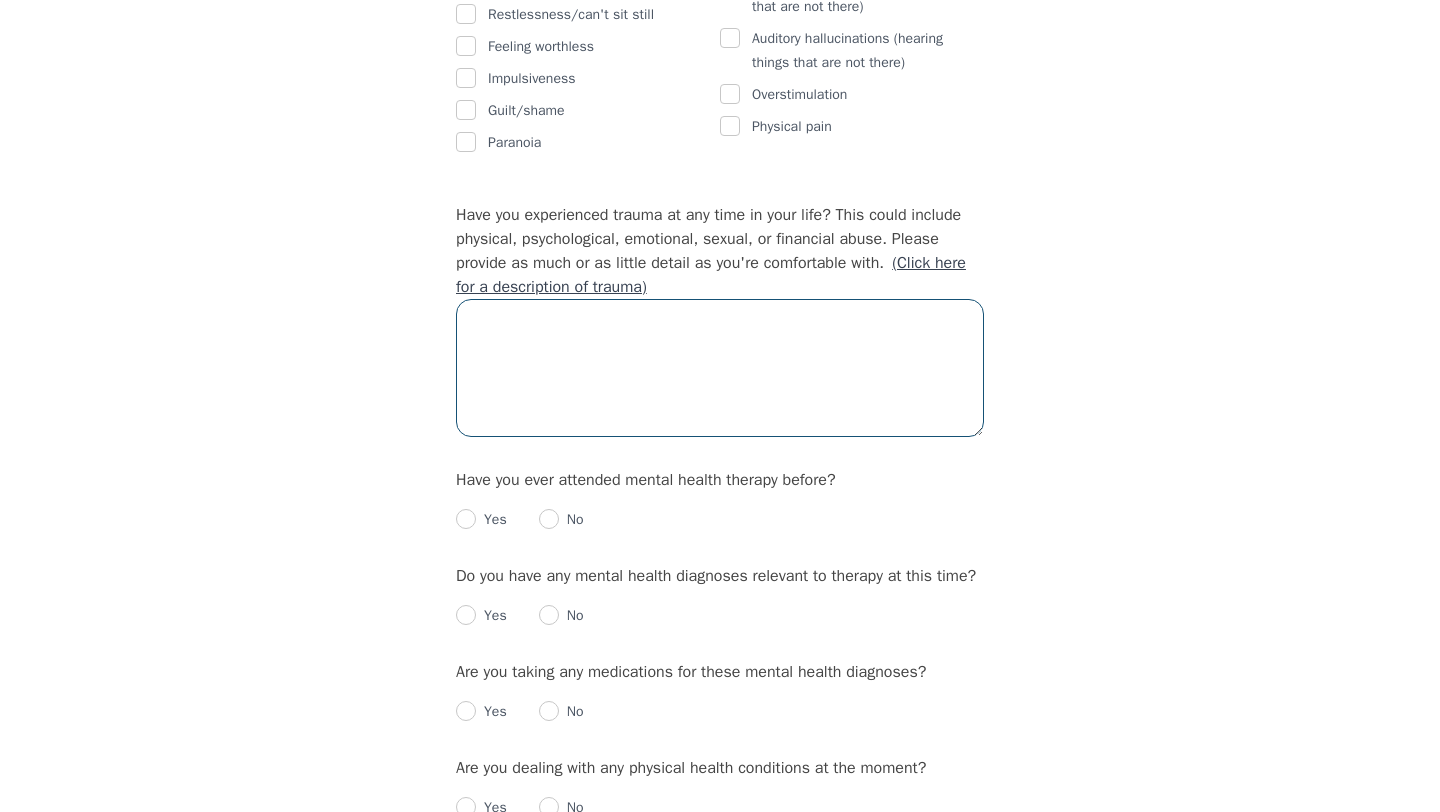 click at bounding box center [720, 368] 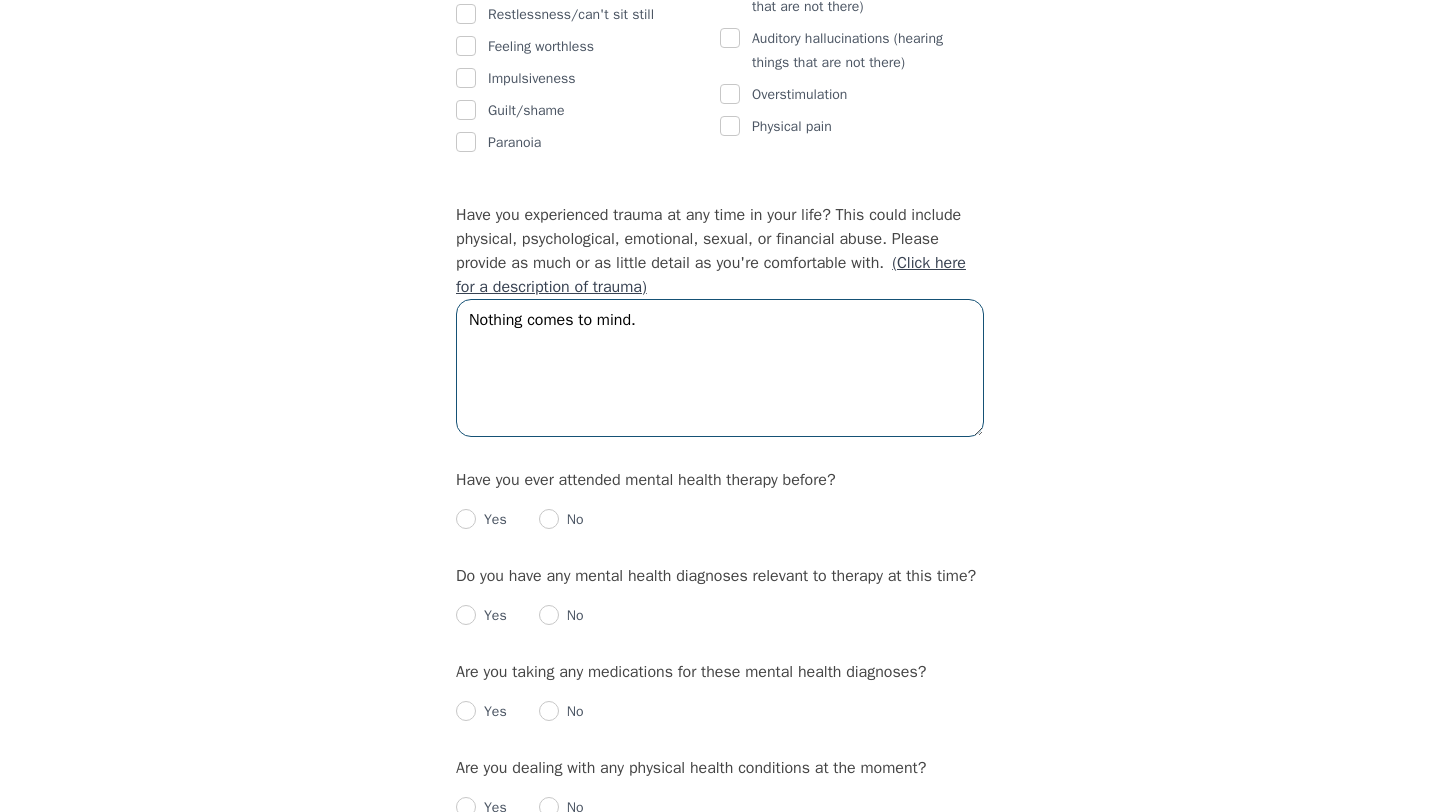 type on "Nothing comes to mind." 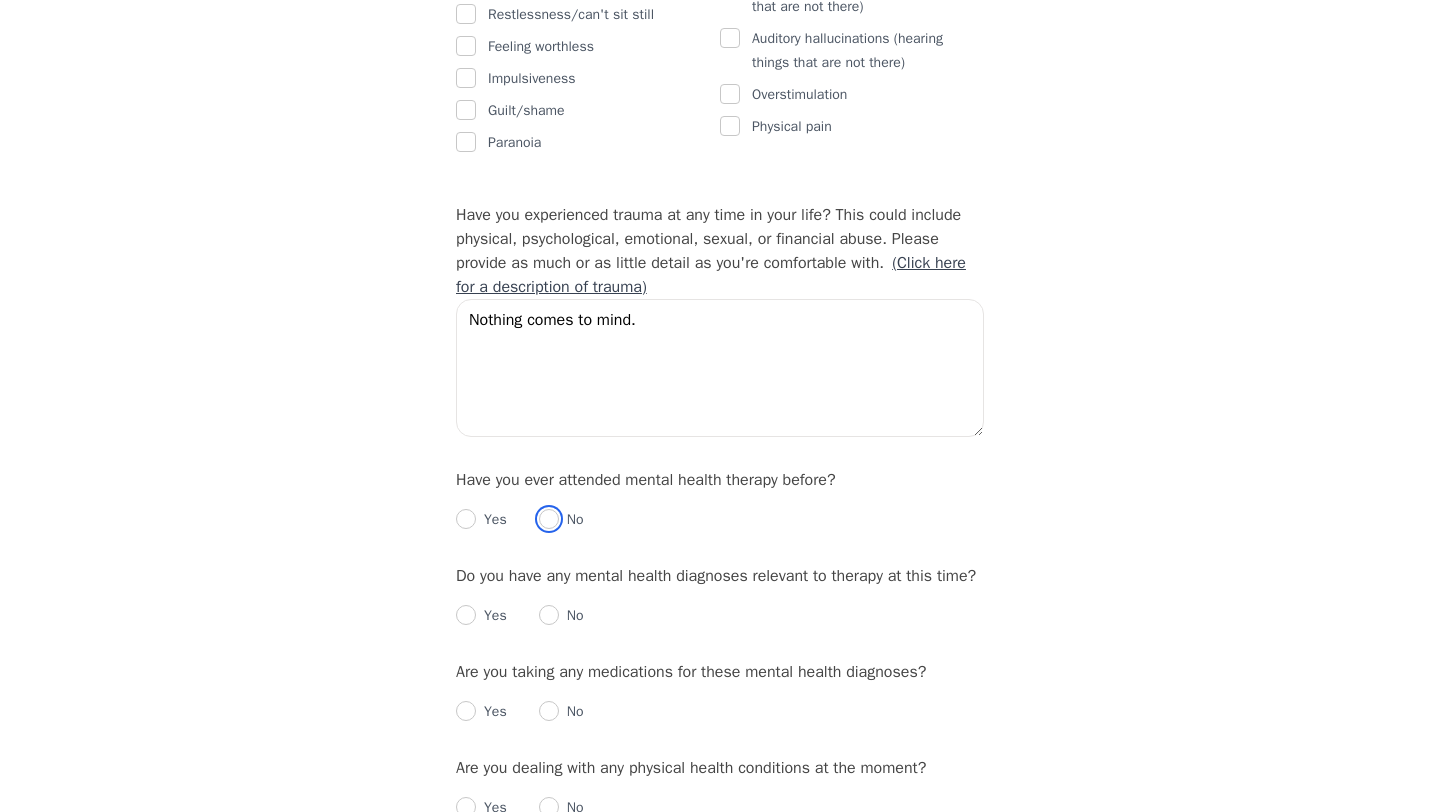 click at bounding box center [549, 519] 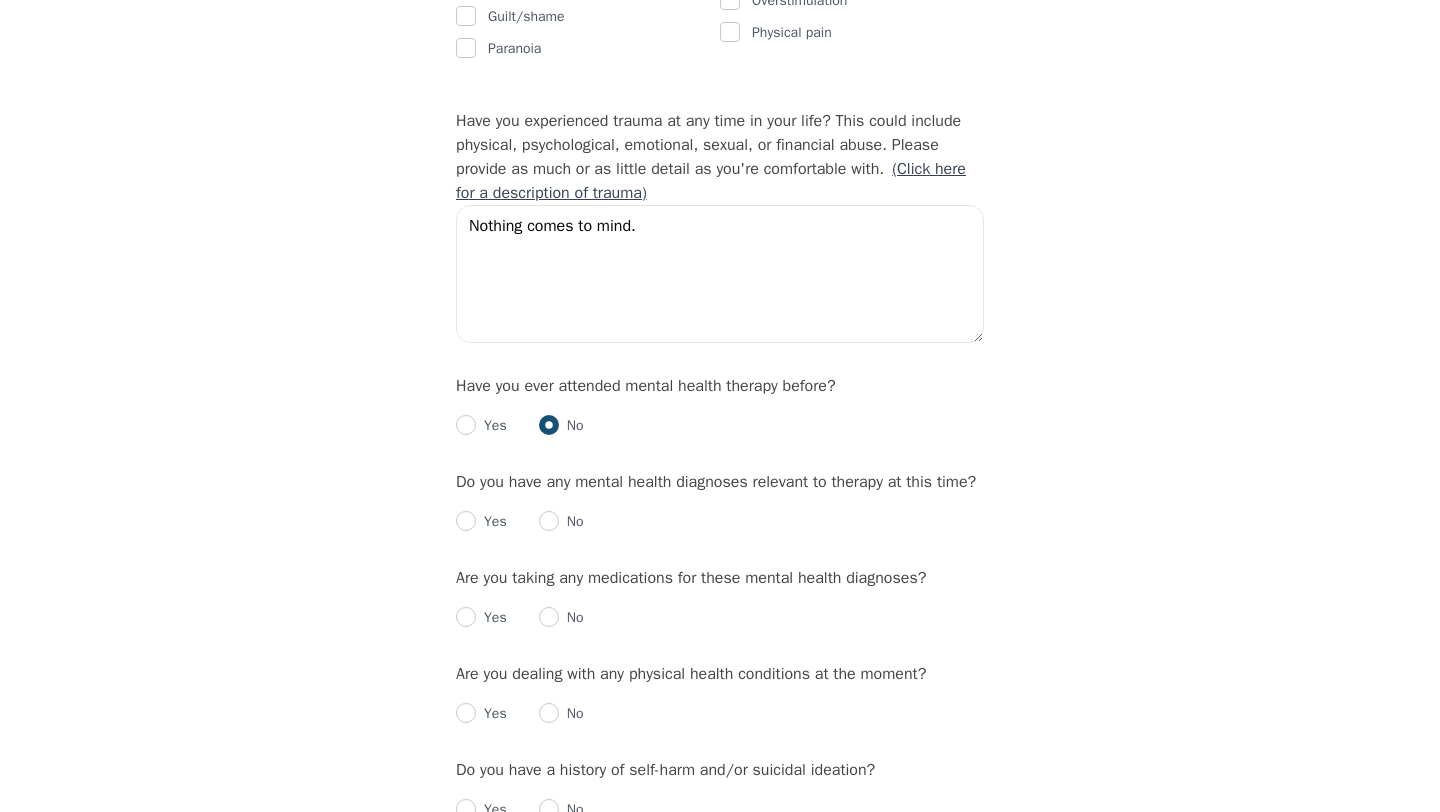 scroll, scrollTop: 1930, scrollLeft: 0, axis: vertical 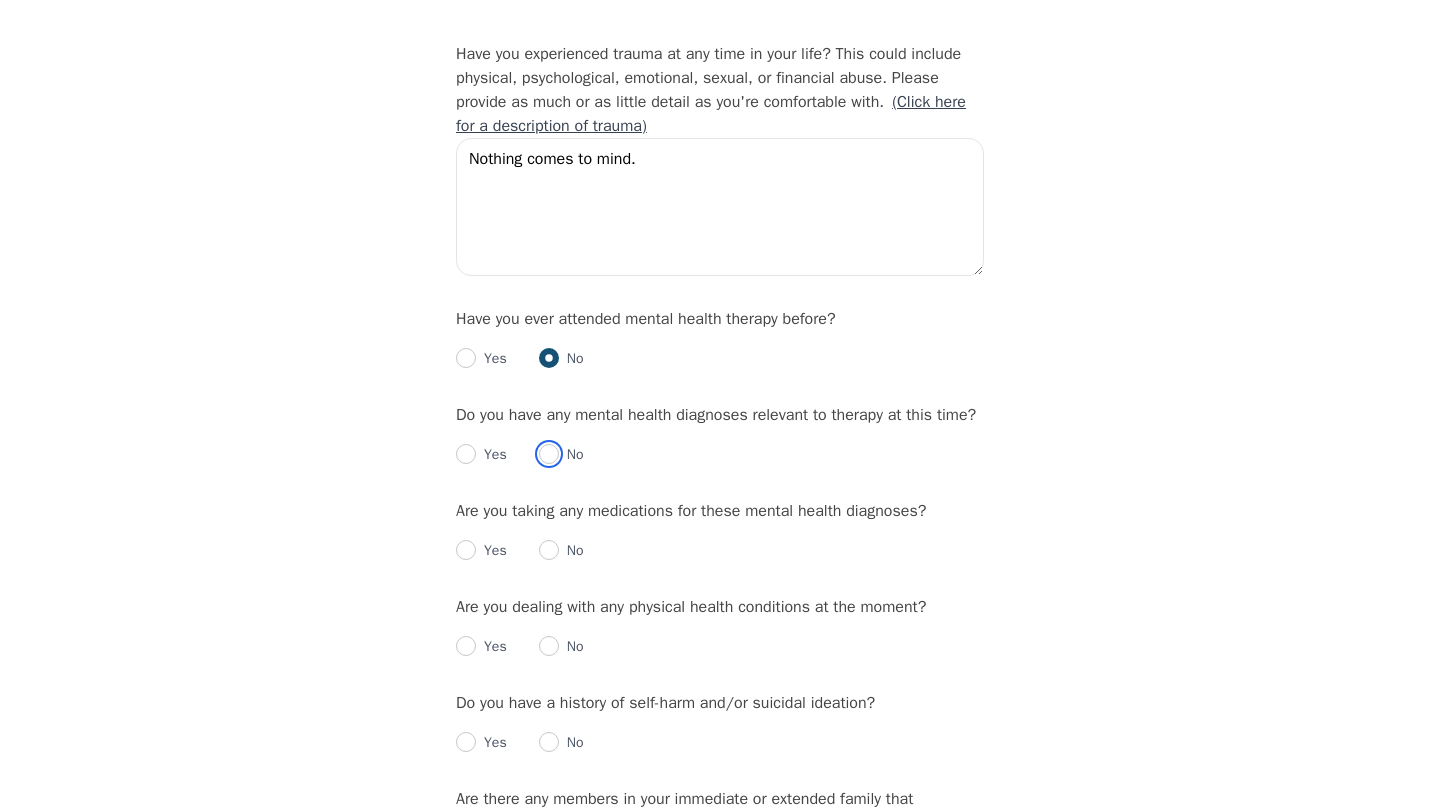click at bounding box center [549, 454] 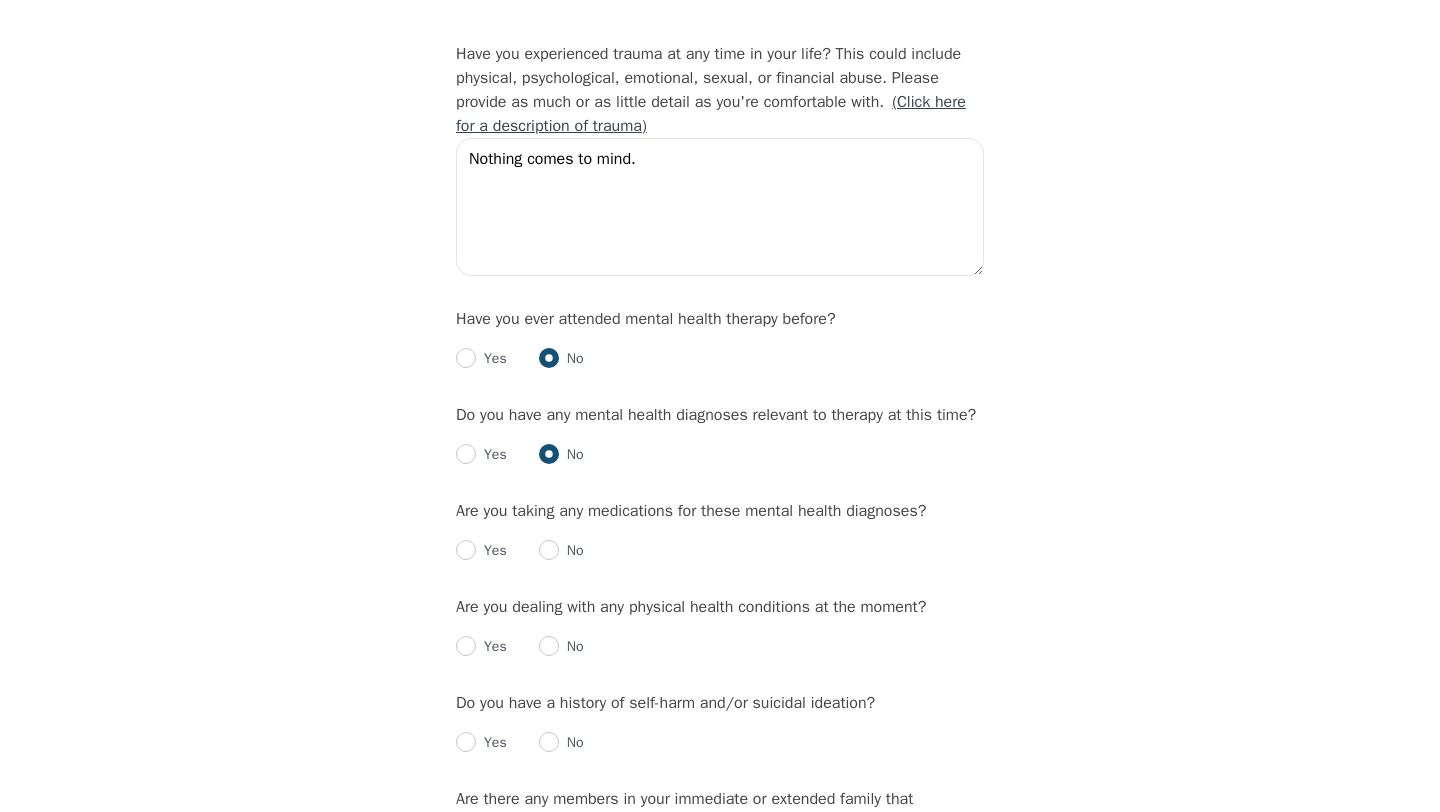 radio on "true" 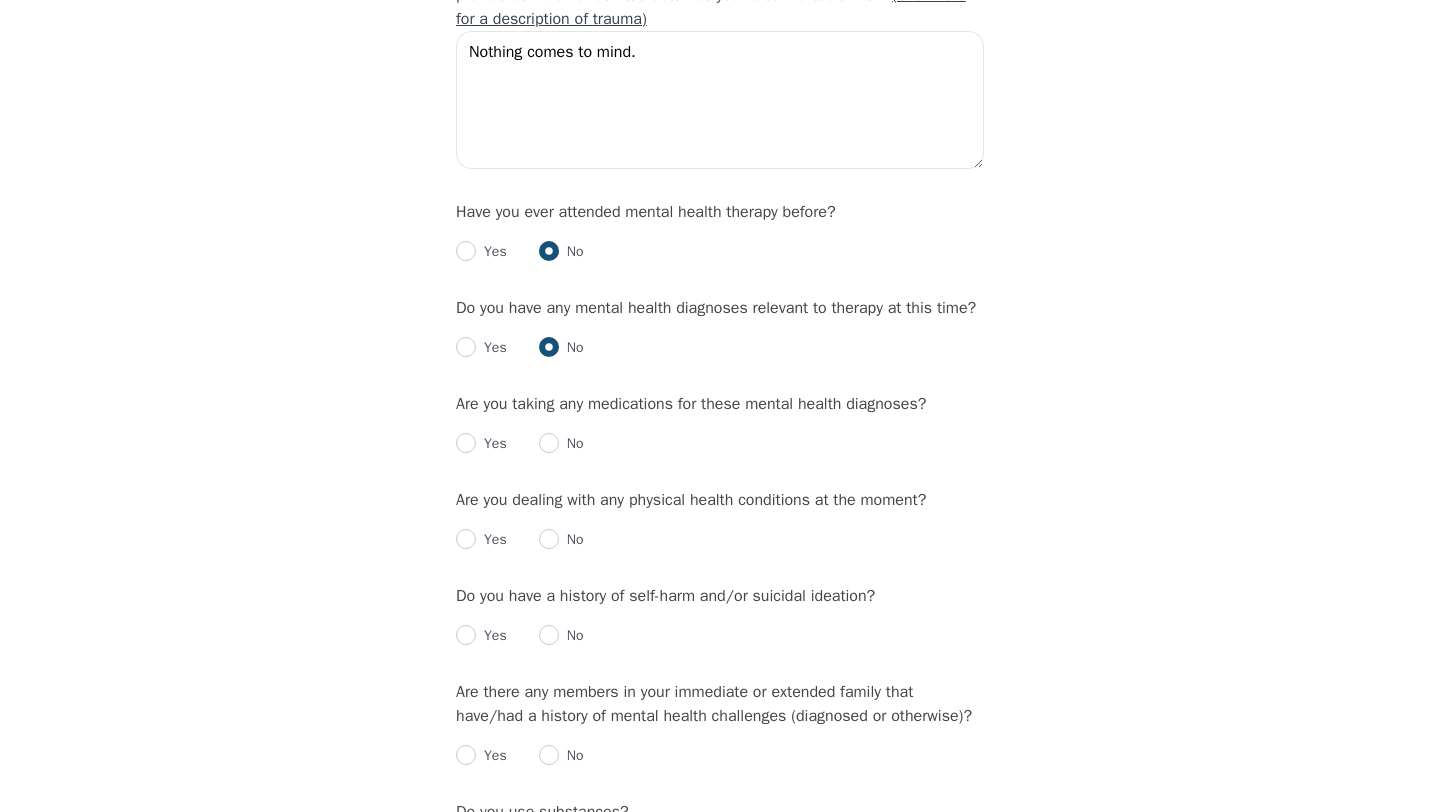 scroll, scrollTop: 2058, scrollLeft: 0, axis: vertical 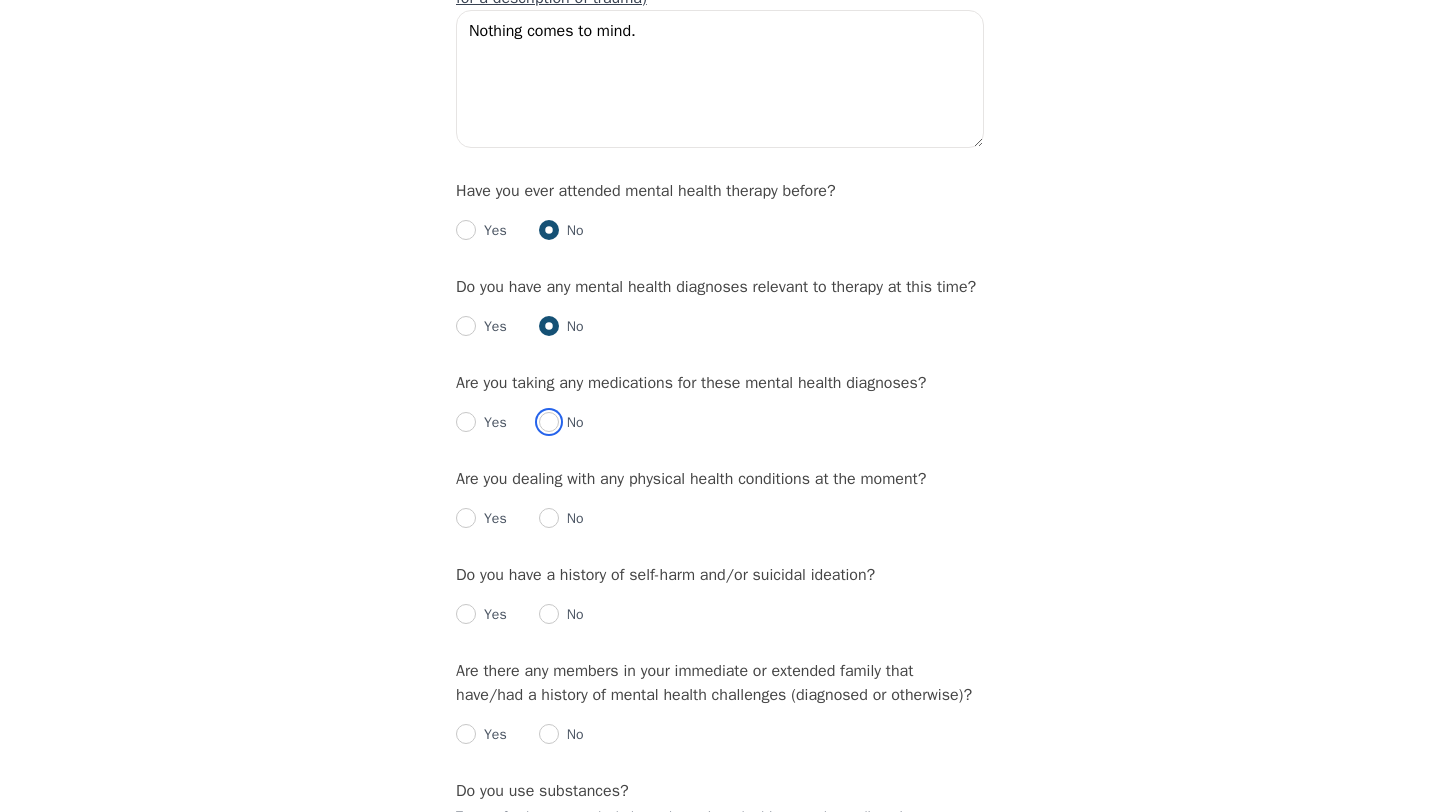 click at bounding box center [549, 422] 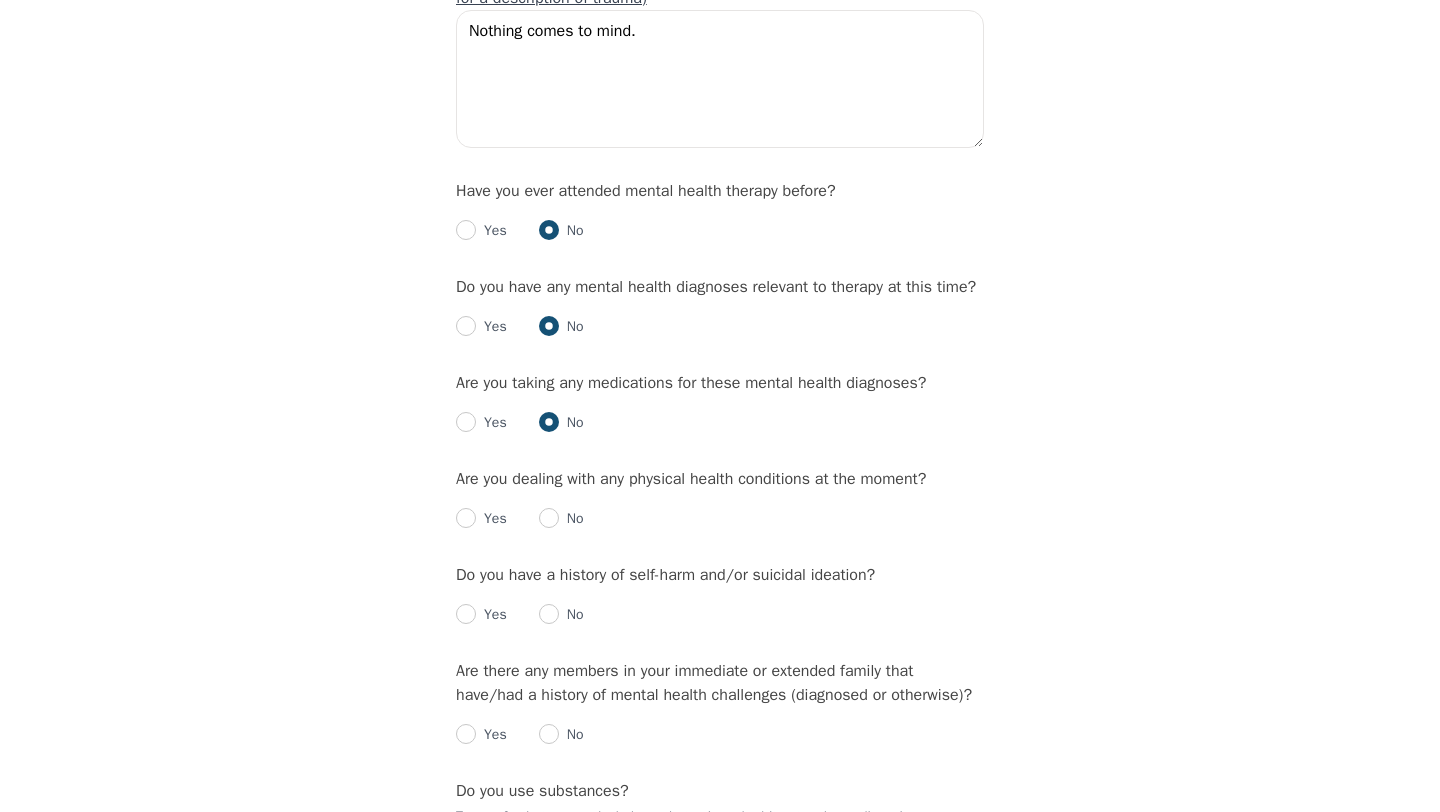 radio on "true" 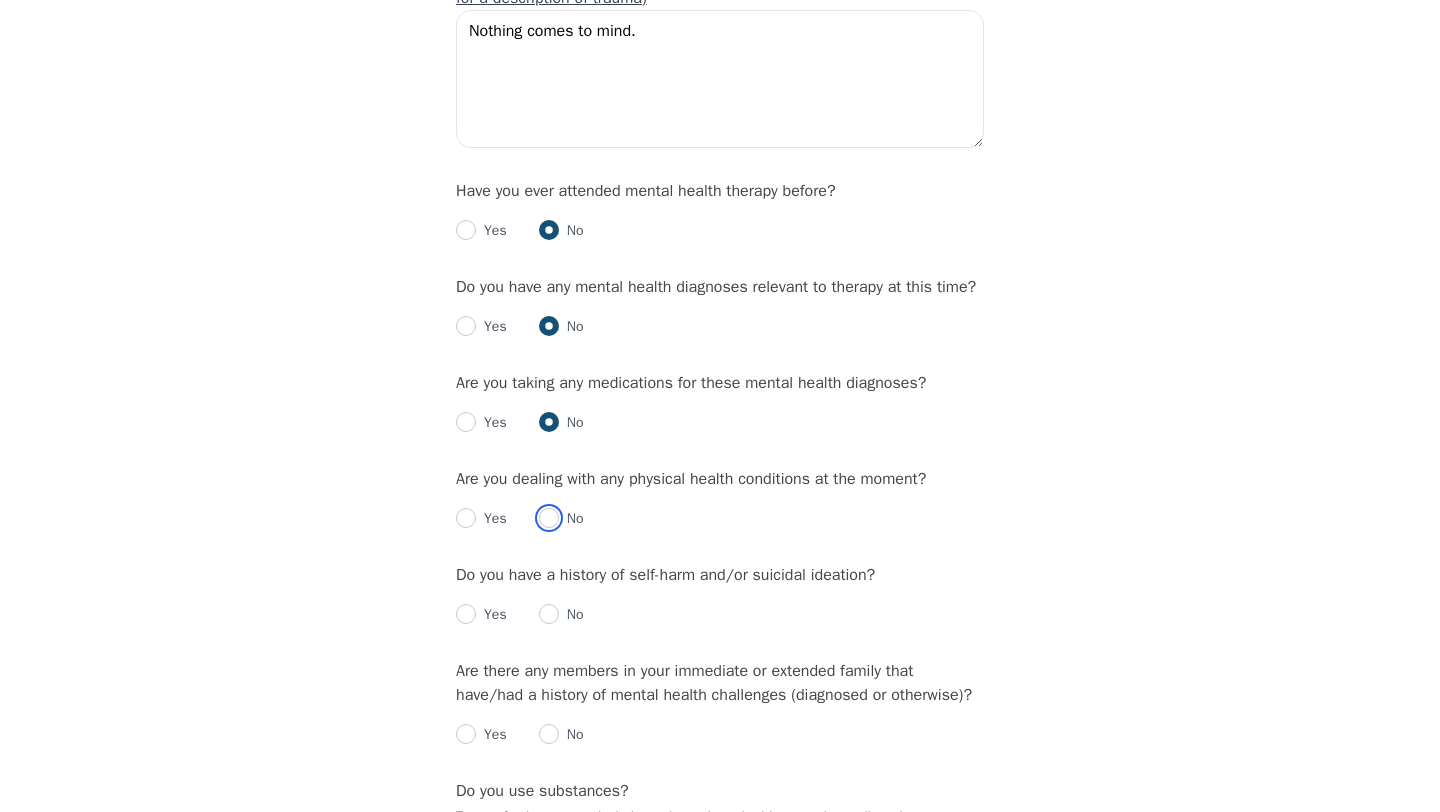 click at bounding box center (549, 518) 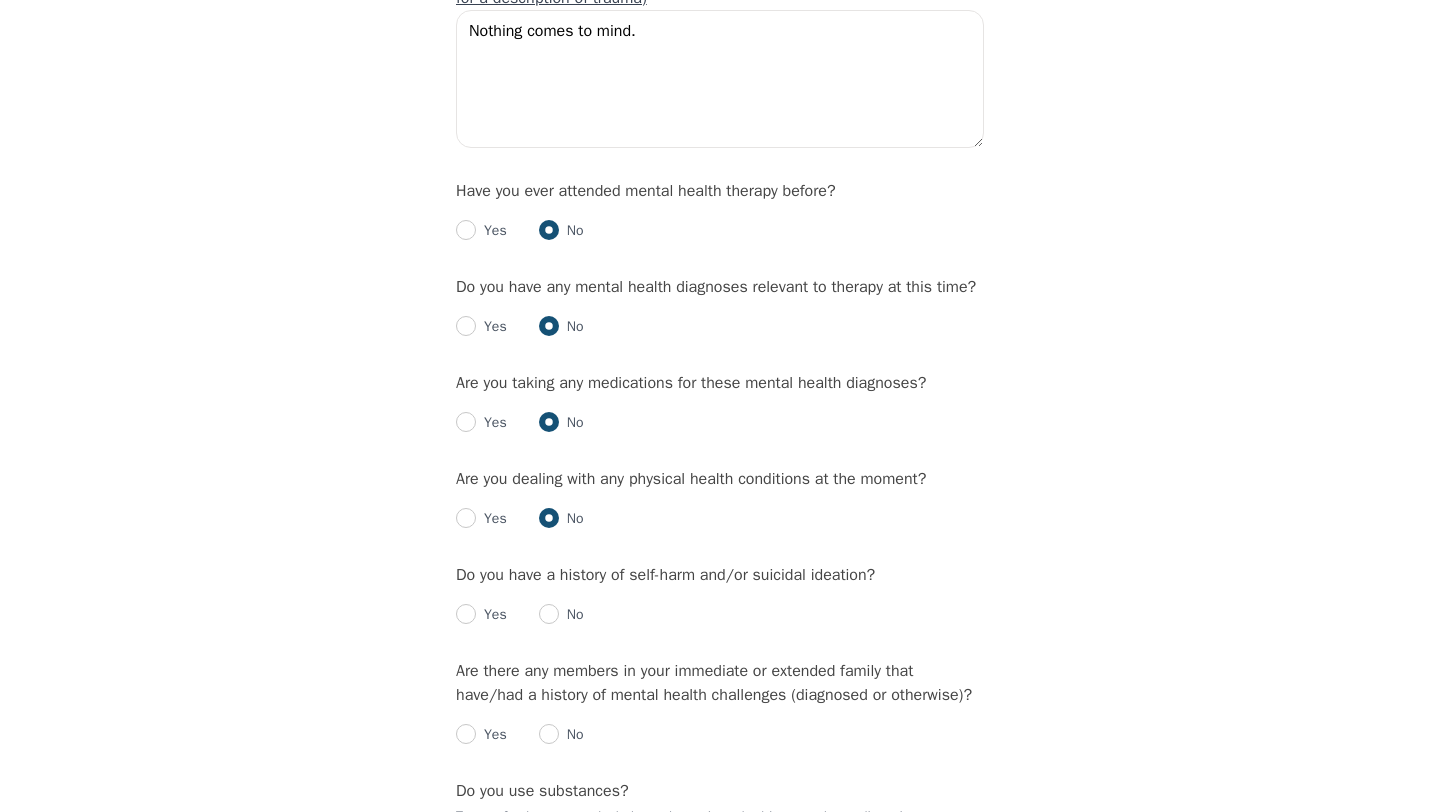 radio on "true" 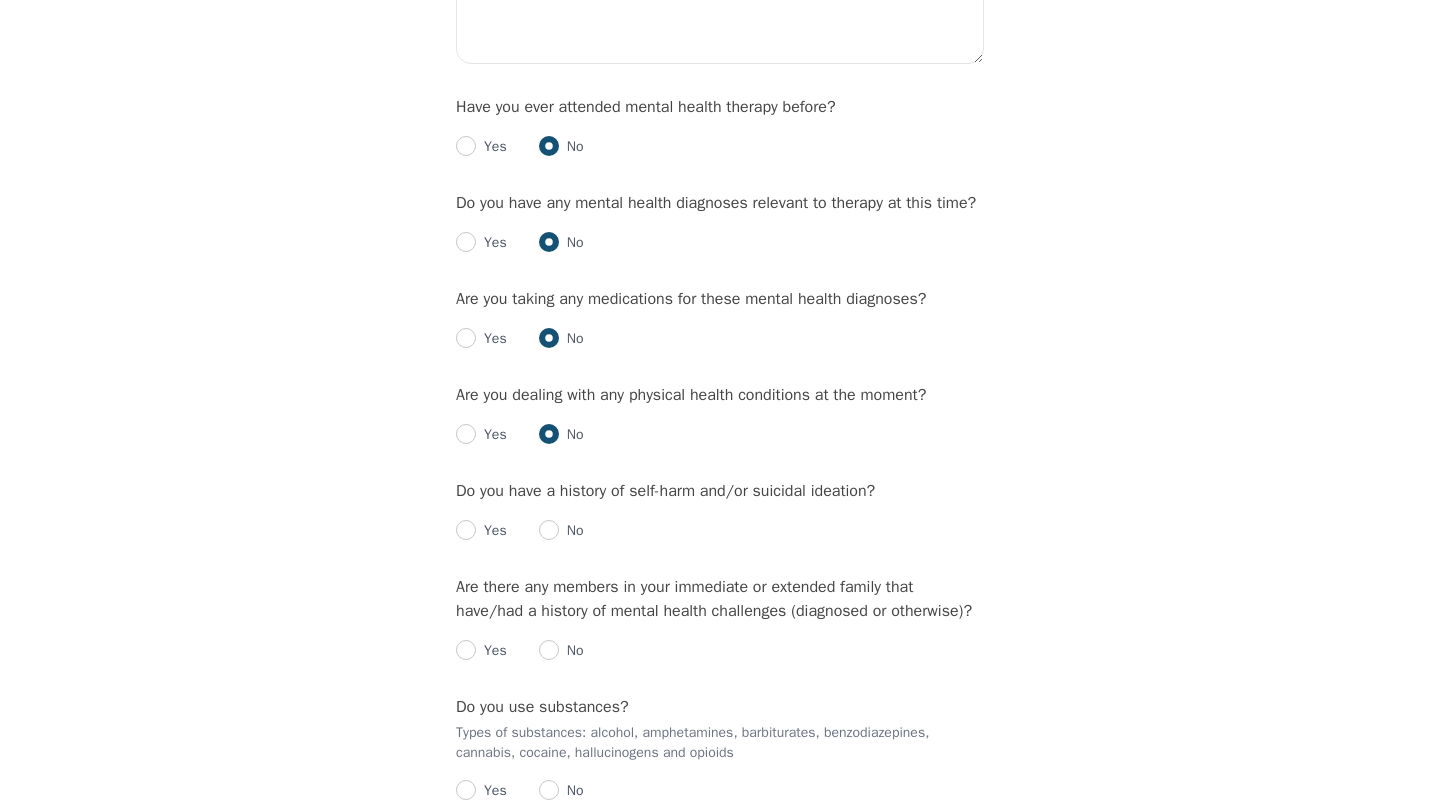 scroll, scrollTop: 2165, scrollLeft: 0, axis: vertical 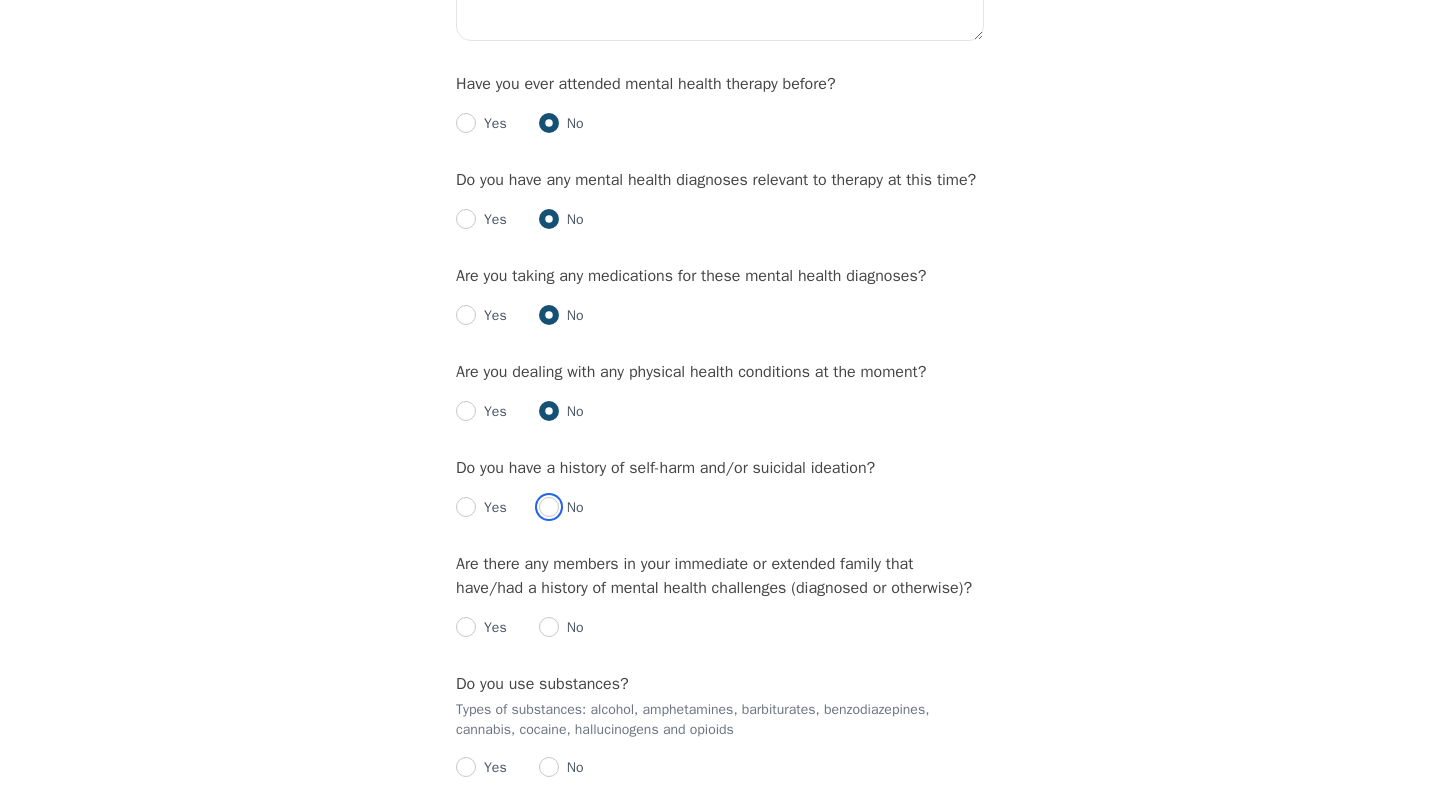 click at bounding box center [549, 507] 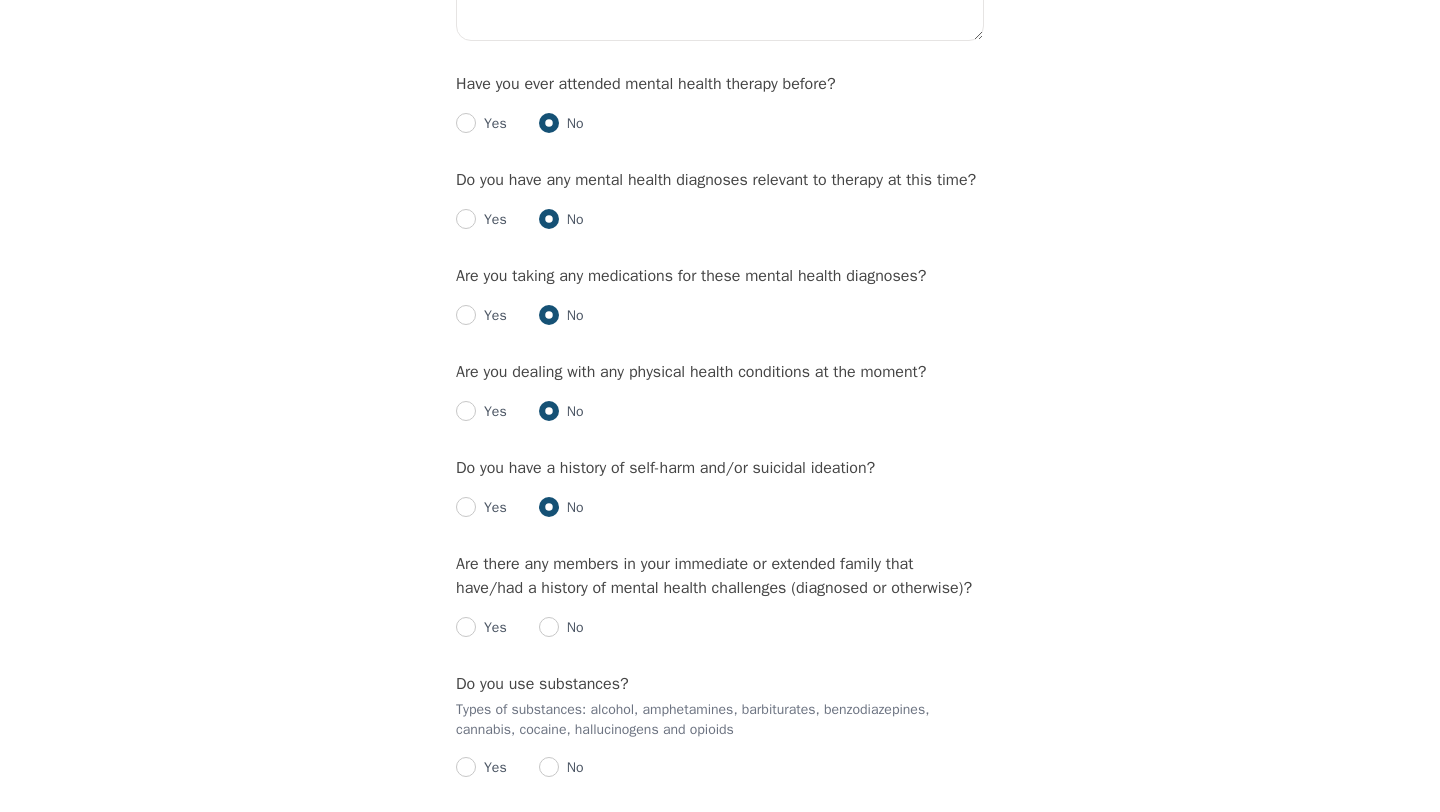 radio on "true" 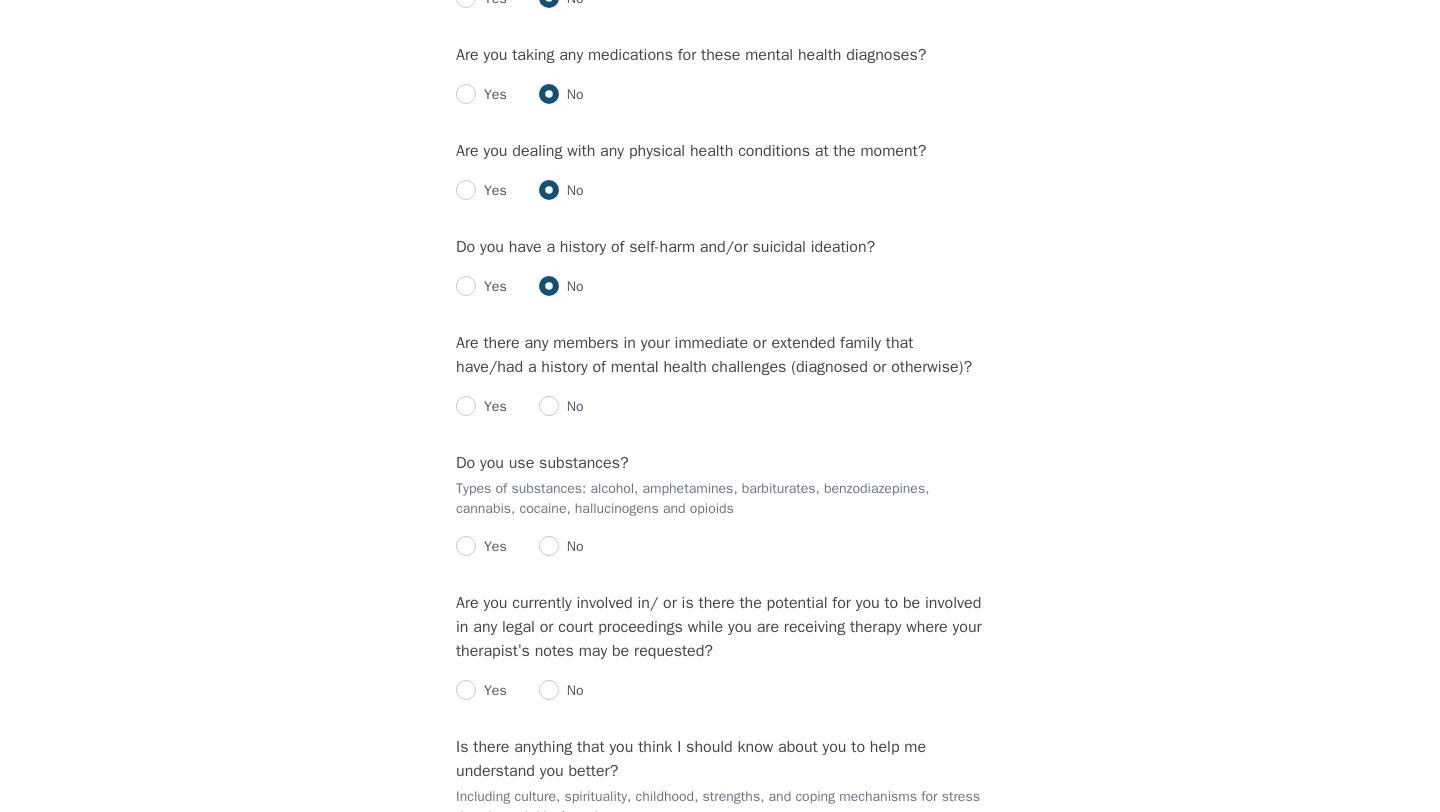 scroll, scrollTop: 2397, scrollLeft: 0, axis: vertical 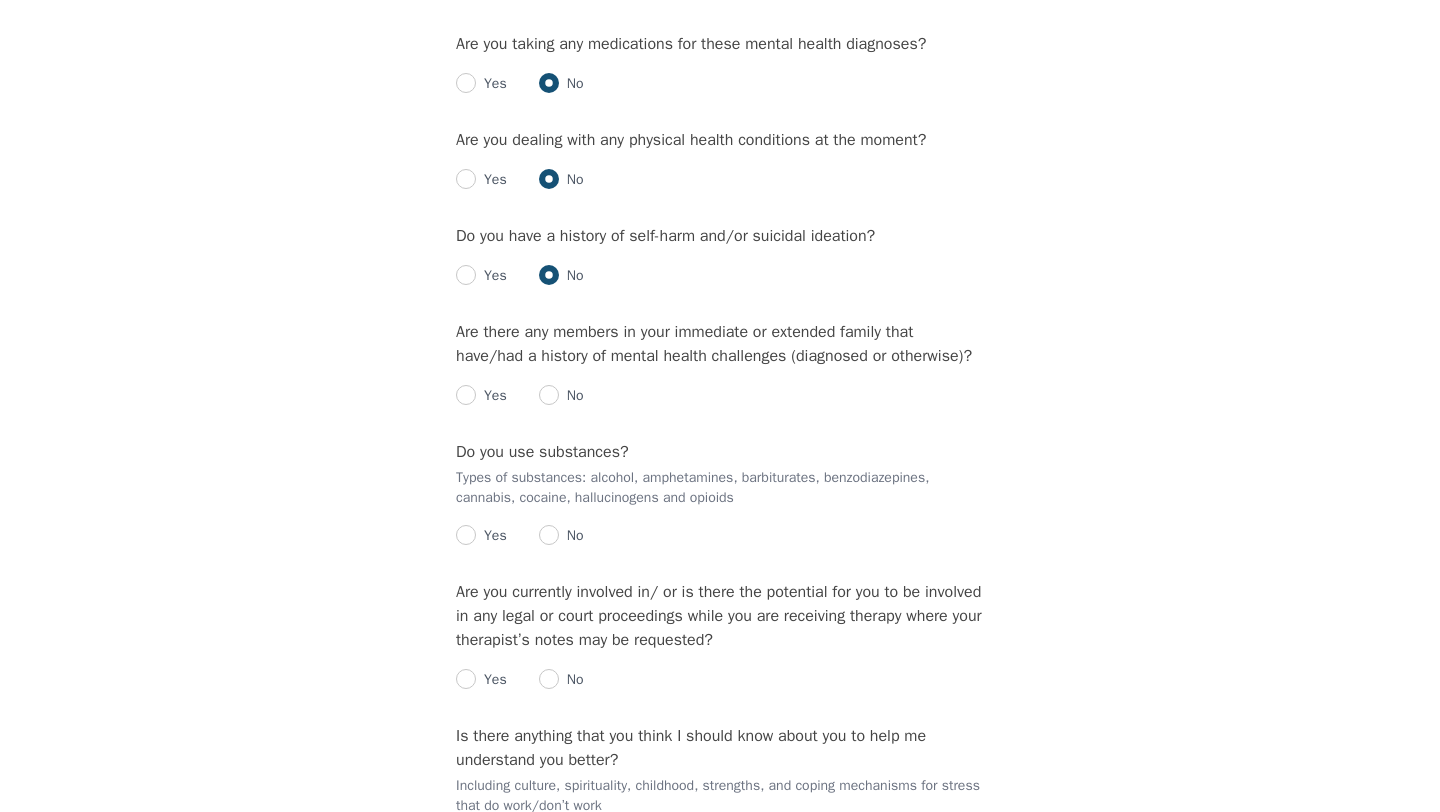 click on "No" at bounding box center [571, 396] 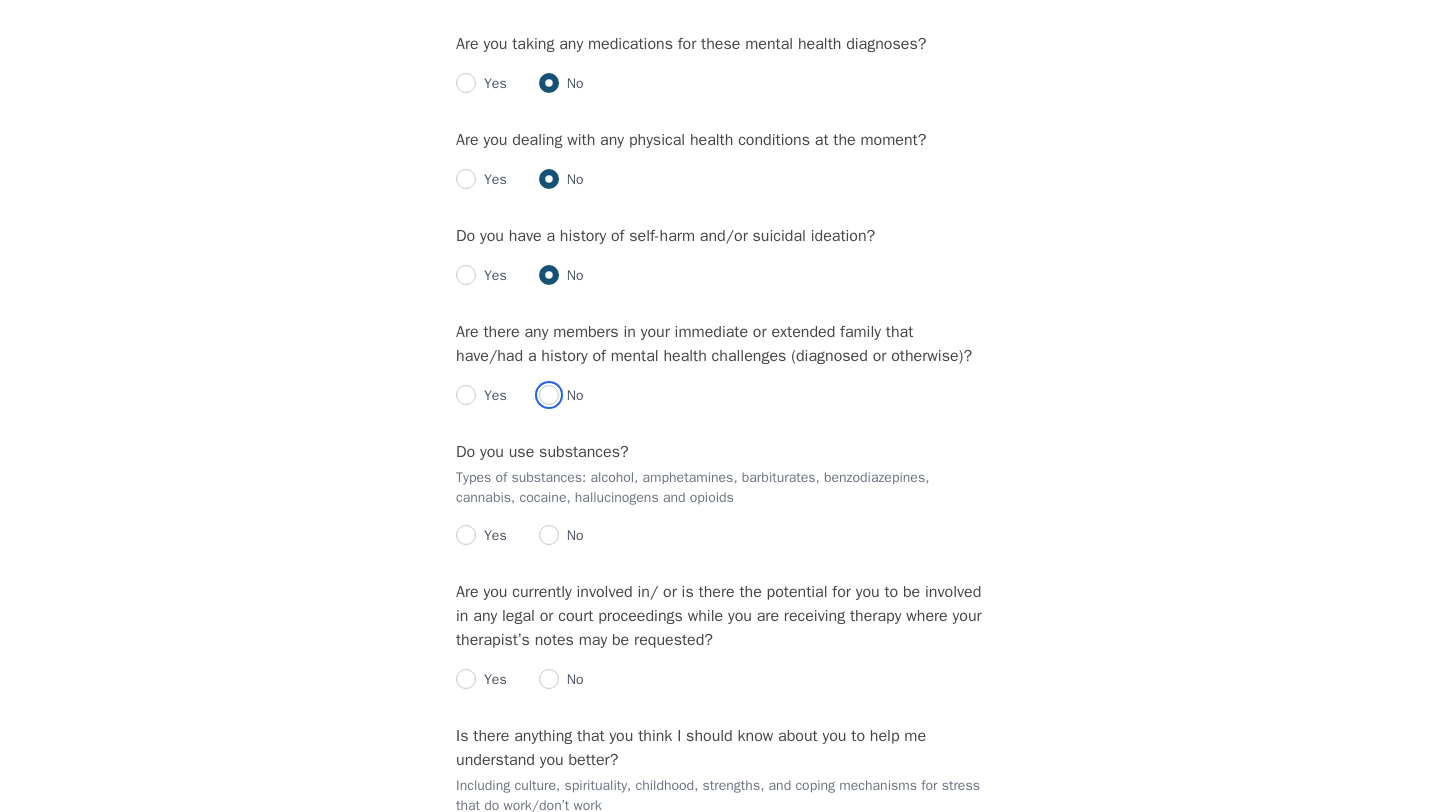 click at bounding box center (549, 395) 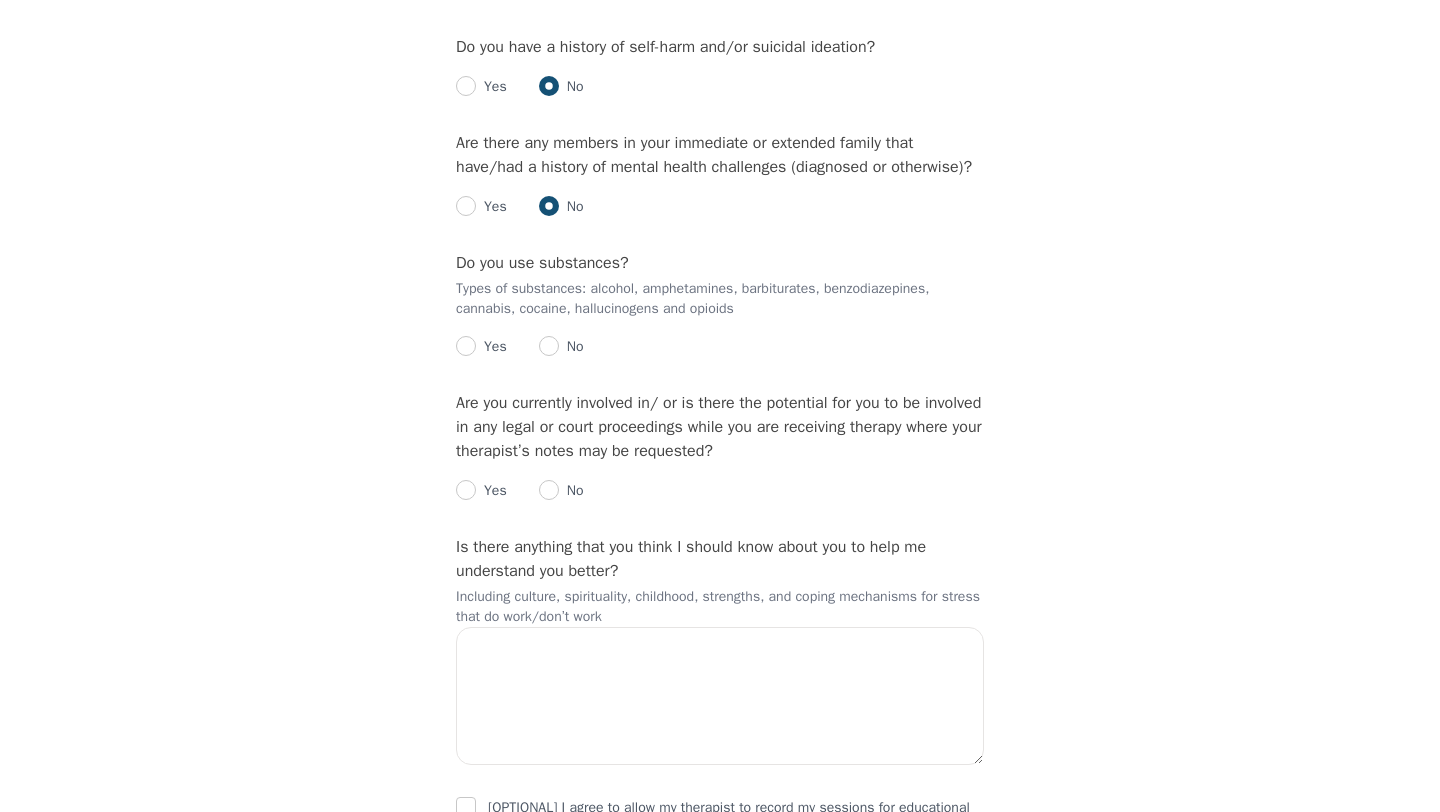 scroll, scrollTop: 2600, scrollLeft: 0, axis: vertical 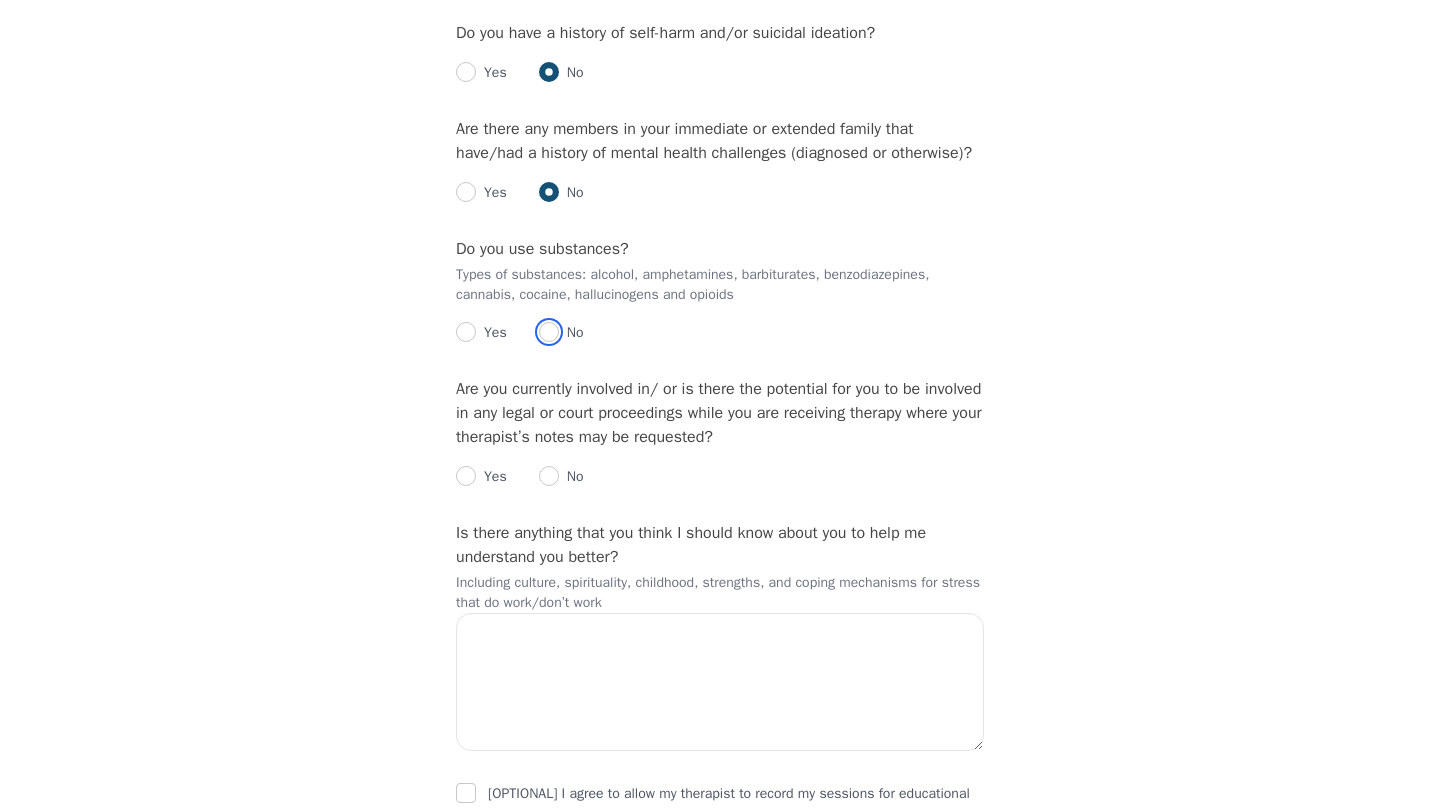 click at bounding box center [549, 332] 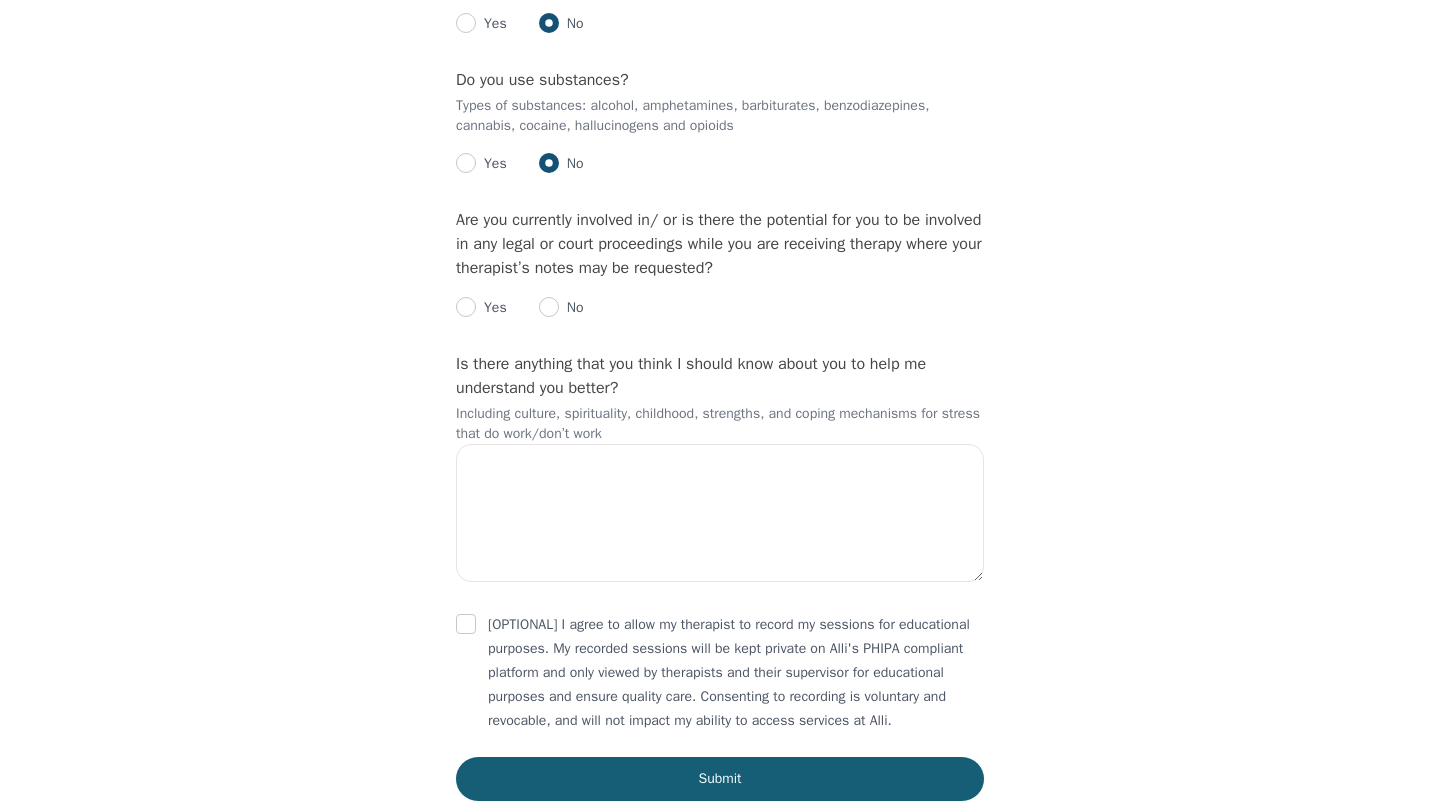 scroll, scrollTop: 2771, scrollLeft: 0, axis: vertical 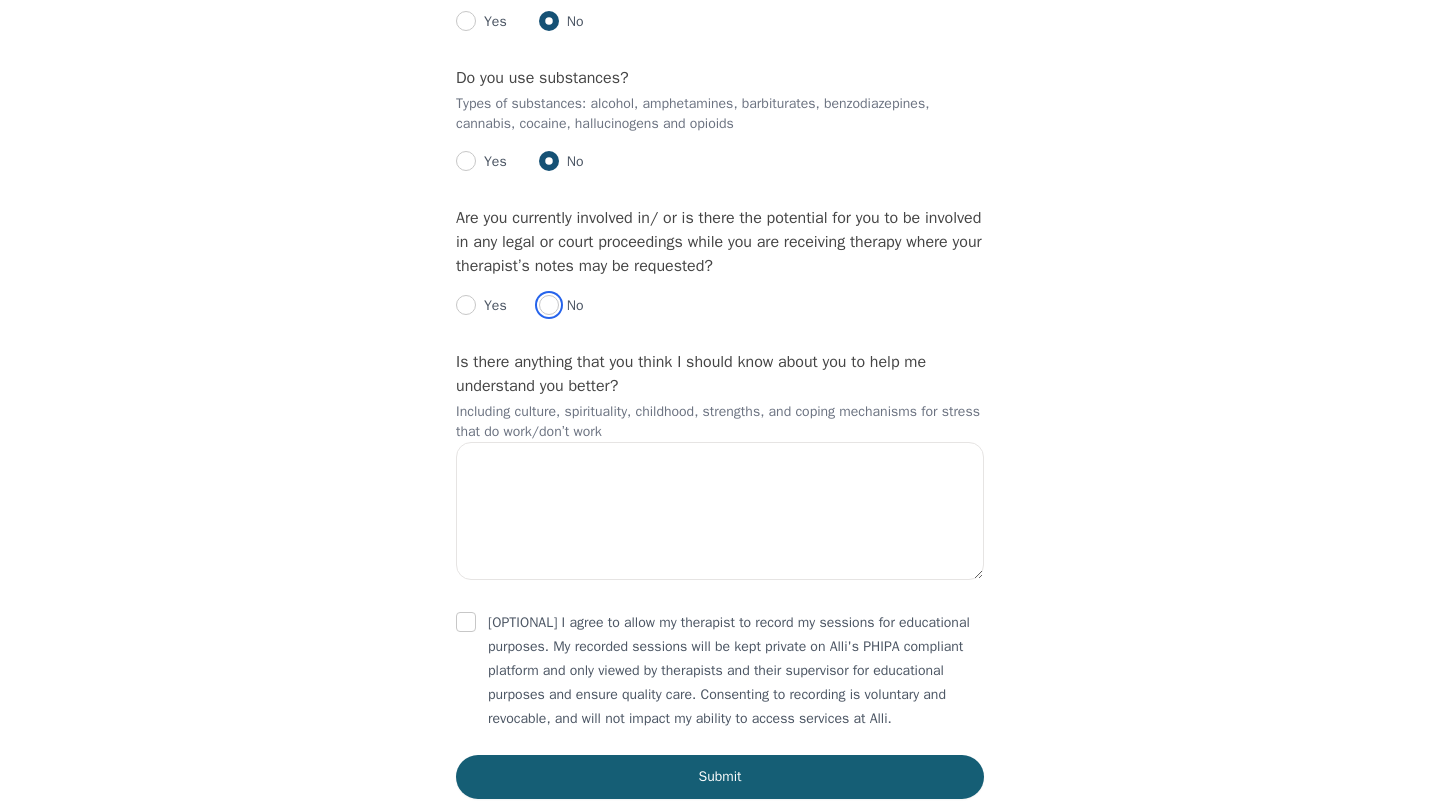 click at bounding box center [549, 305] 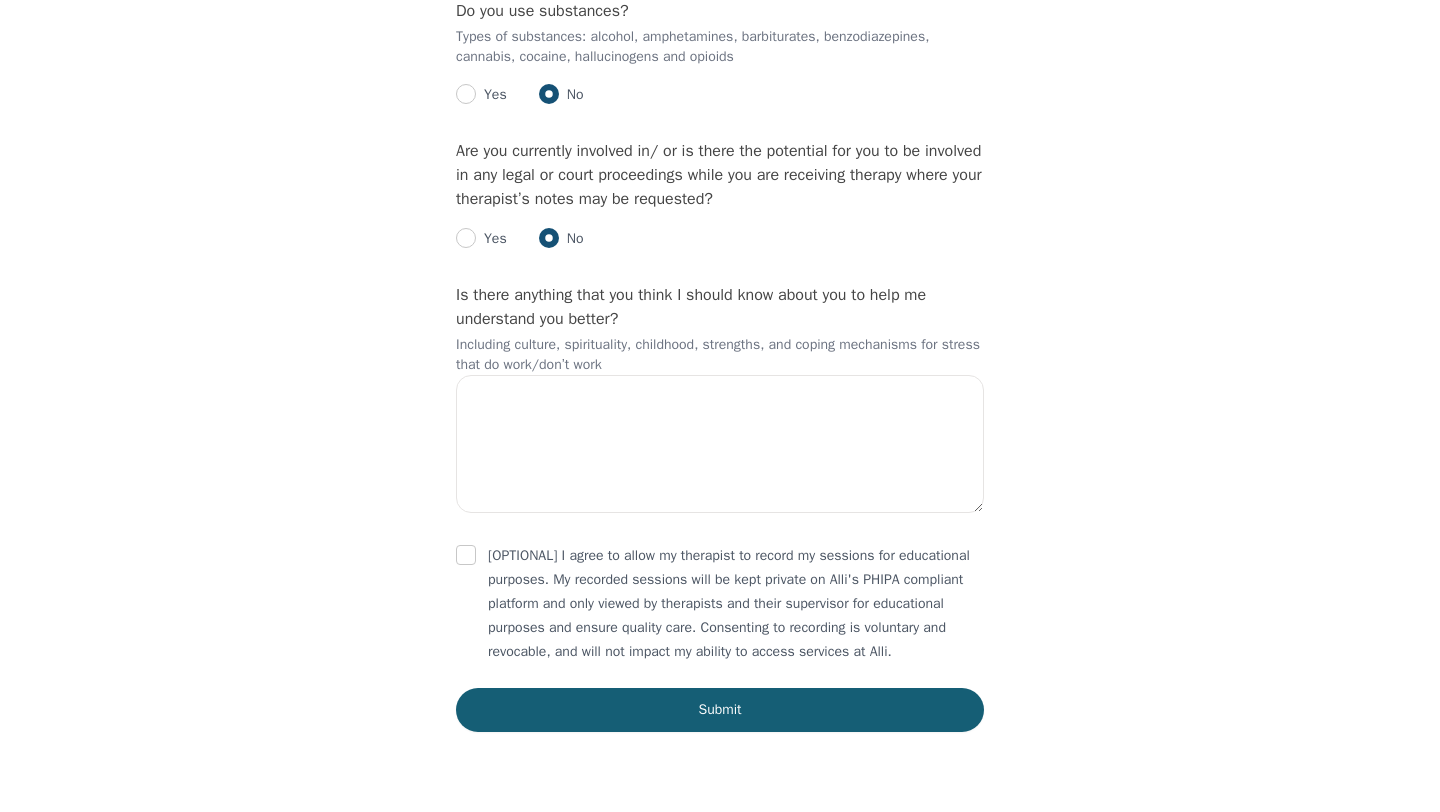 scroll, scrollTop: 2892, scrollLeft: 0, axis: vertical 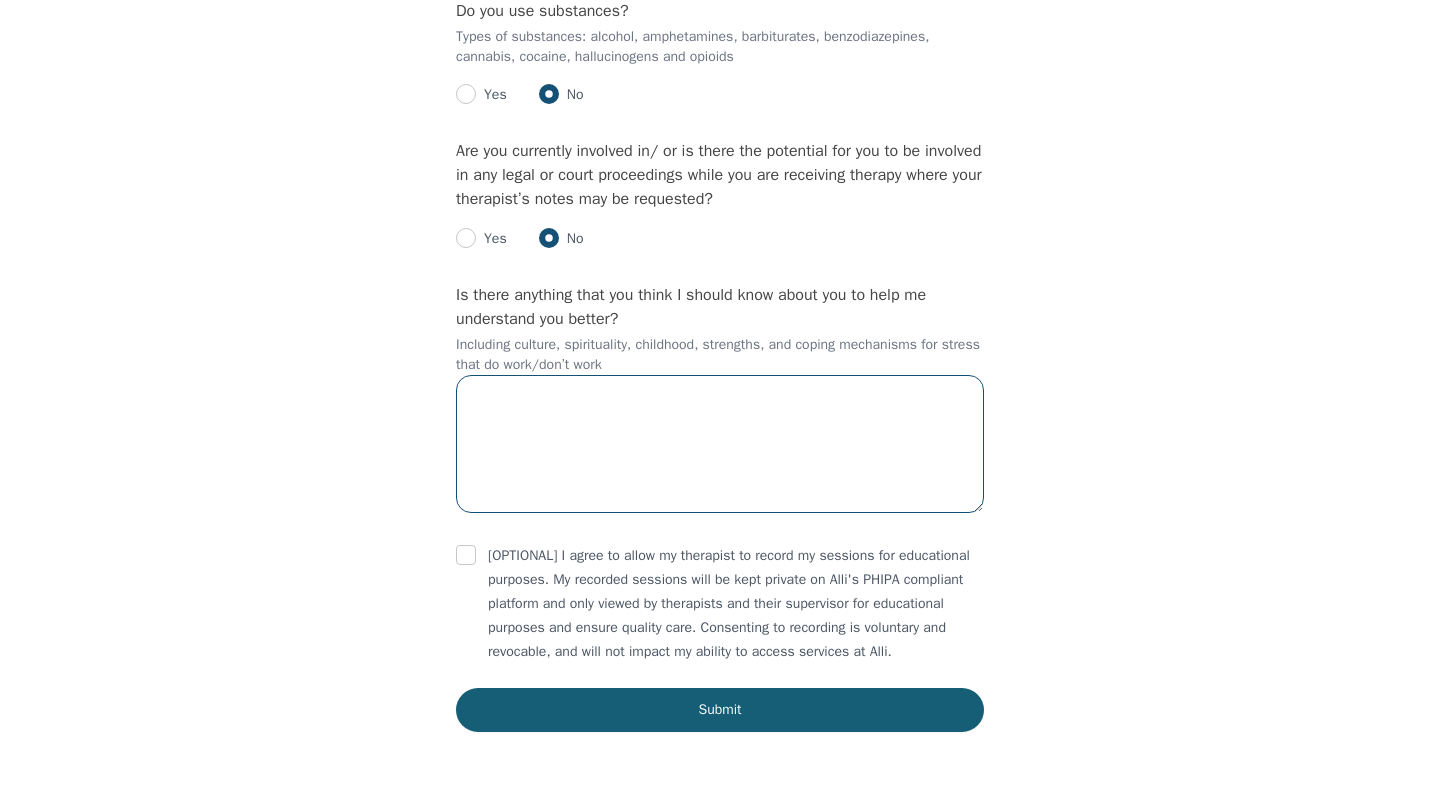 click at bounding box center (720, 444) 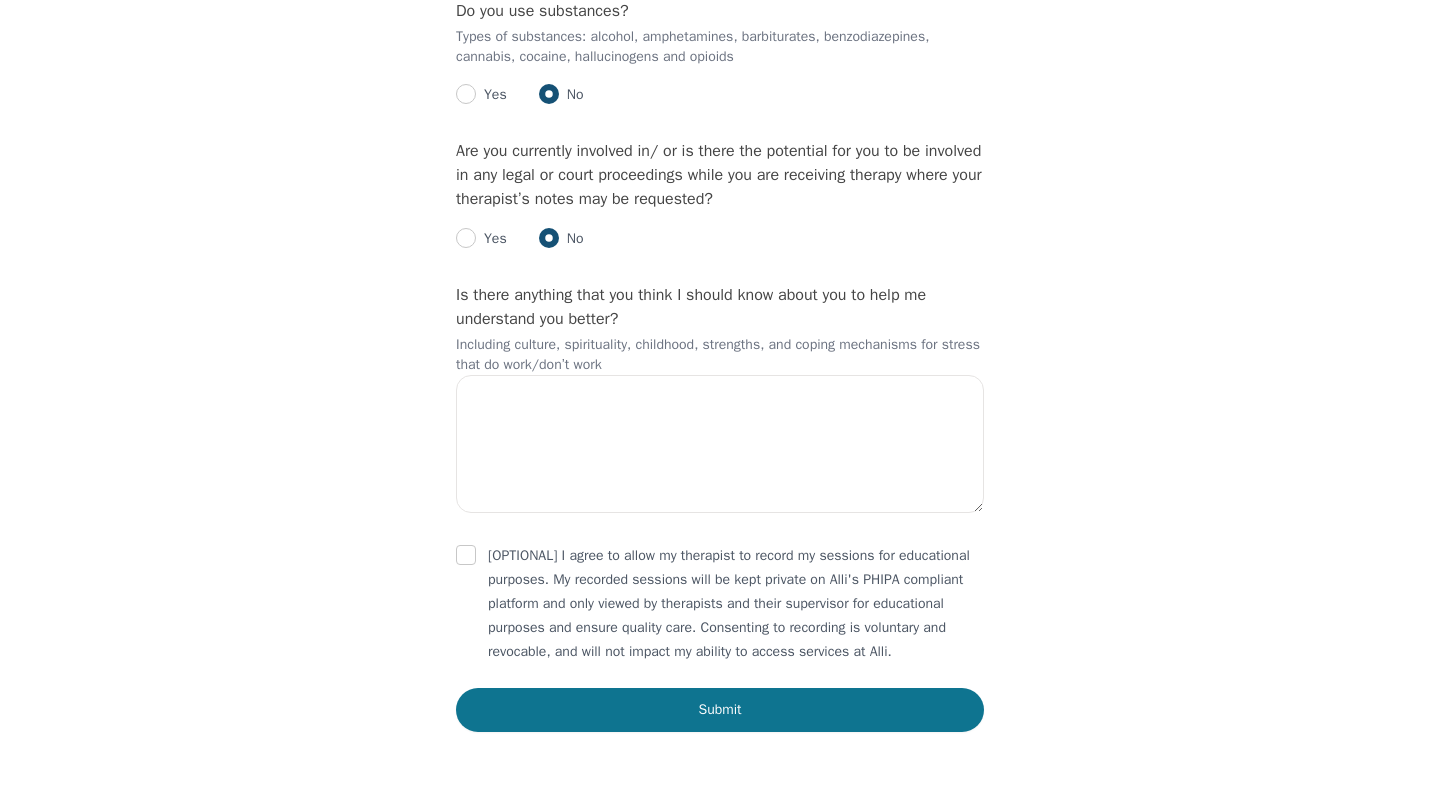 click on "Submit" at bounding box center (720, 710) 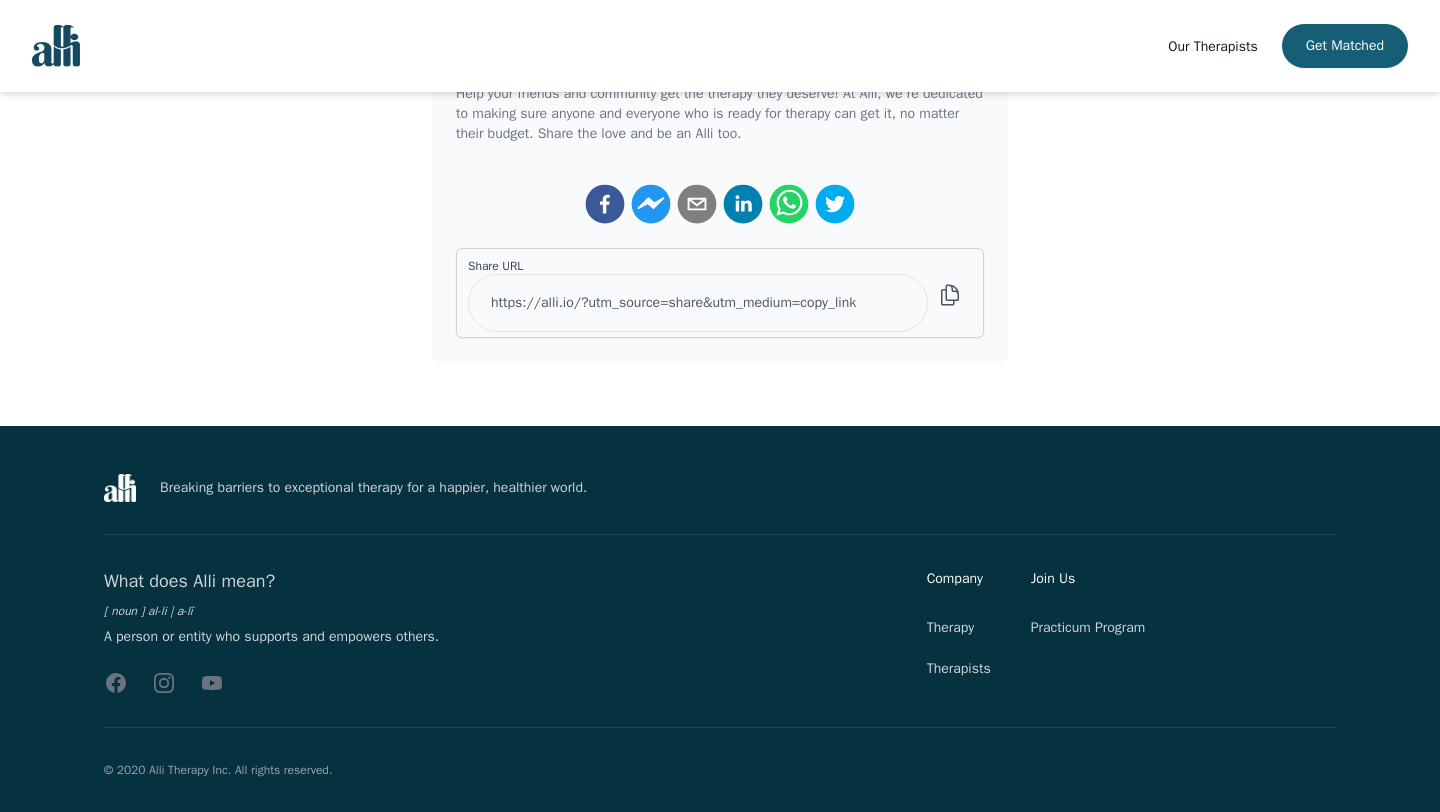 scroll, scrollTop: 0, scrollLeft: 0, axis: both 